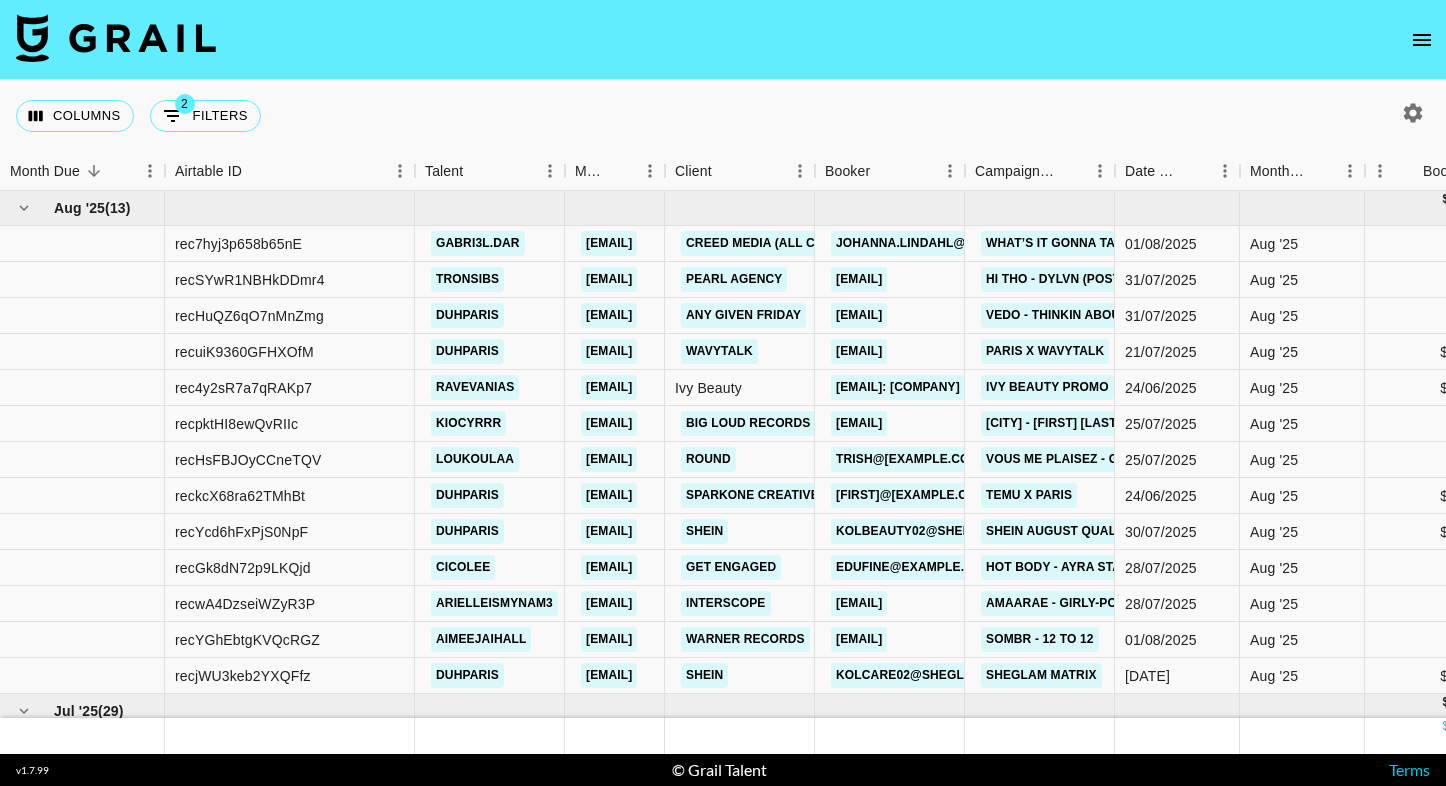 scroll, scrollTop: 0, scrollLeft: 0, axis: both 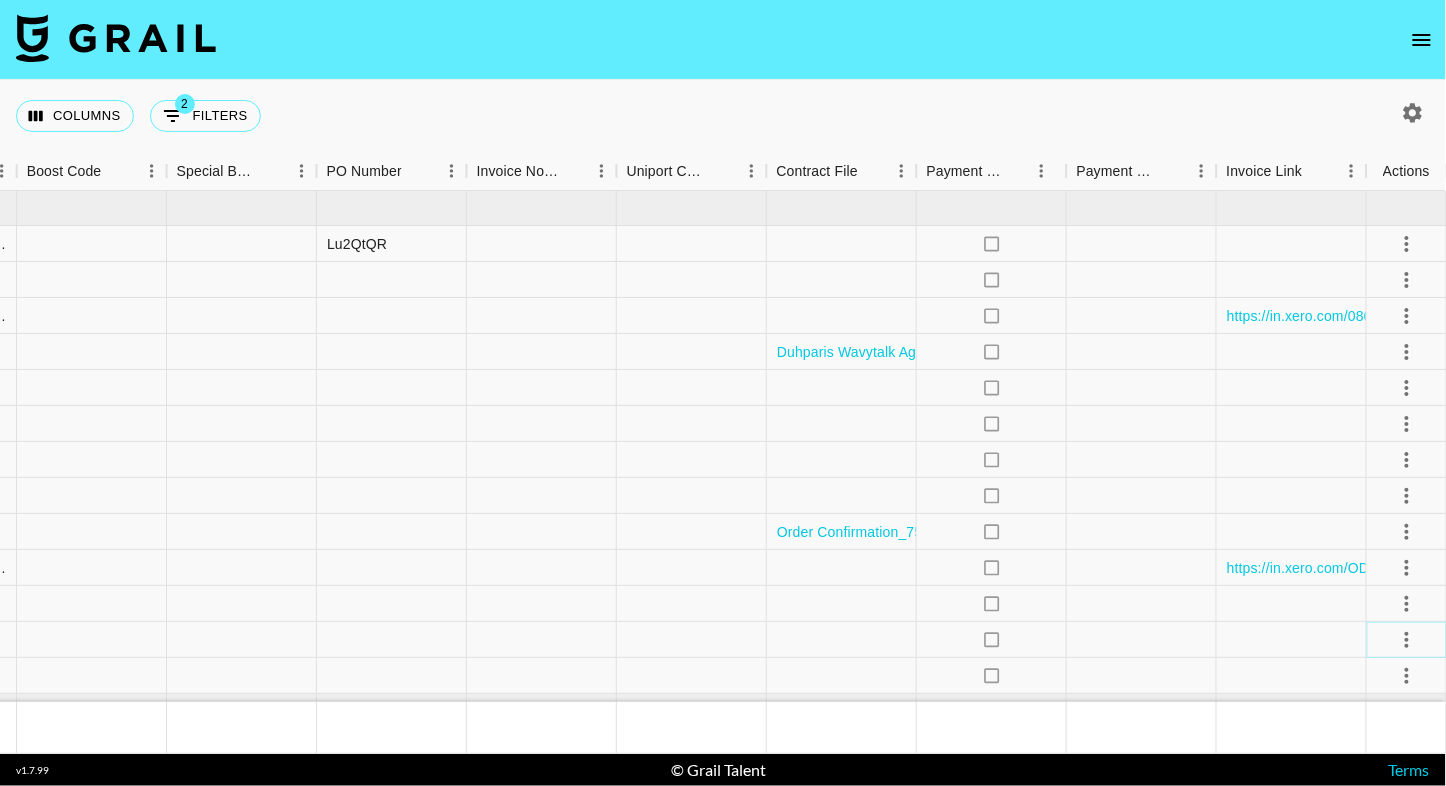 click 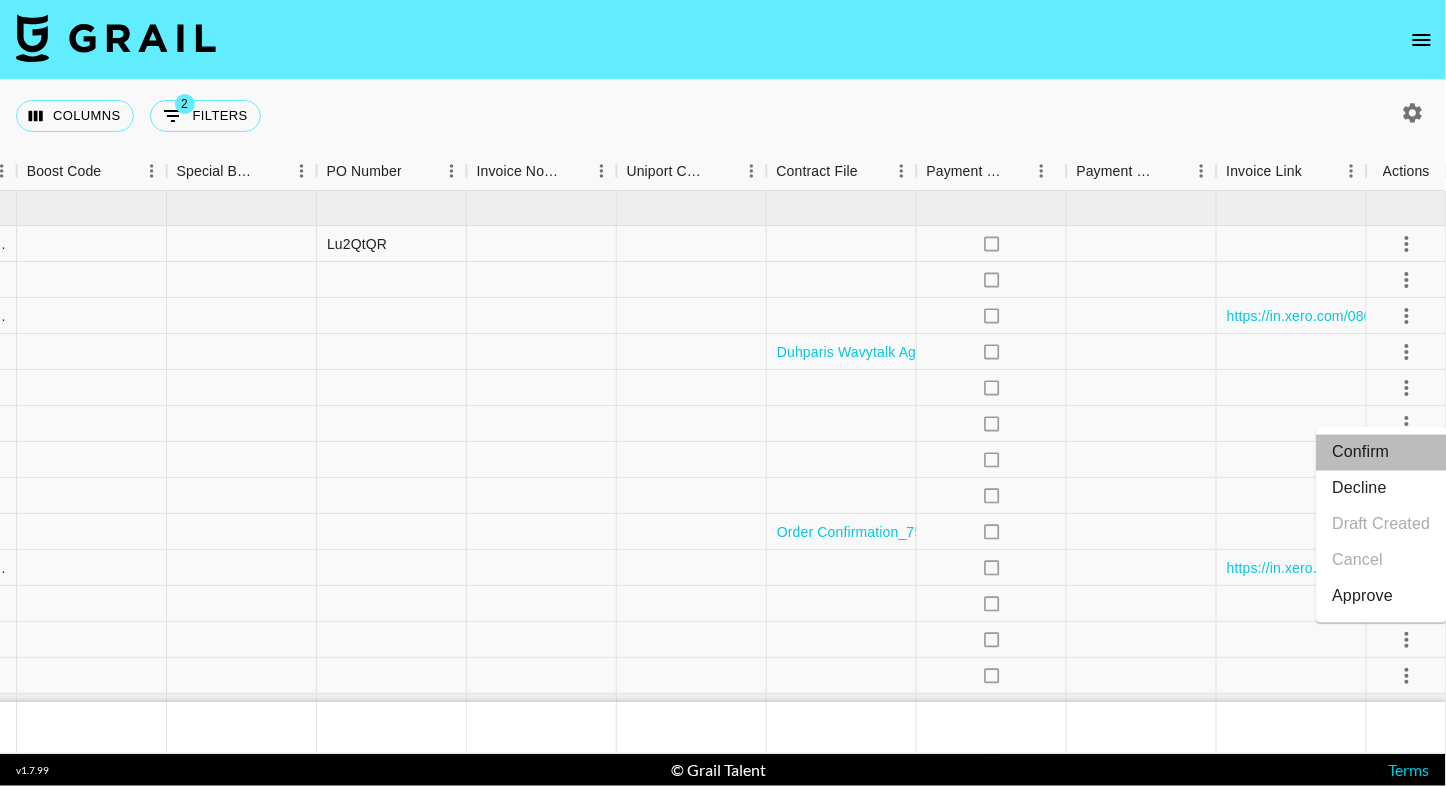 click on "Confirm" at bounding box center (1382, 453) 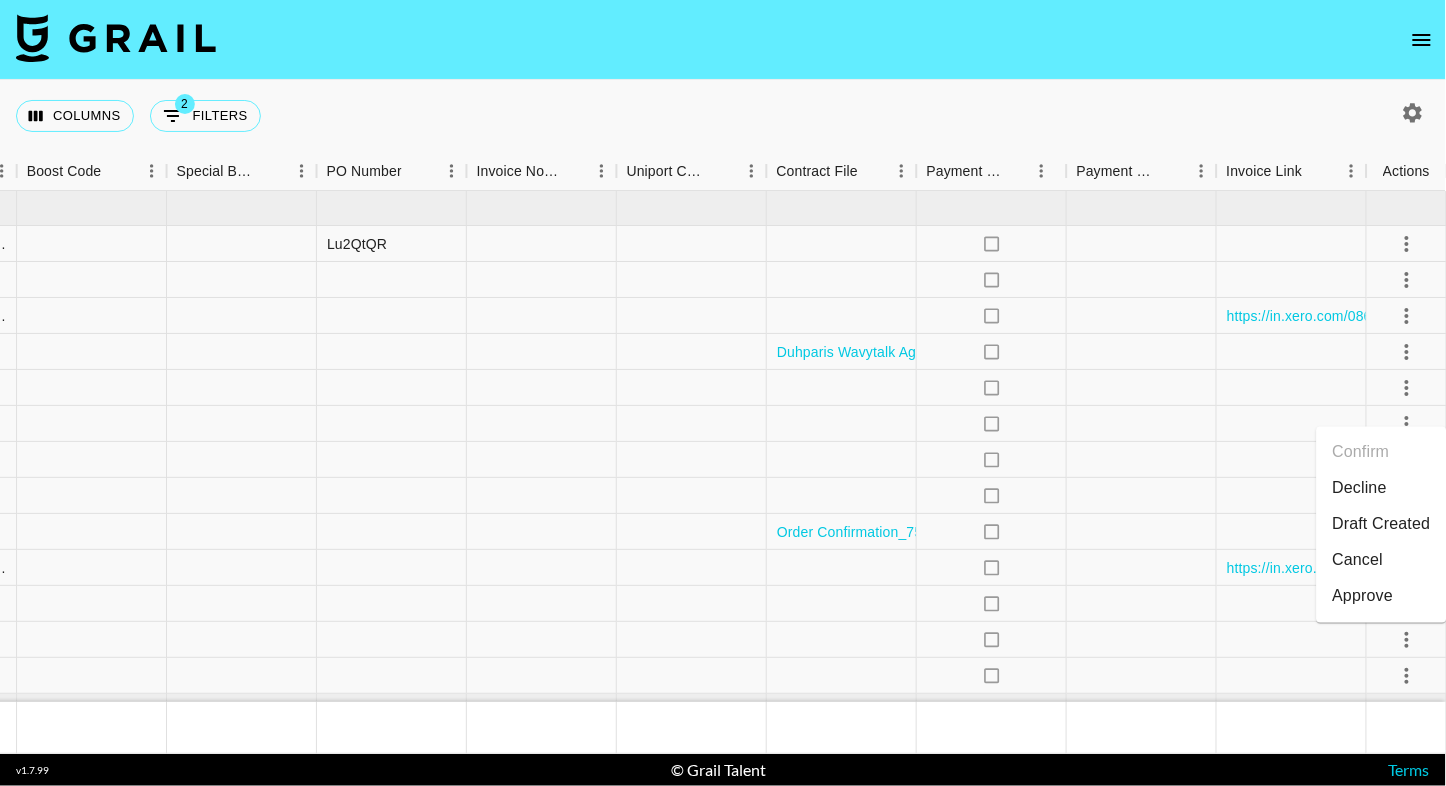 click on "Draft Created" at bounding box center [1382, 525] 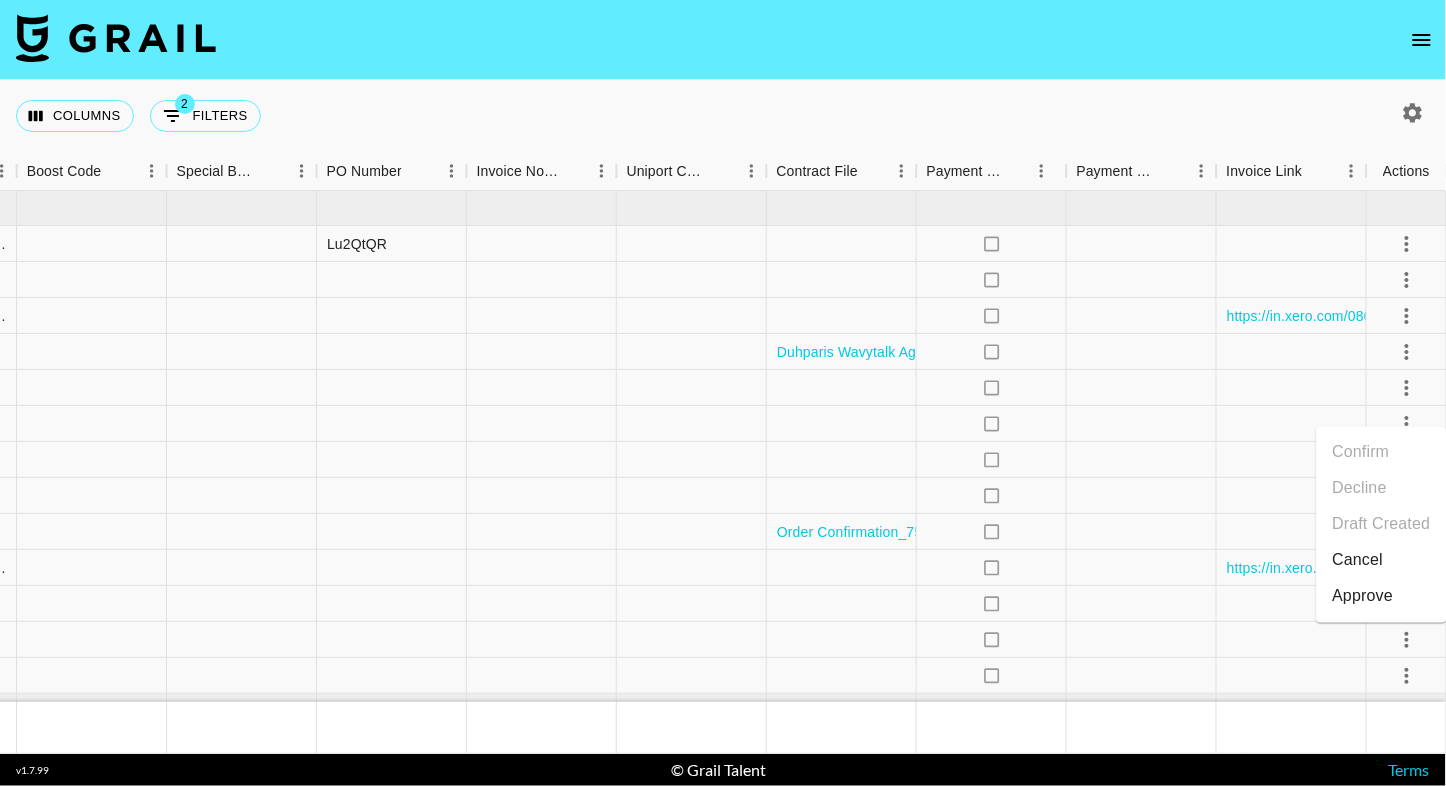click on "Columns 2 Filters + Booking" at bounding box center (723, 116) 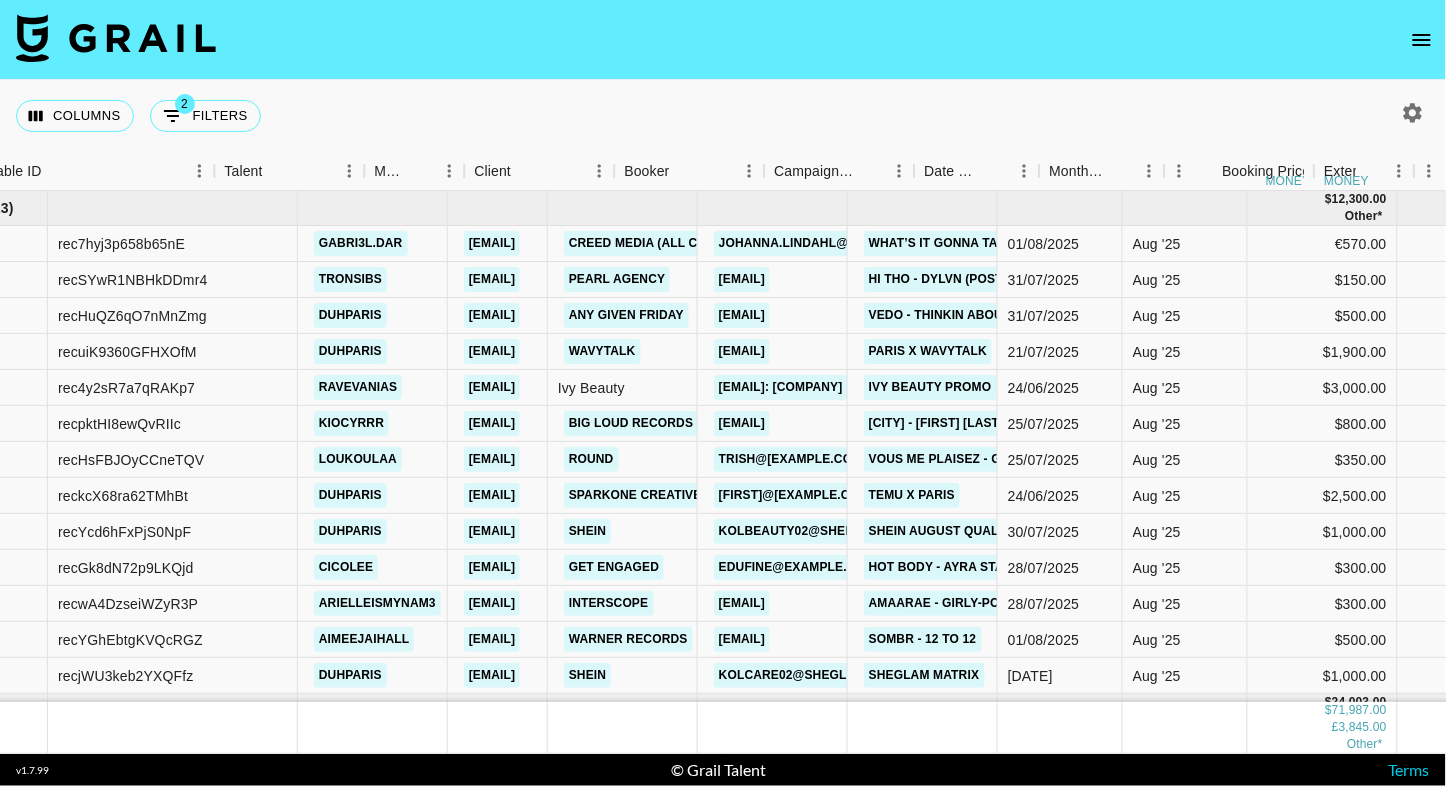 scroll, scrollTop: 0, scrollLeft: 13, axis: horizontal 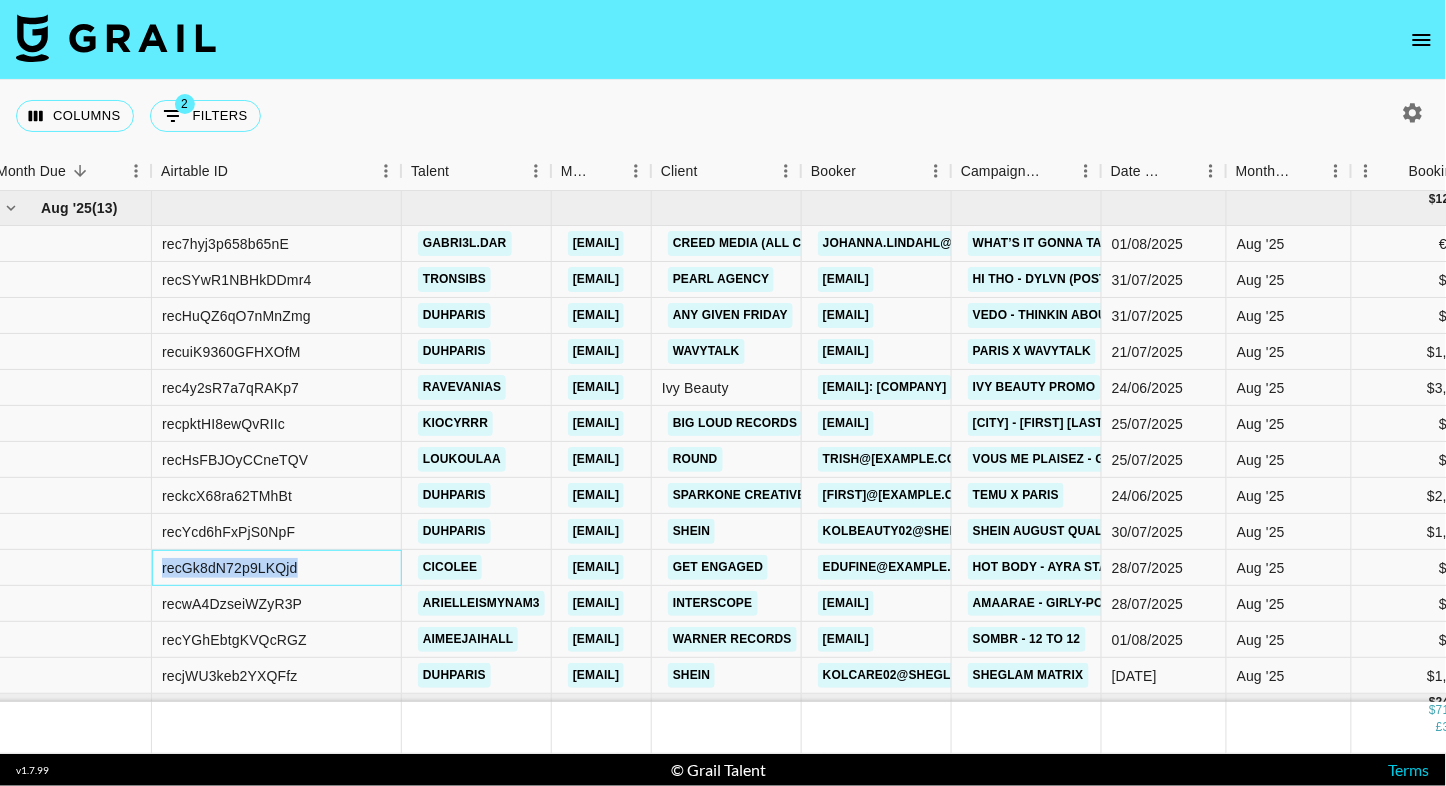 drag, startPoint x: 301, startPoint y: 567, endPoint x: 141, endPoint y: 567, distance: 160 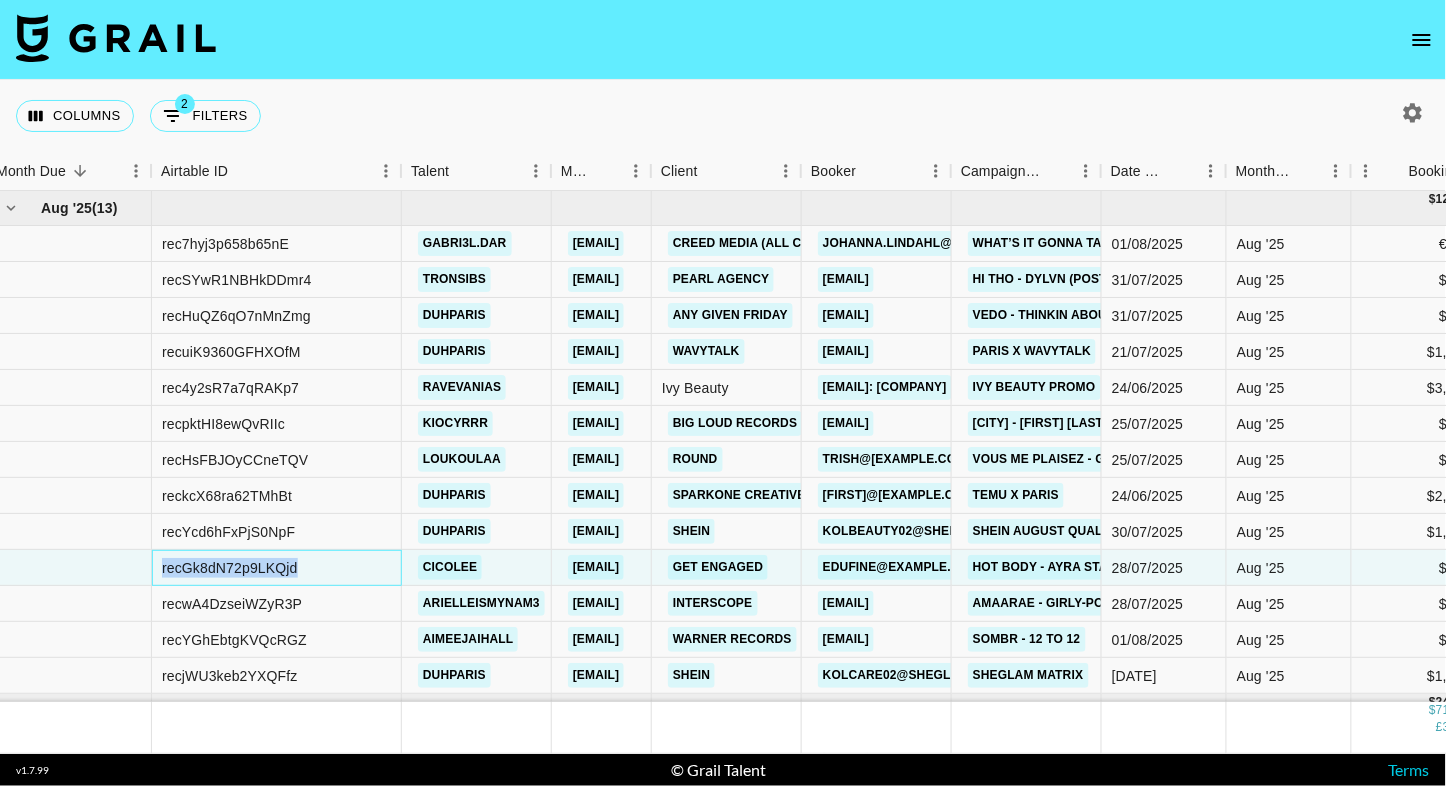 copy on "recGk8dN72p9LKQjd" 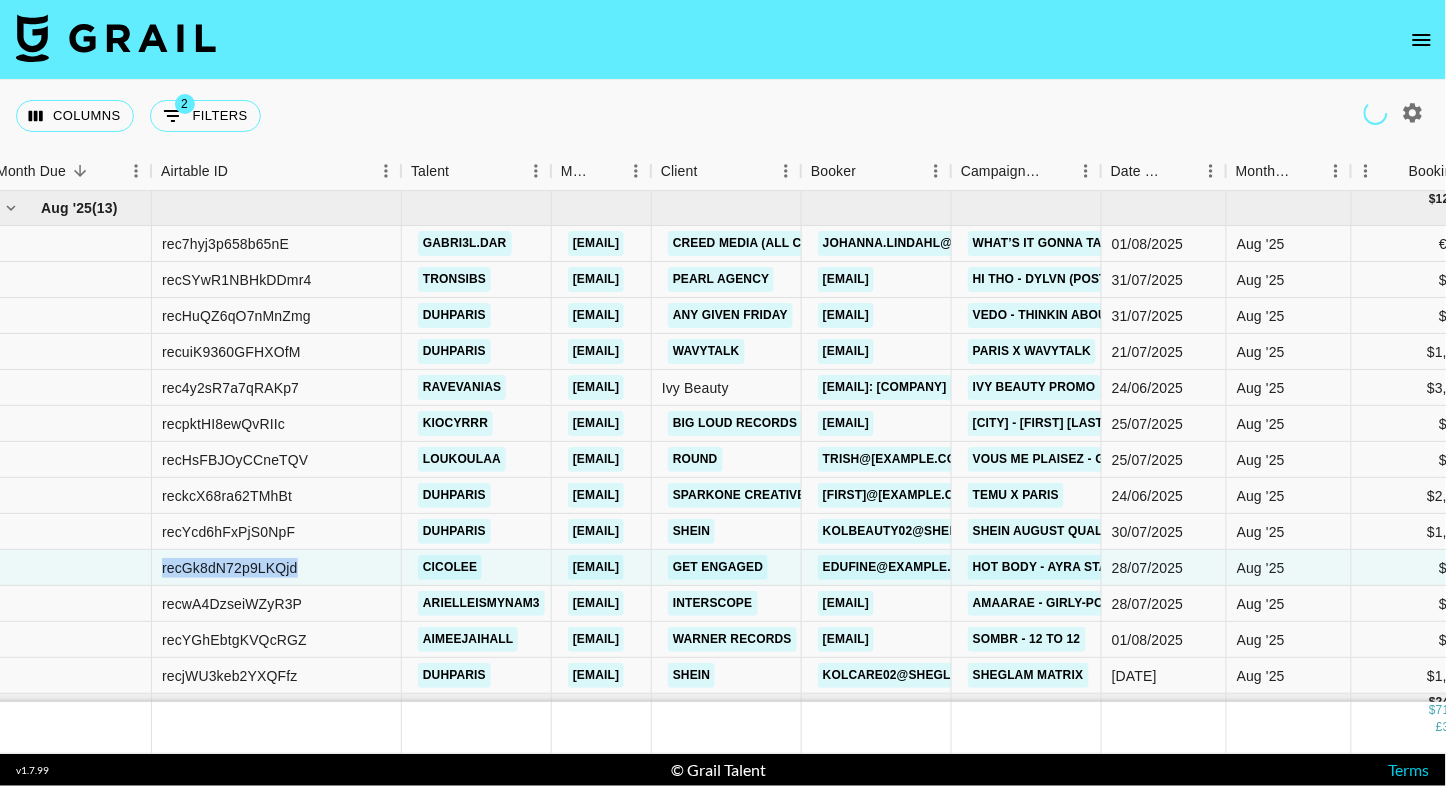 click on "Columns 2 Filters + Booking" at bounding box center (723, 116) 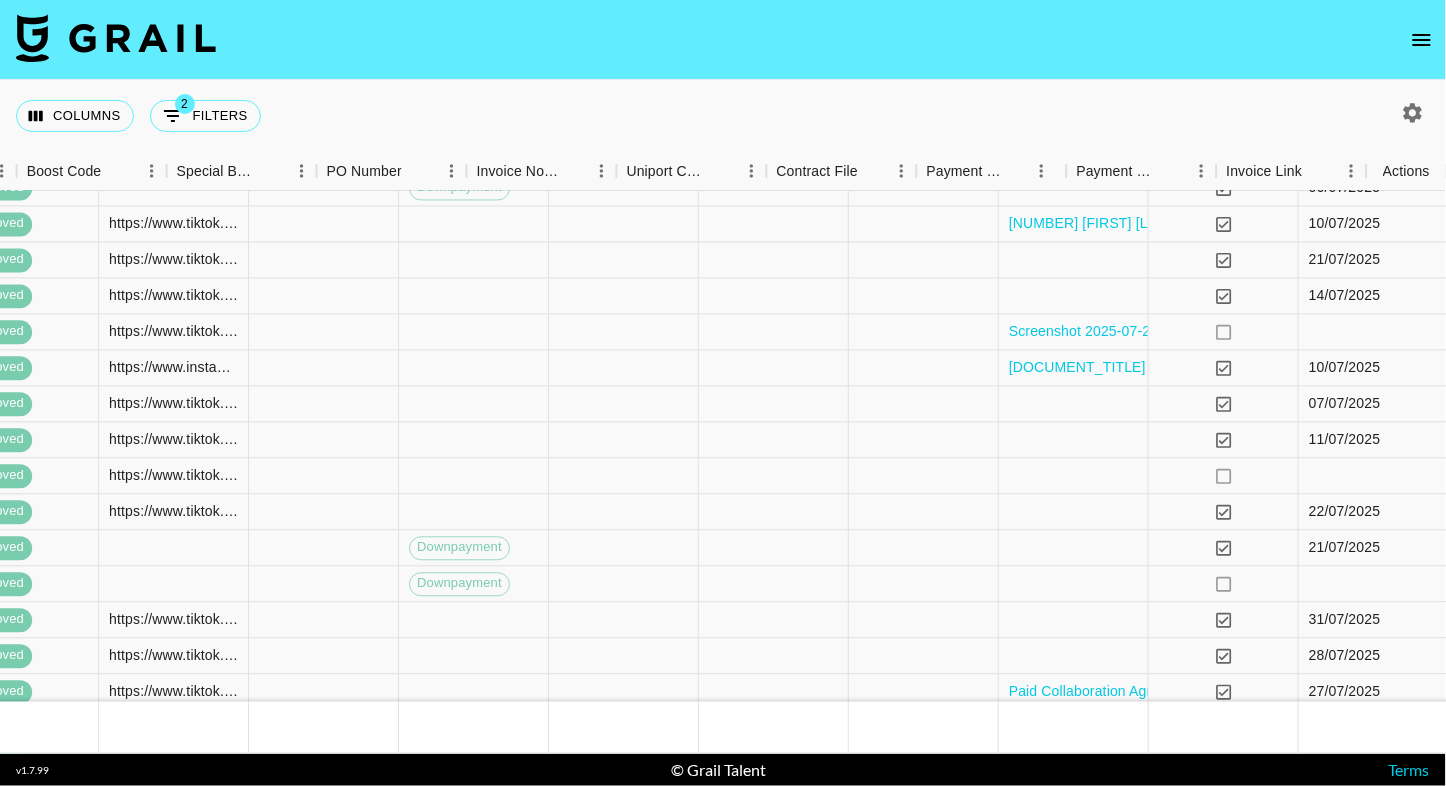 scroll, scrollTop: 630, scrollLeft: 2048, axis: both 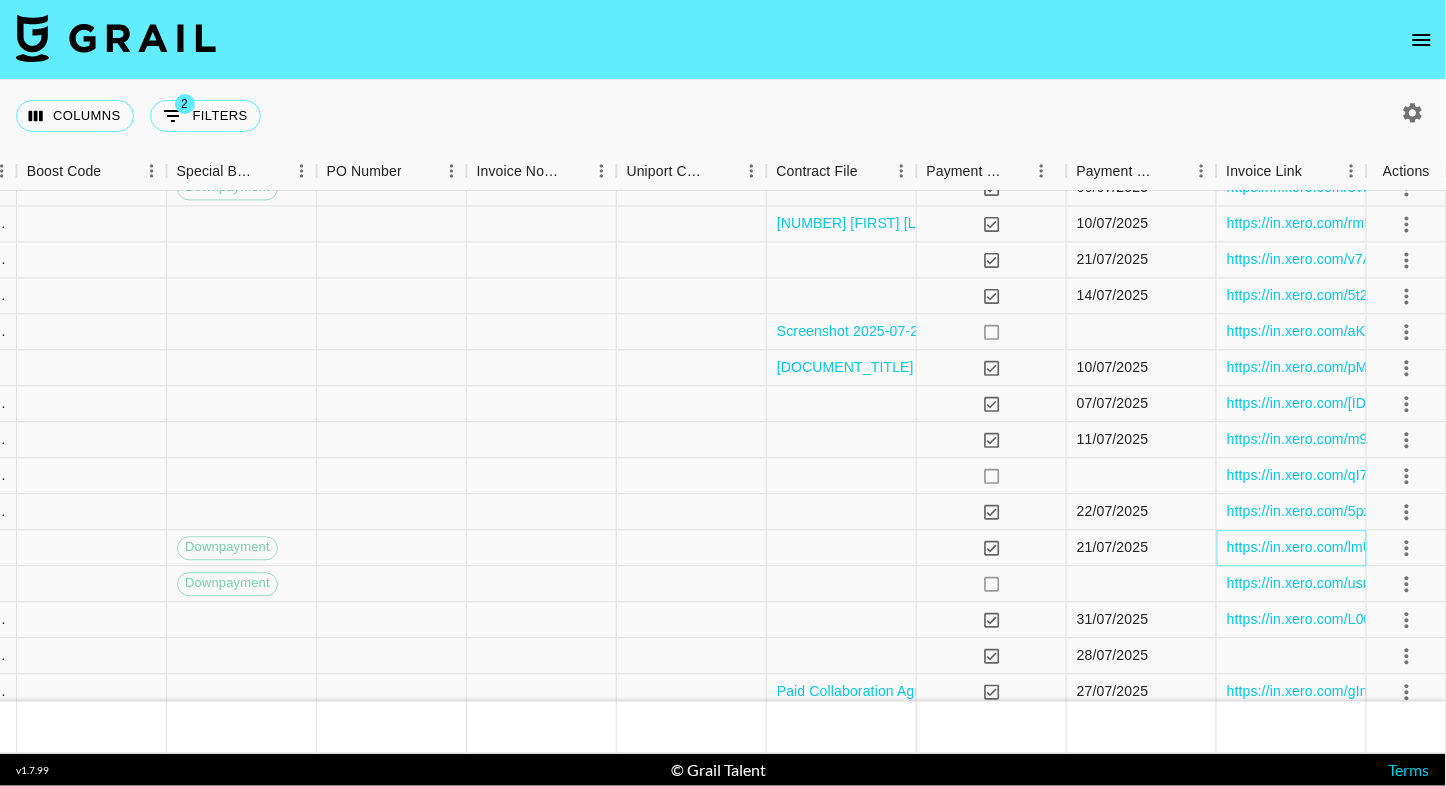 click on "https://in.xero.com/lmUEoiZkk1T1wZhDUmJUEQ9sB4asOcXgV0KKWAqD" at bounding box center (1292, 549) 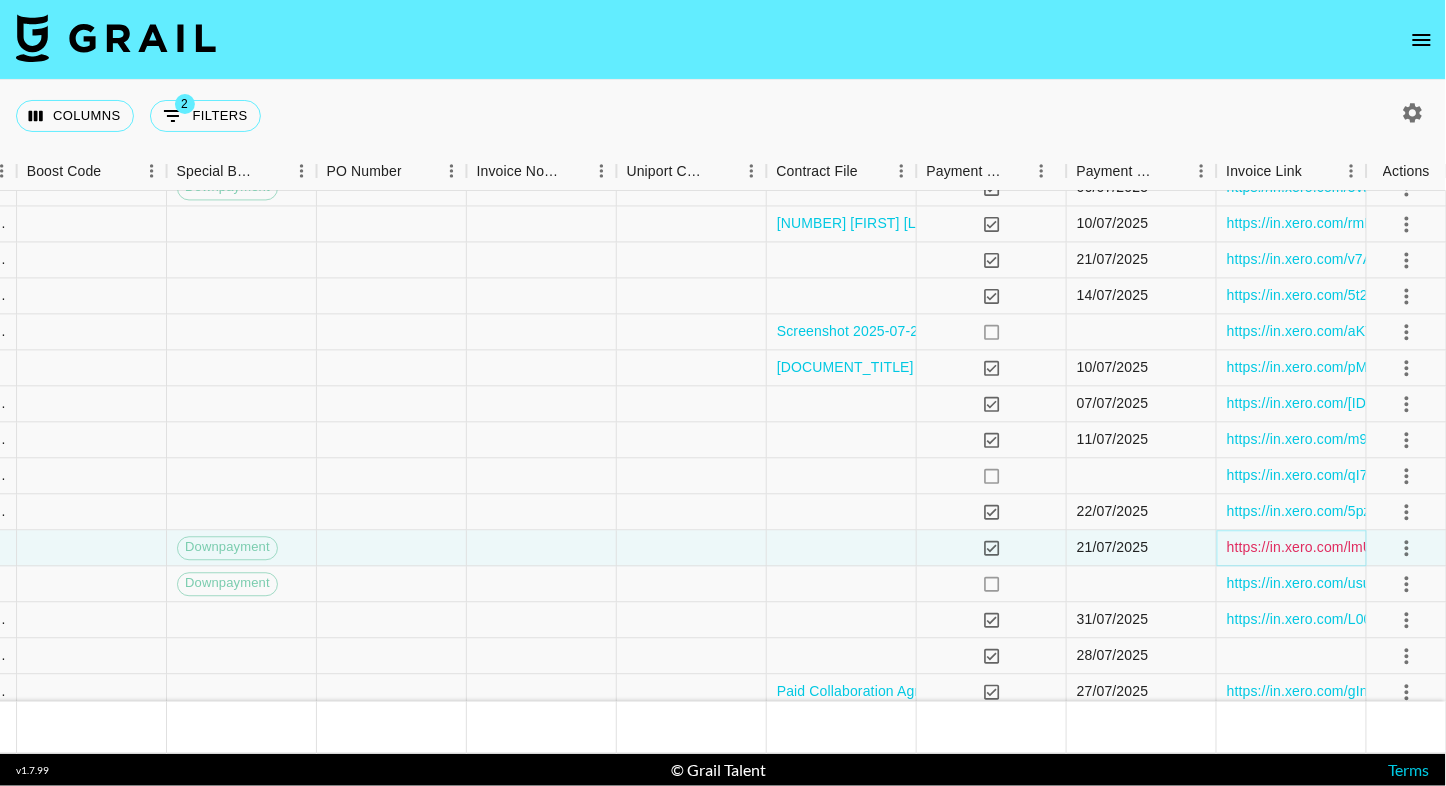 click on "https://in.xero.com/lmUEoiZkk1T1wZhDUmJUEQ9sB4asOcXgV0KKWAqD" at bounding box center [1463, 548] 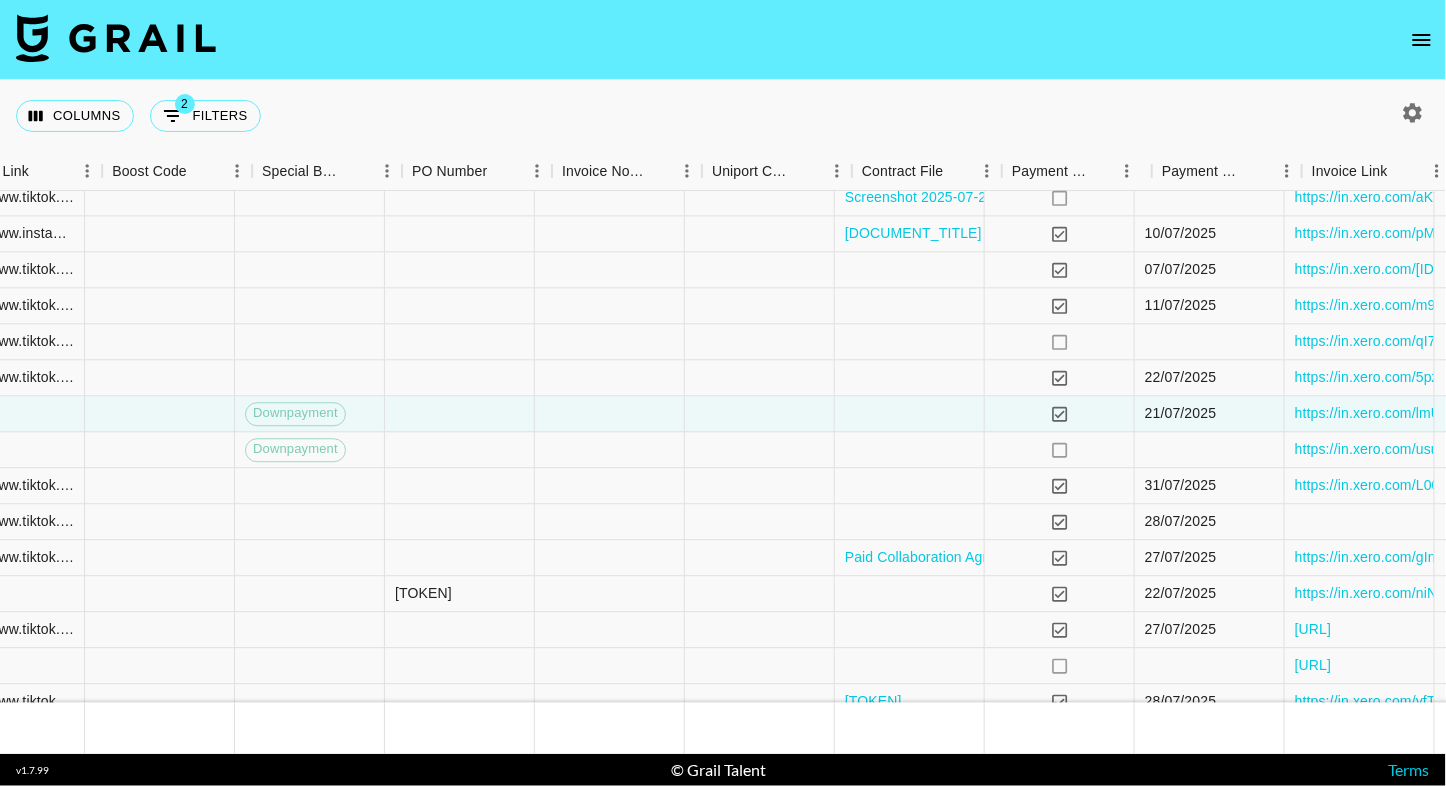 scroll, scrollTop: 764, scrollLeft: 2039, axis: both 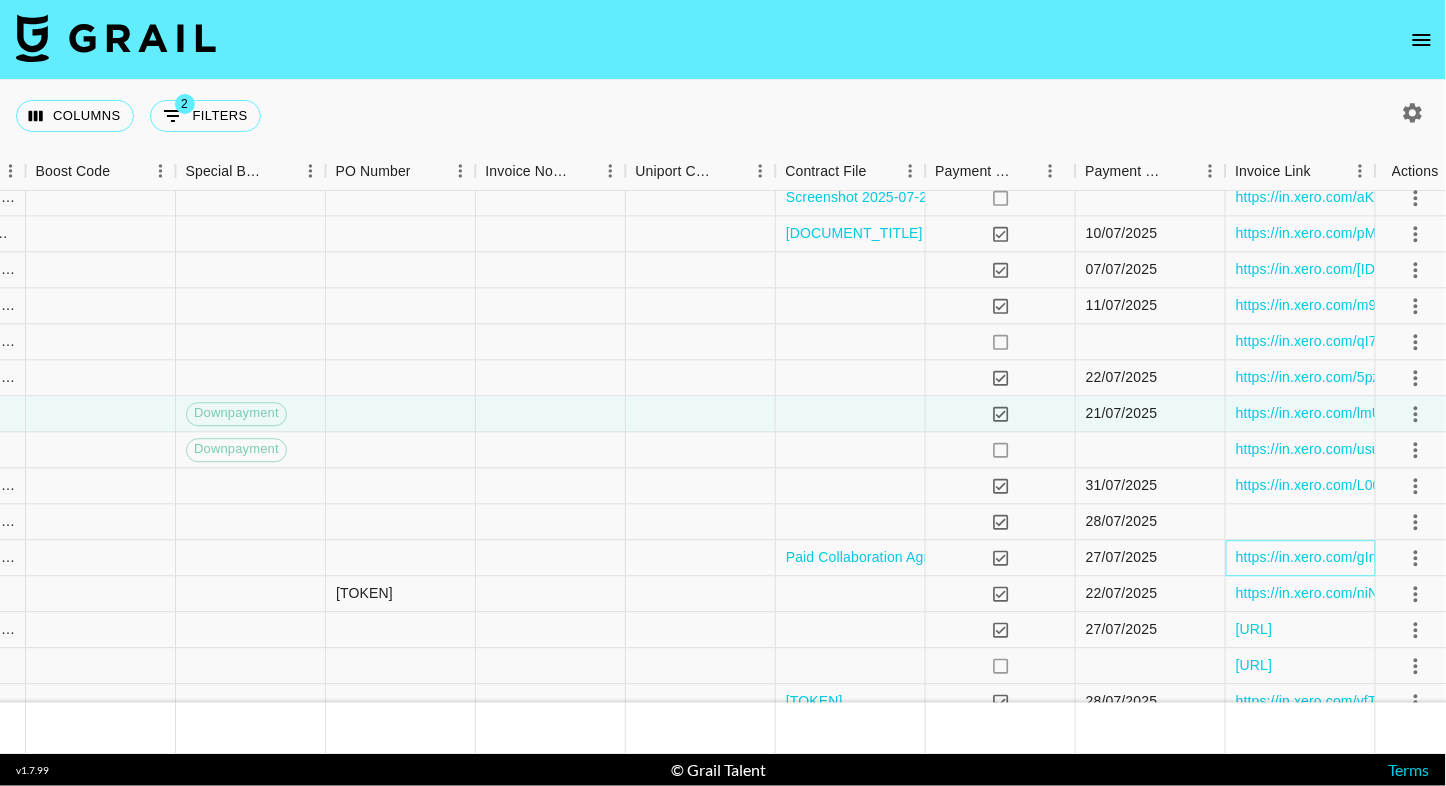 click on "https://in.xero.com/gInhgwRmDpgBxttv40ADkq3B4Kui2DAtDjuldTId" at bounding box center (1301, 559) 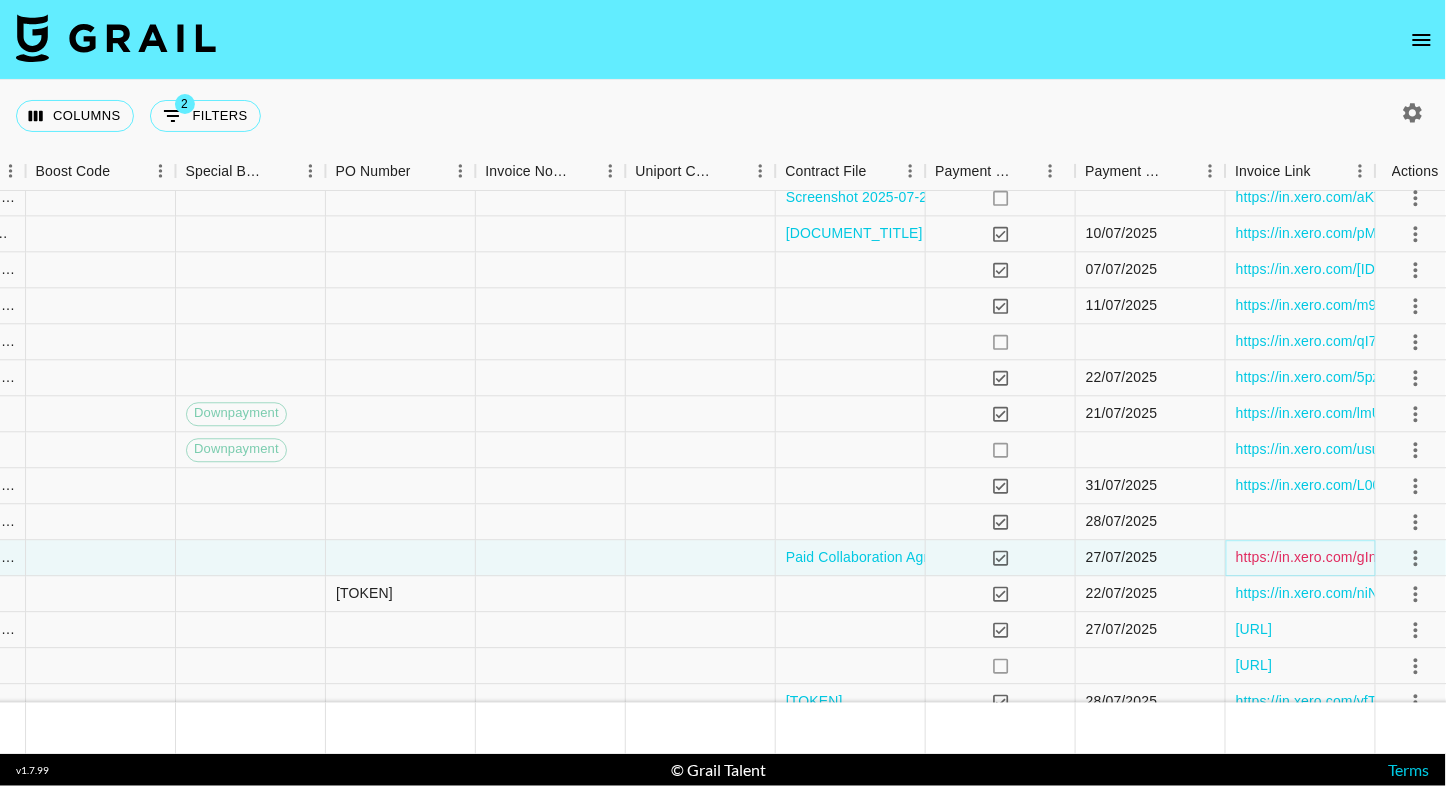 click on "https://in.xero.com/gInhgwRmDpgBxttv40ADkq3B4Kui2DAtDjuldTId" at bounding box center (1450, 558) 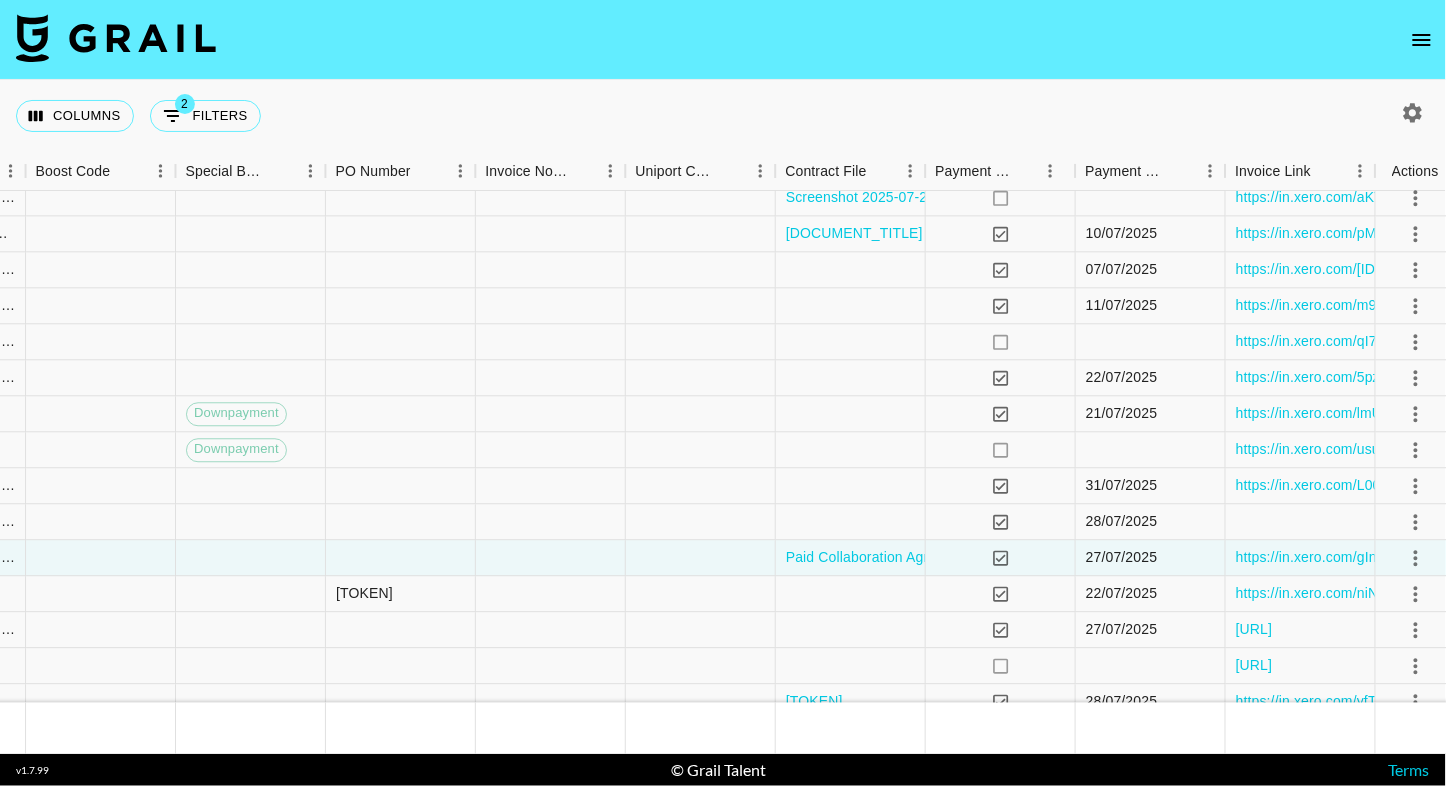click on "Columns 2 Filters + Booking" at bounding box center [723, 116] 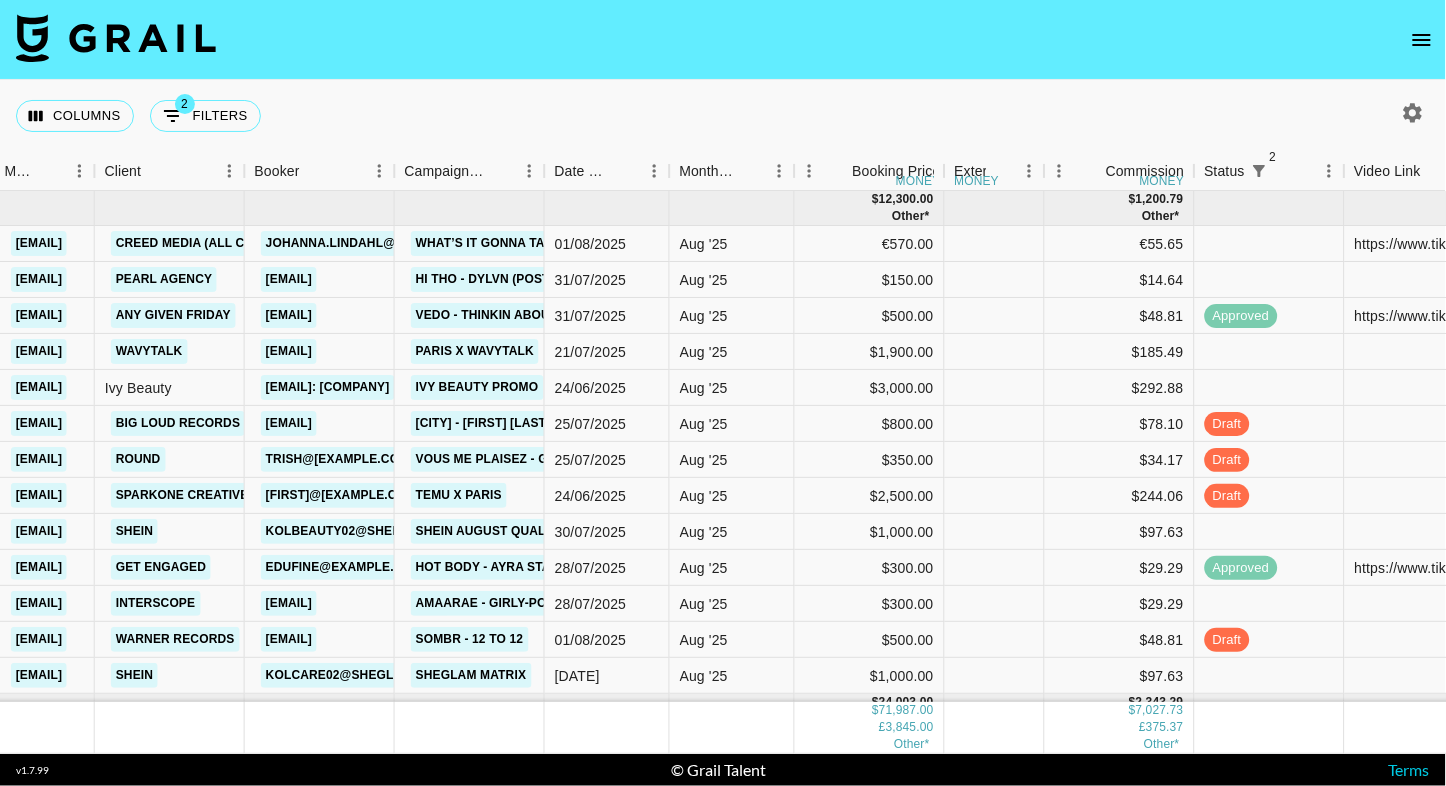 scroll, scrollTop: 0, scrollLeft: 571, axis: horizontal 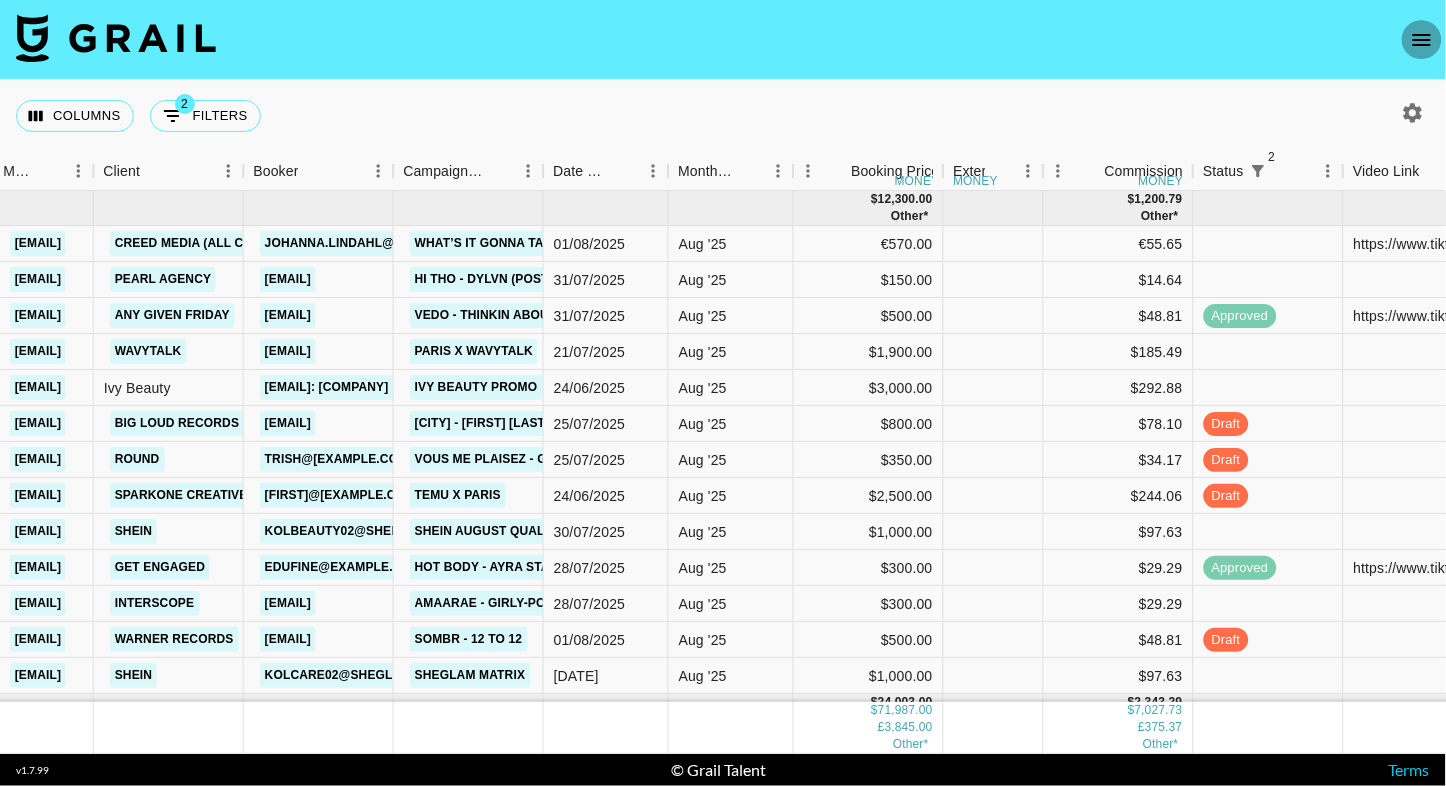 click 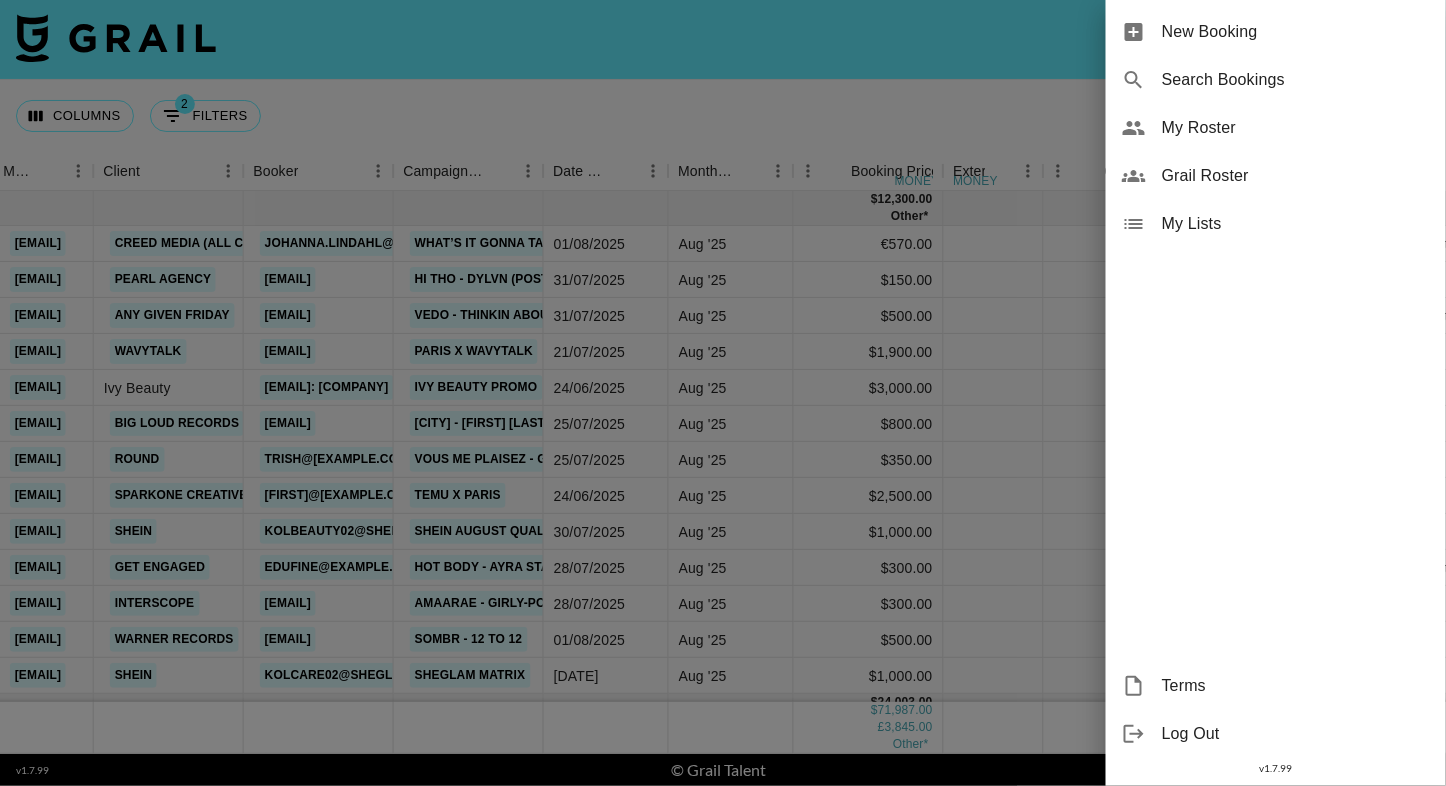 click on "New Booking" at bounding box center [1296, 32] 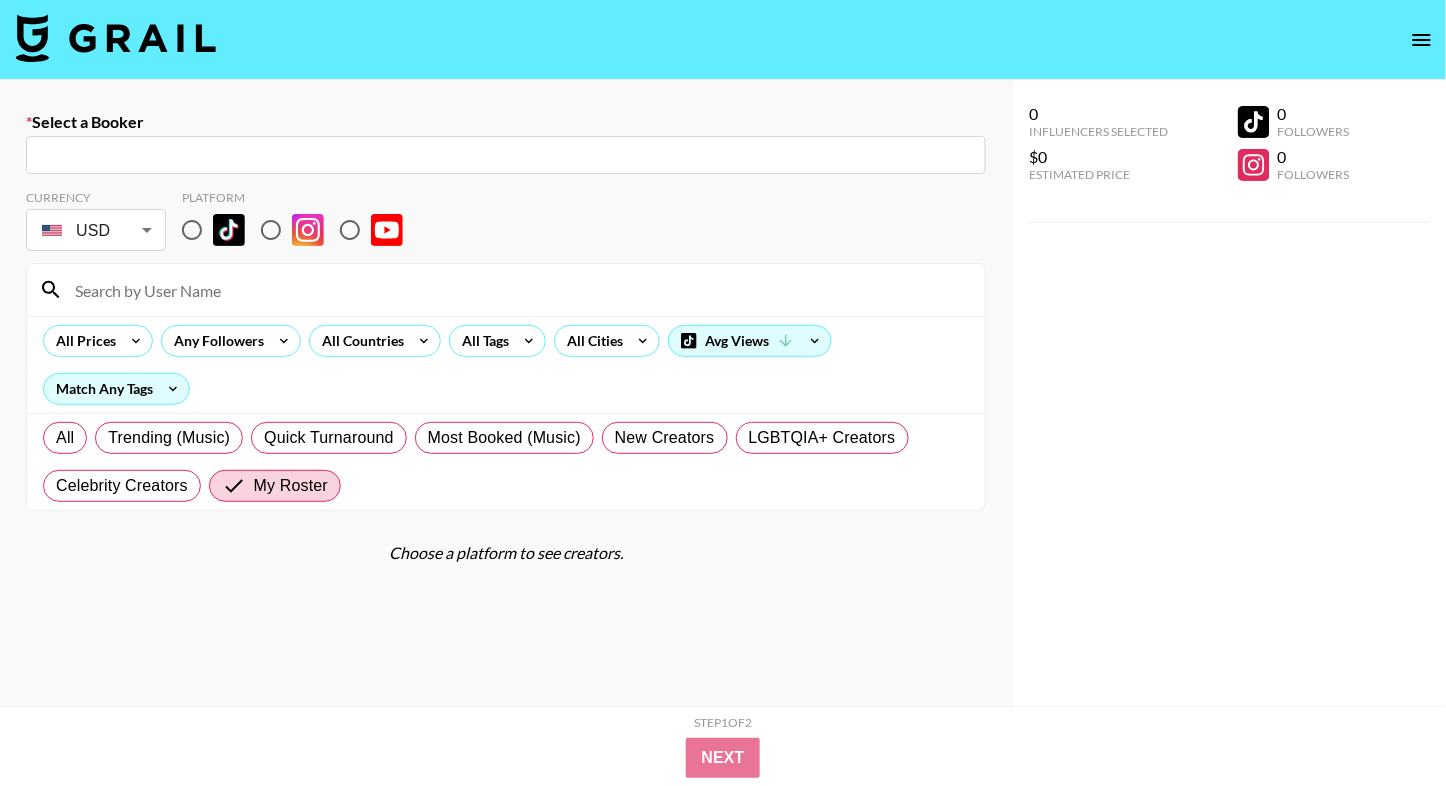 click at bounding box center (506, 155) 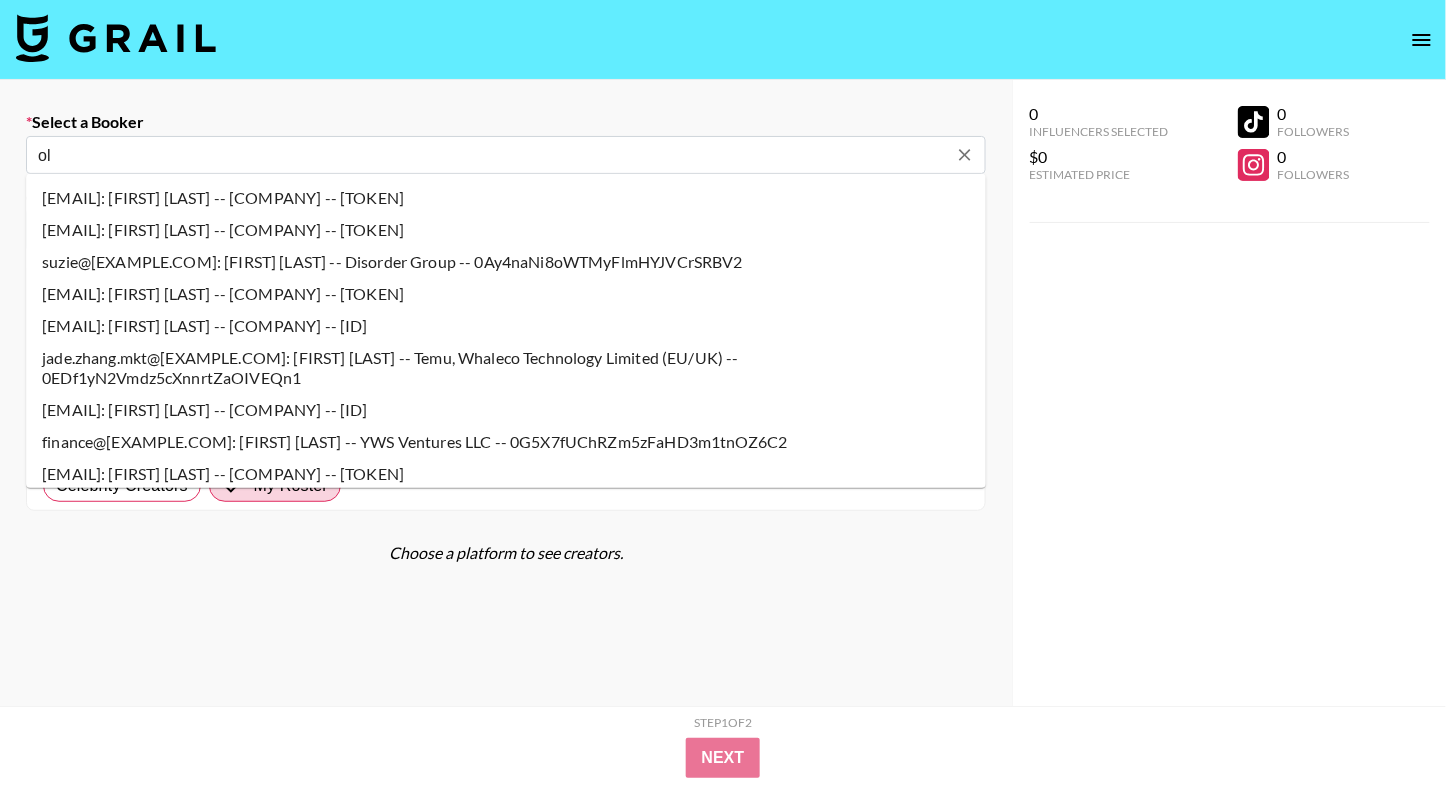 type on "olivia.delas@[EXAMPLE.COM]: [FIRST] [LAST] --  -- GTaU1Ayh8CQUwyZiue8M0dobjmL2" 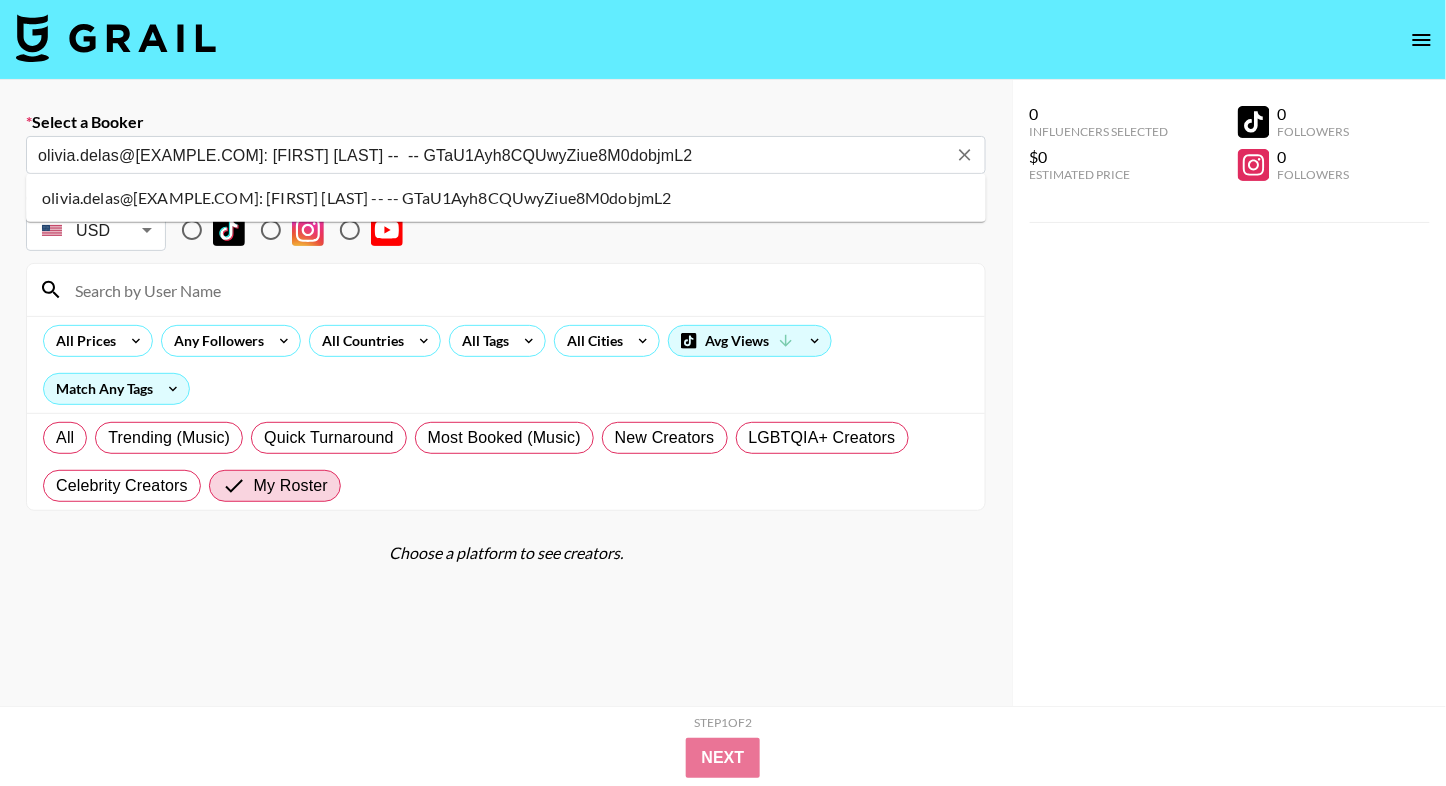 click on "olivia.delas@[EXAMPLE.COM]: [FIRST] [LAST] --  -- GTaU1Ayh8CQUwyZiue8M0dobjmL2" at bounding box center [506, 198] 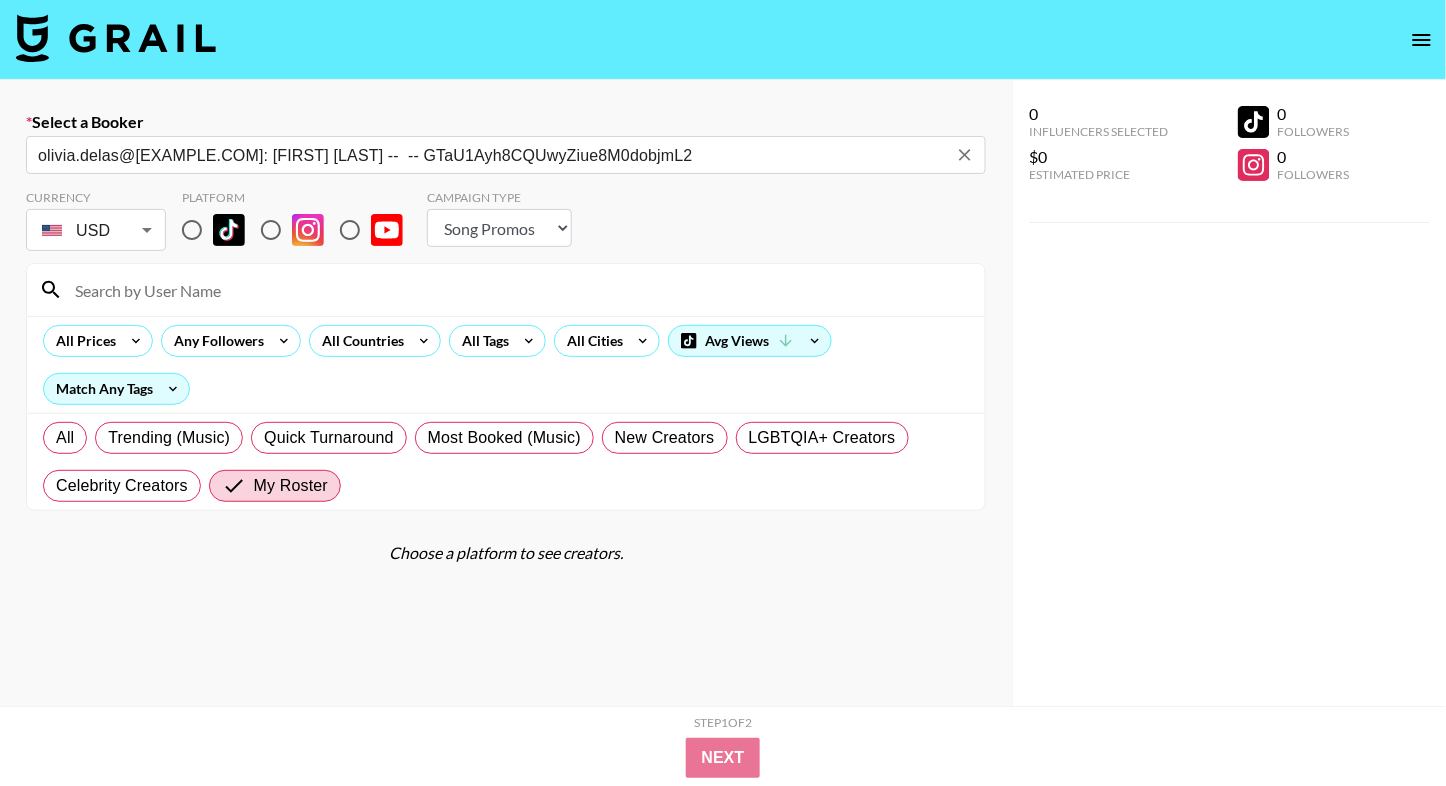 click on "Select a Booker [FIRST].[LAST]@[EXAMPLE.COM]: [FIRST] [LAST] --  -- [TOKEN] ​ Currency USD USD ​ Platform Campaign Type Choose Type... Song Promos Brand Promos All Prices Any Followers All Countries All Tags All Cities Avg Views Match Any Tags All Trending (Music) Quick Turnaround Most Booked (Music) New Creators LGBTQIA+ Creators Celebrity Creators My Roster Choose a platform to see creators. 0 Influencers Selected $0 Estimated Price 0 Followers 0 Followers 0 Influencers Selected $0 Estimated Price 0 Followers 0 Followers Step  1  of  2 View  Summary Next v 1.7.99 © Grail Talent Terms" at bounding box center [723, 464] 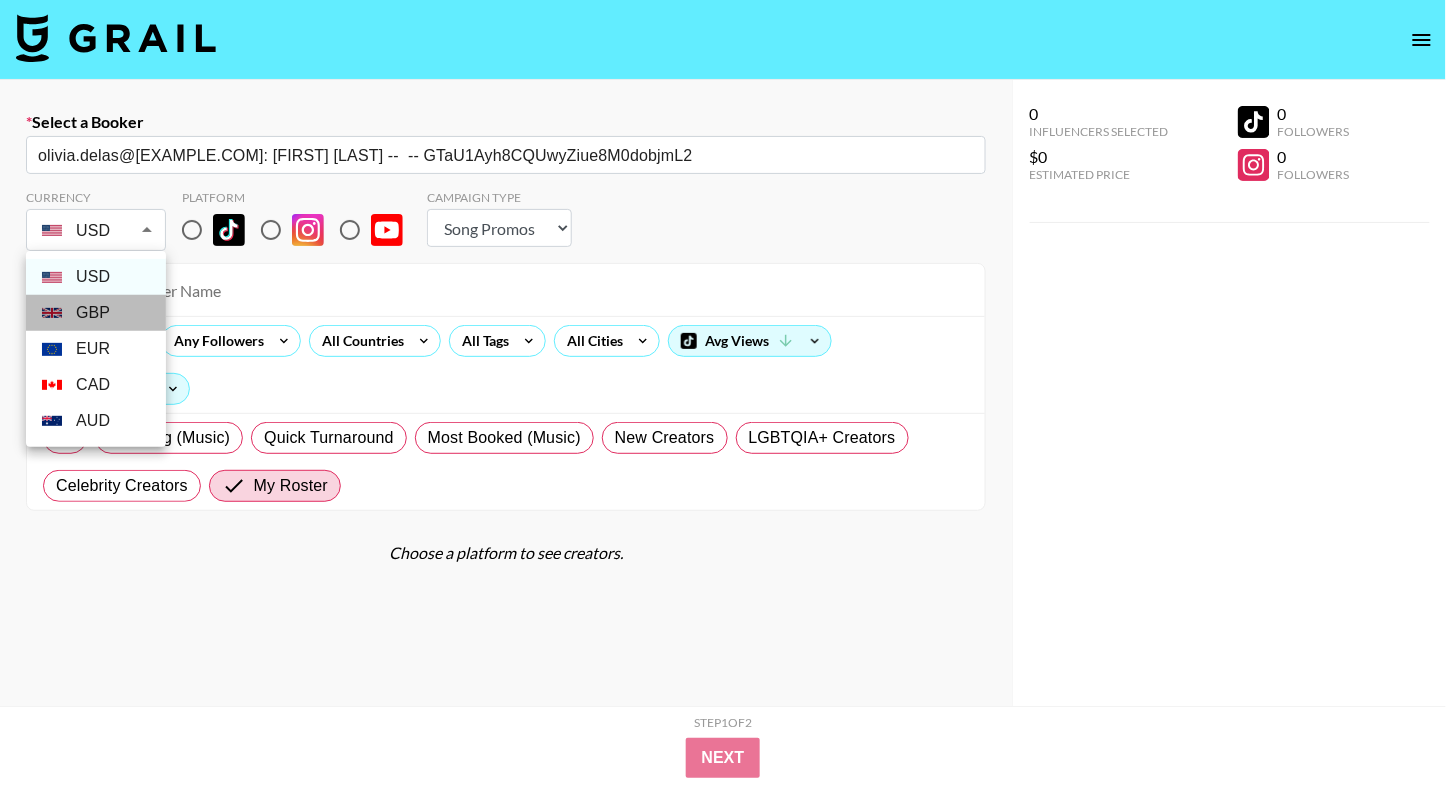 click on "GBP" at bounding box center (96, 313) 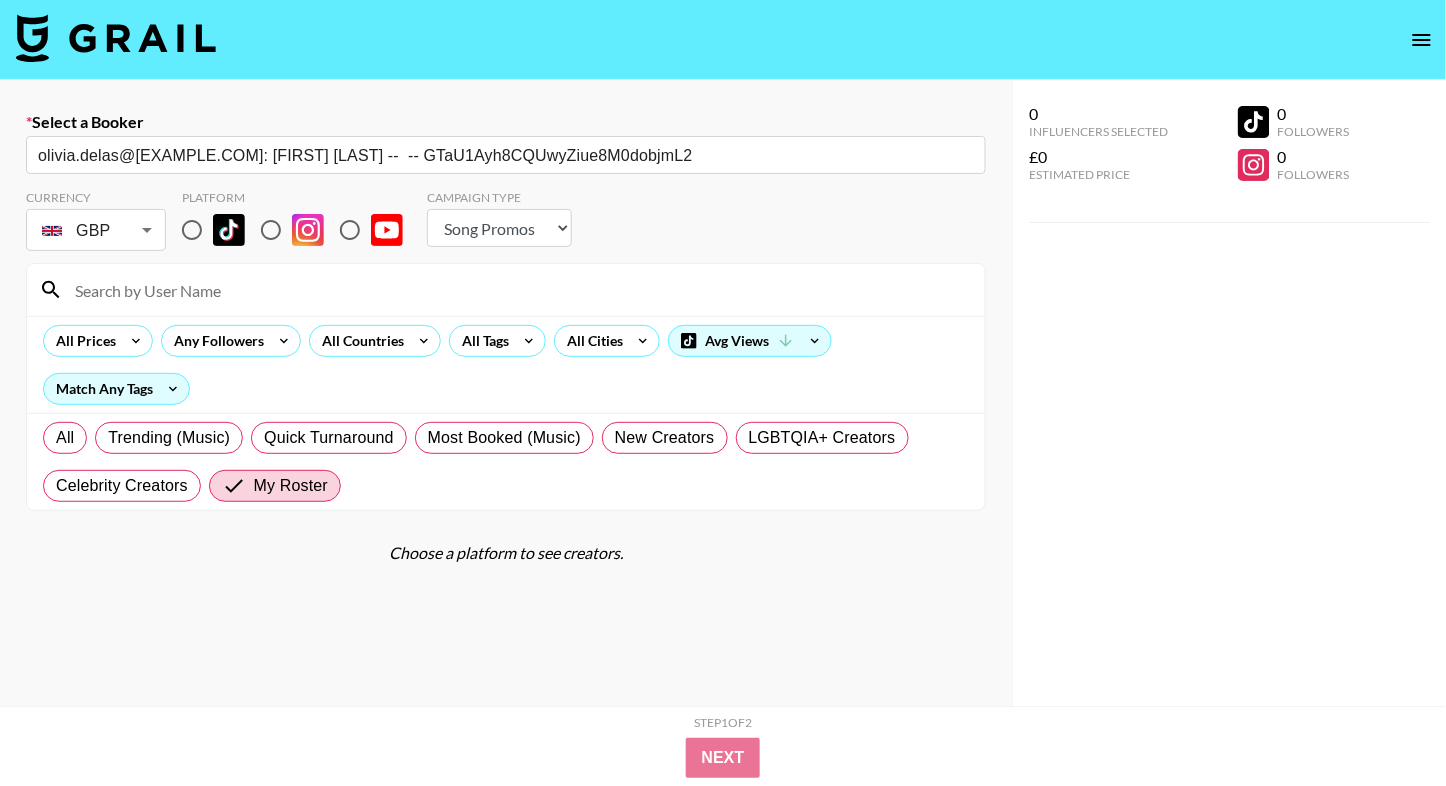 click on "Choose Type... Song Promos Brand Promos" at bounding box center (499, 228) 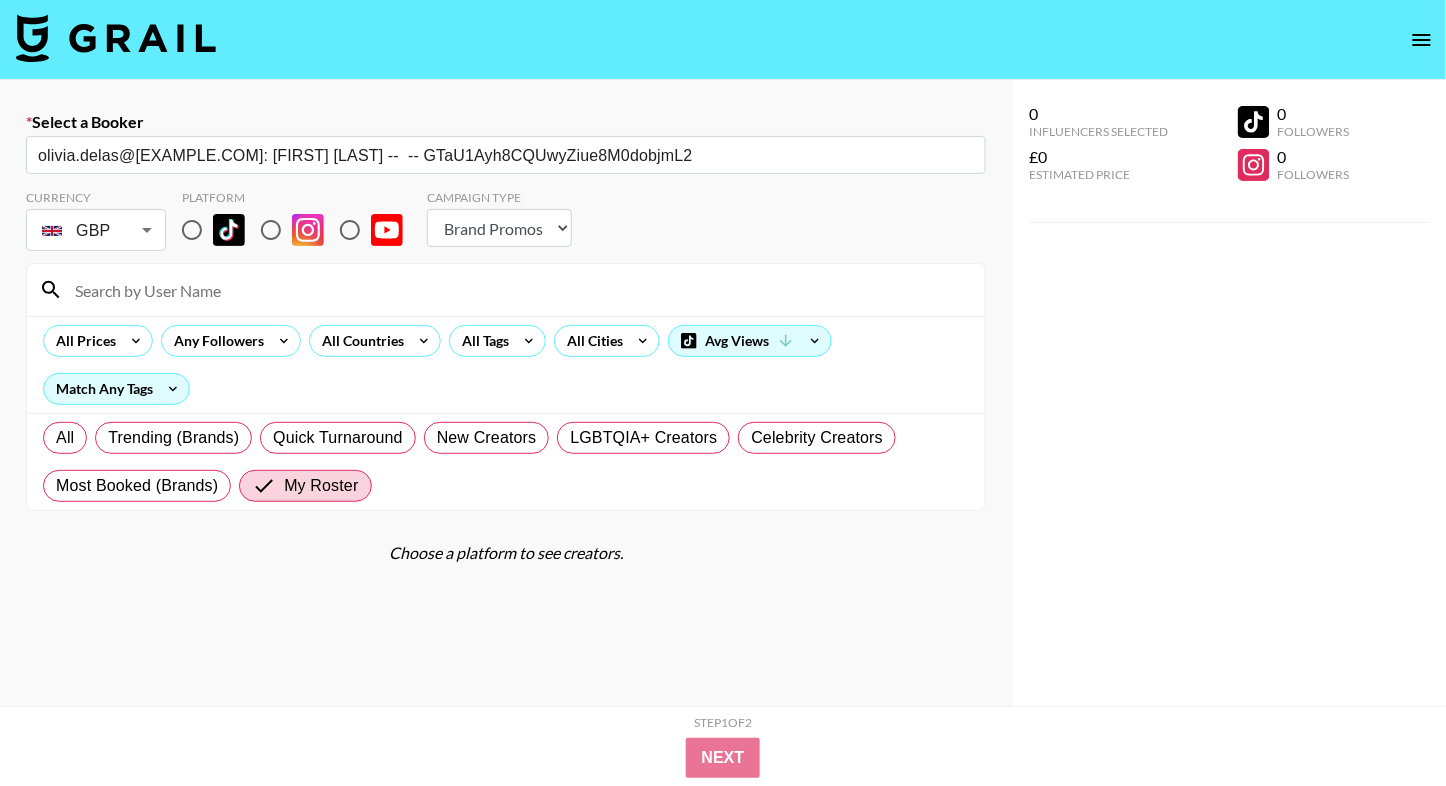 click at bounding box center (192, 230) 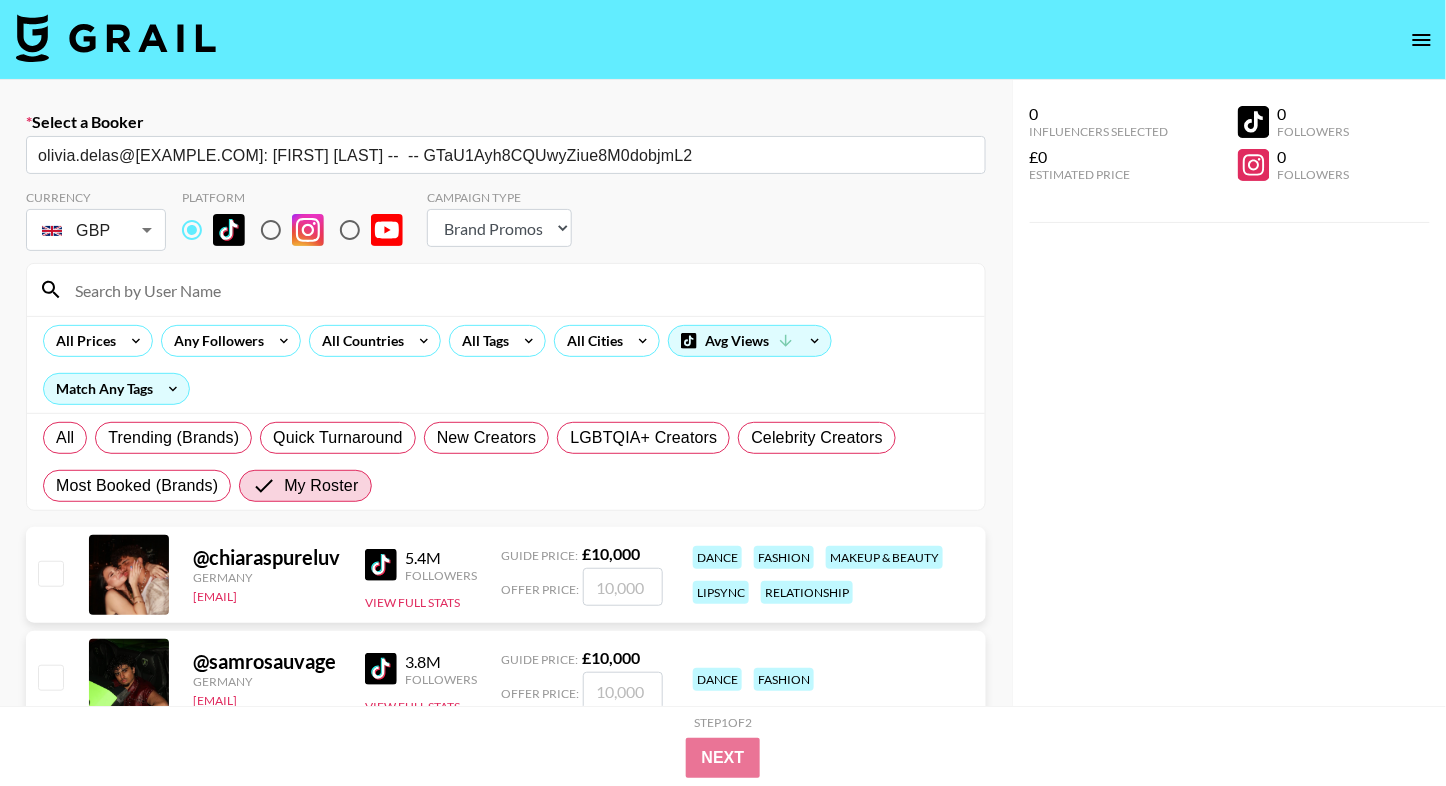 click at bounding box center (518, 290) 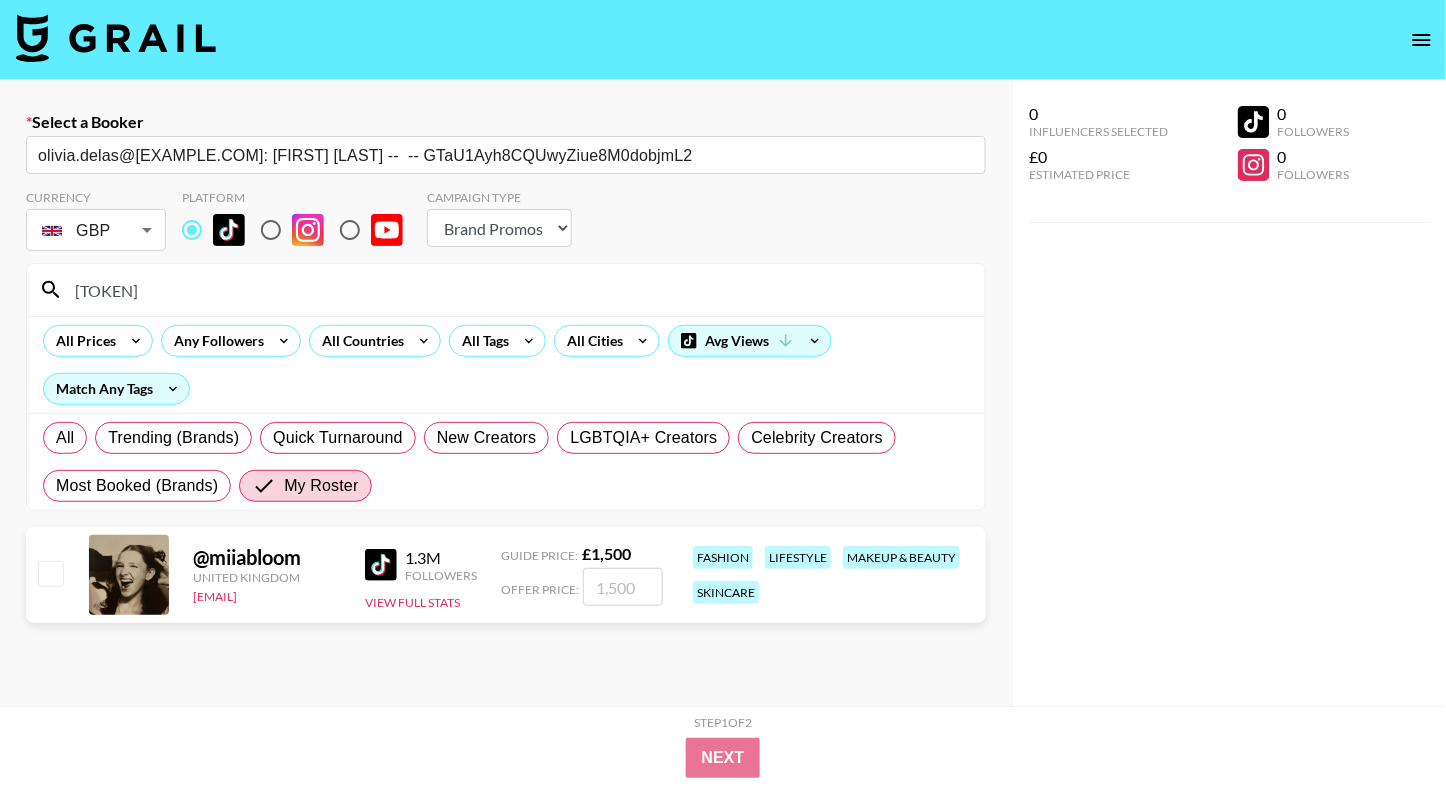 type on "[TOKEN]" 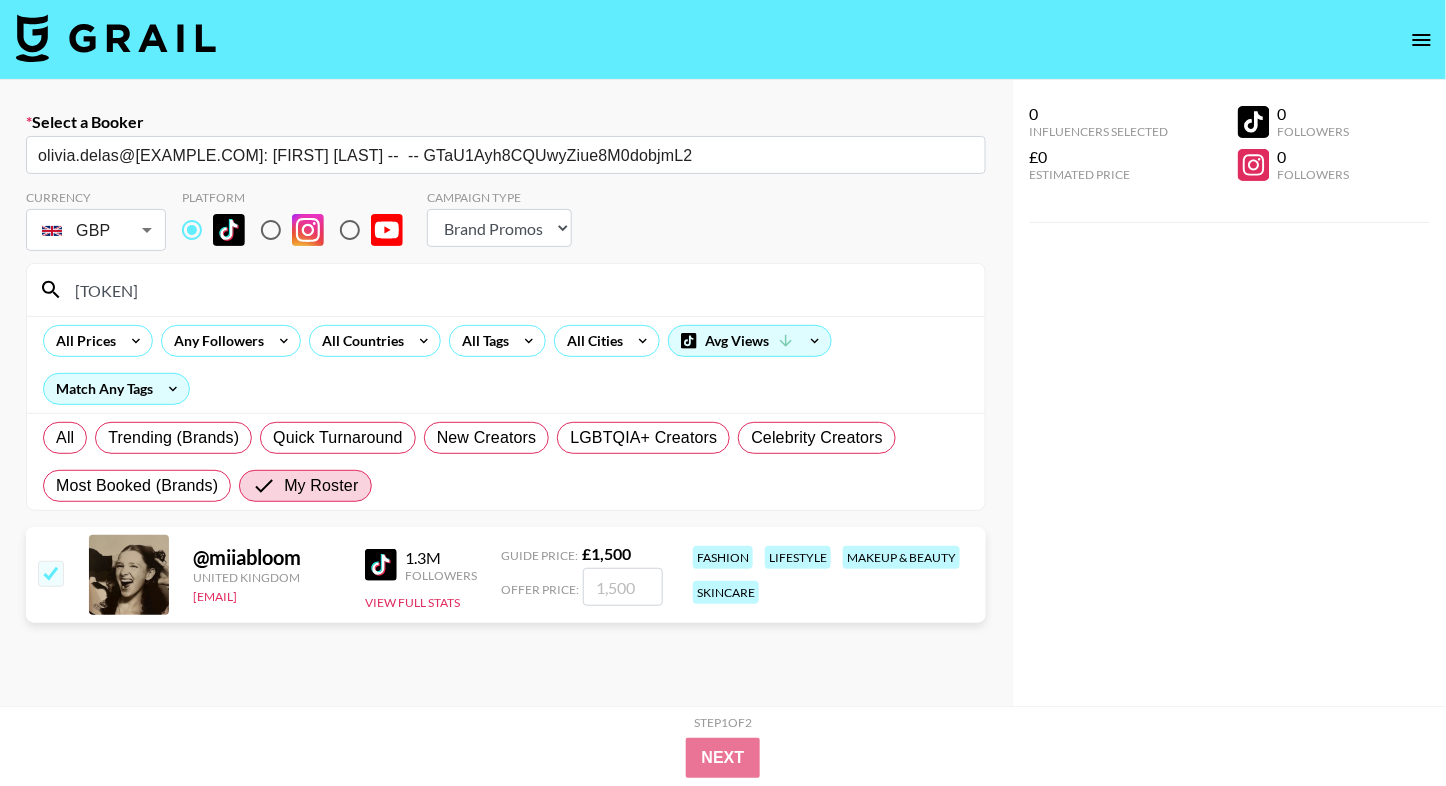 checkbox on "true" 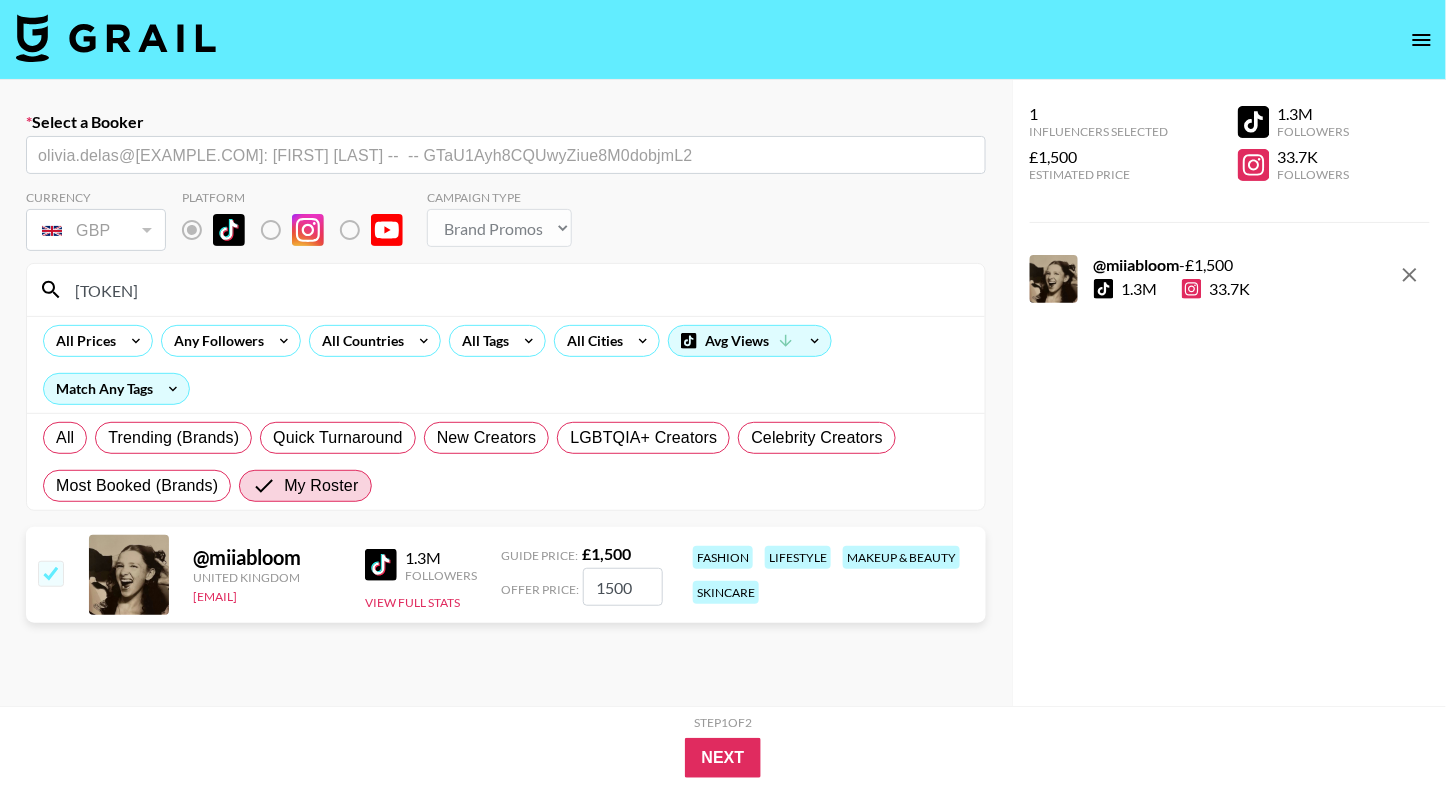 drag, startPoint x: 651, startPoint y: 585, endPoint x: 545, endPoint y: 585, distance: 106 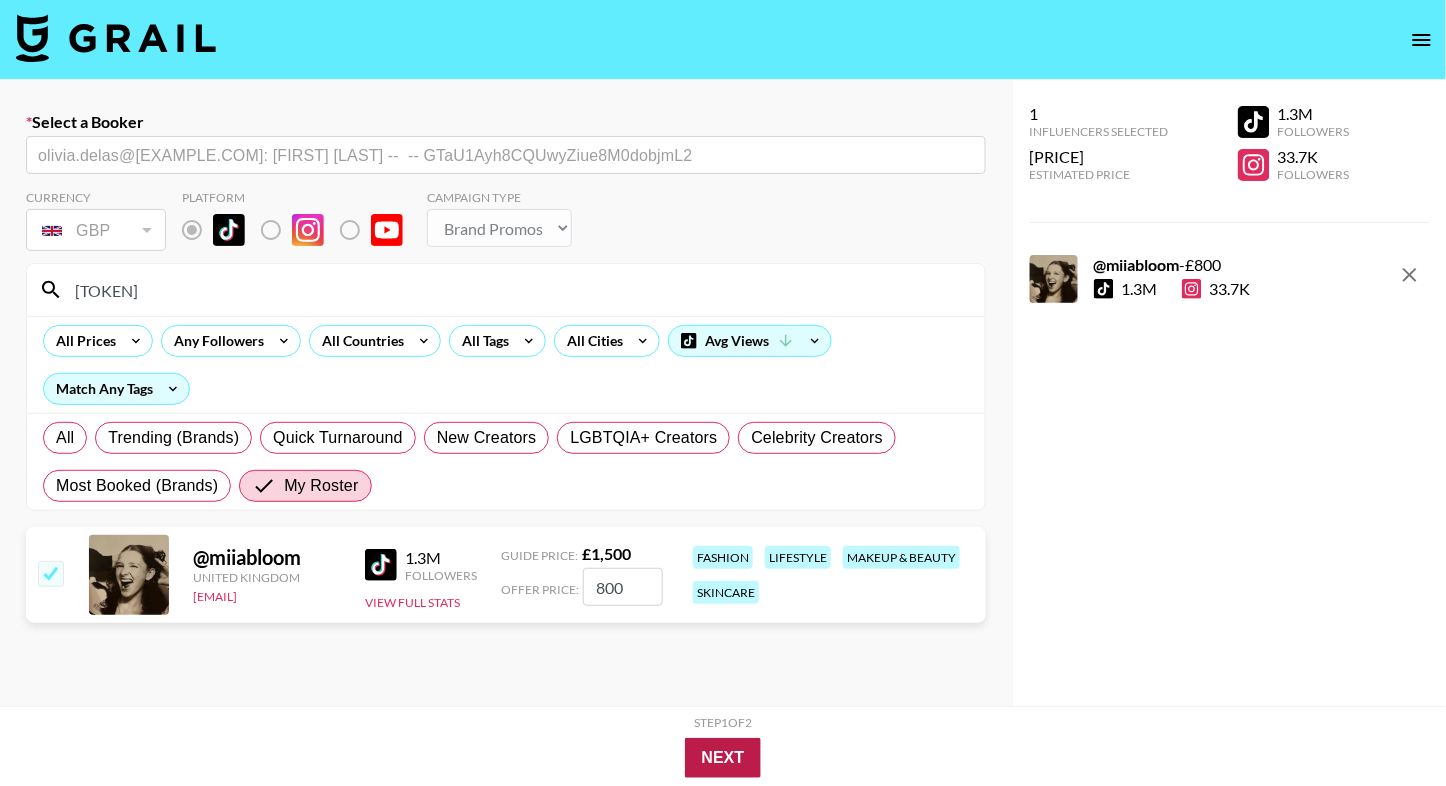 type on "800" 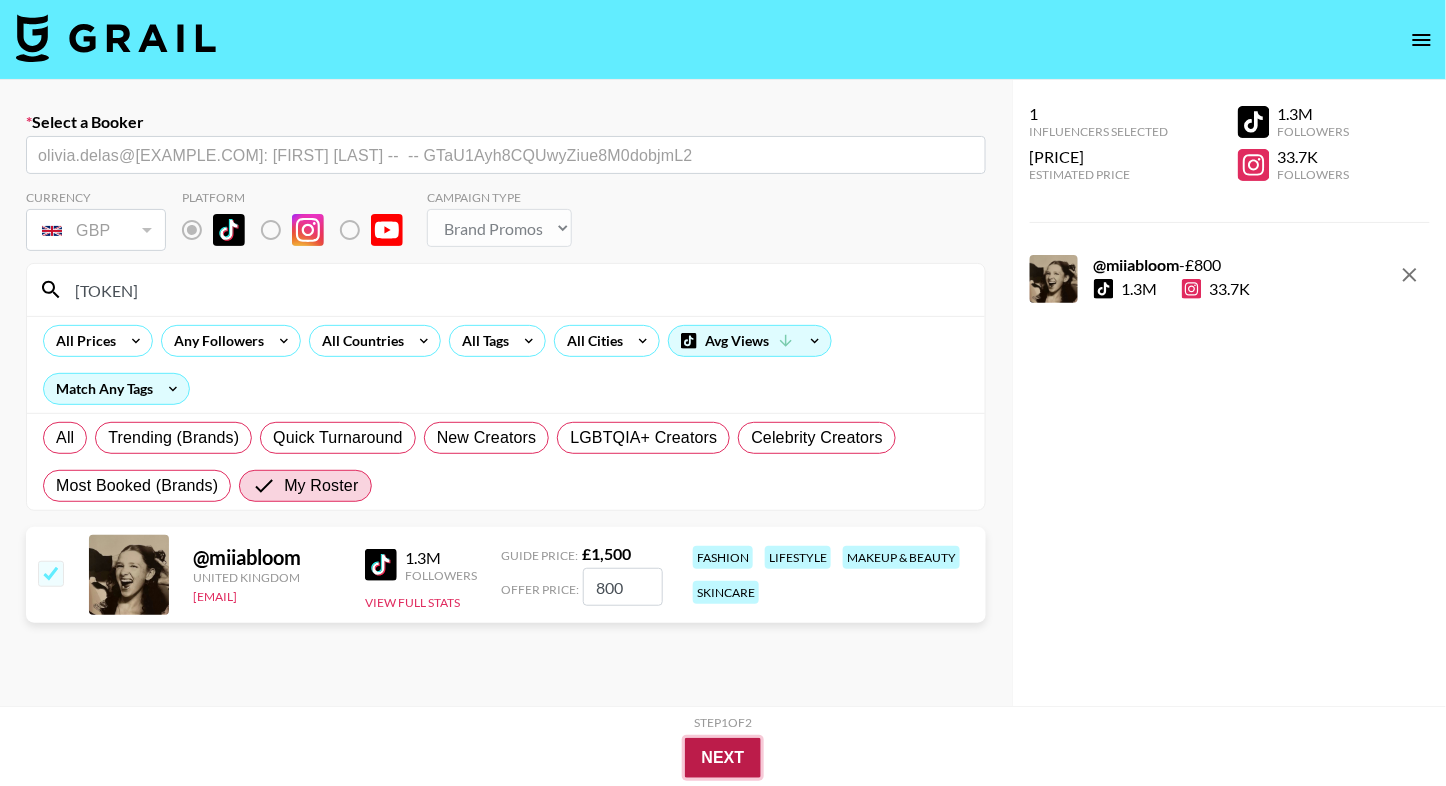 click on "Next" at bounding box center (723, 758) 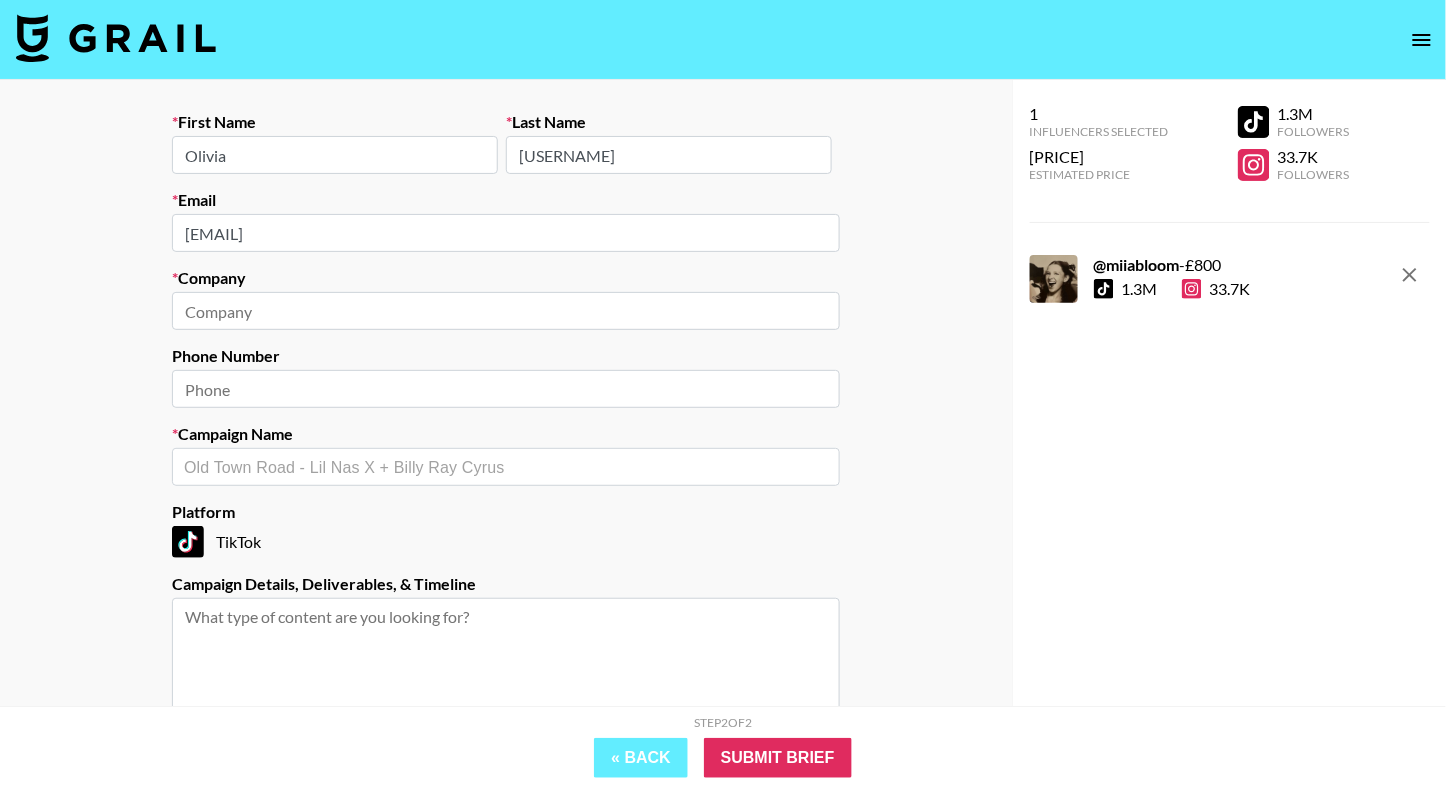 click at bounding box center [506, 467] 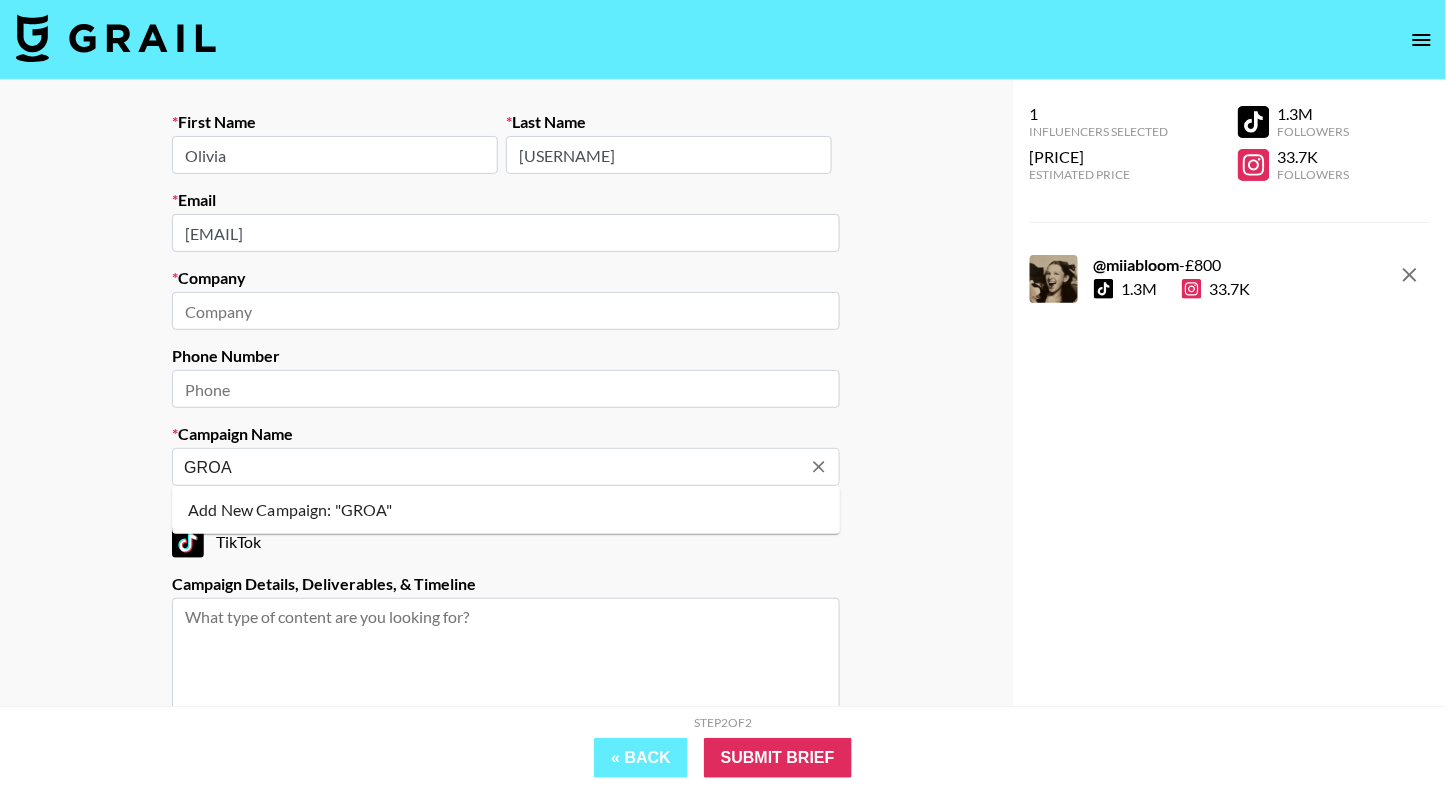type on "GROA" 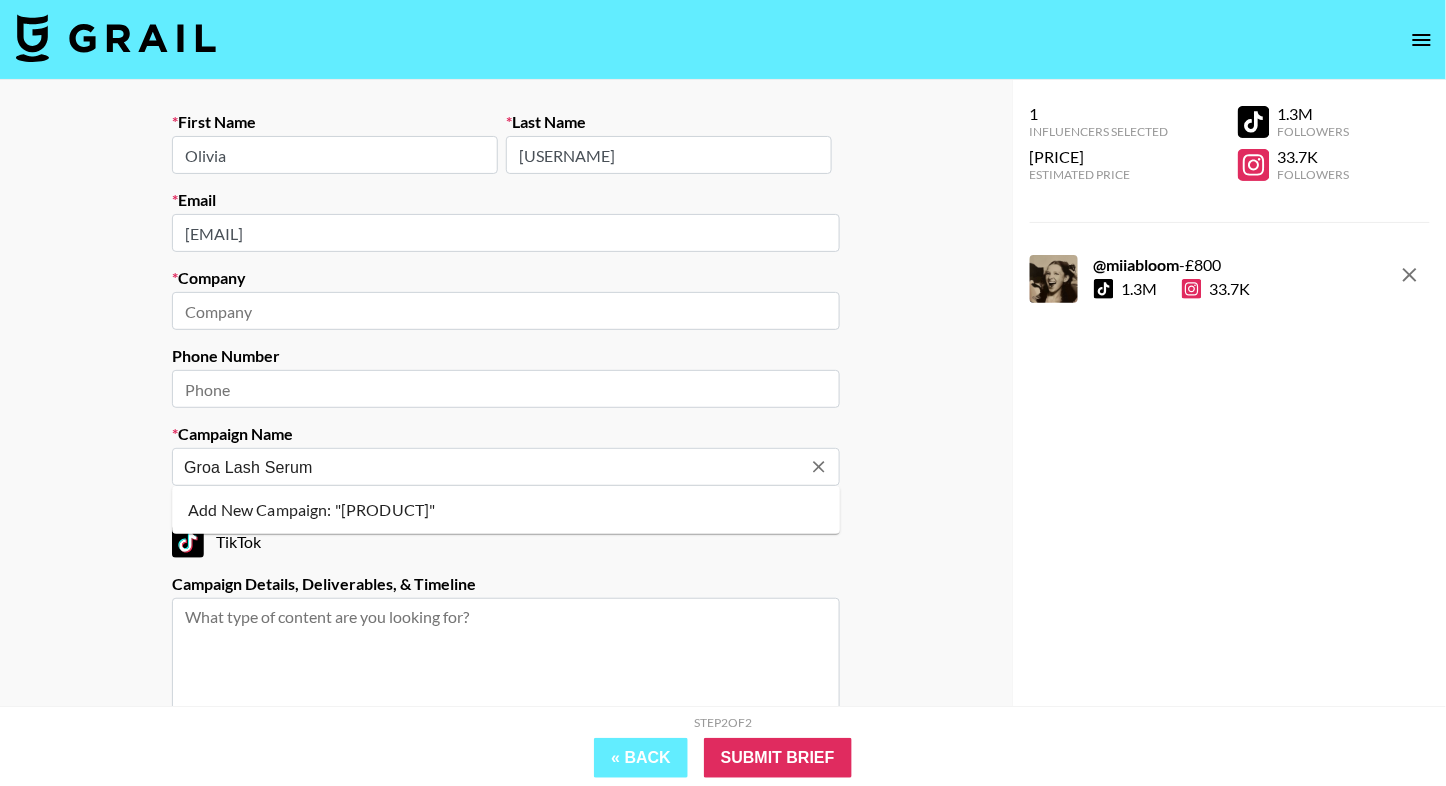 click on "Add New Campaign: "[PRODUCT]"" at bounding box center (506, 510) 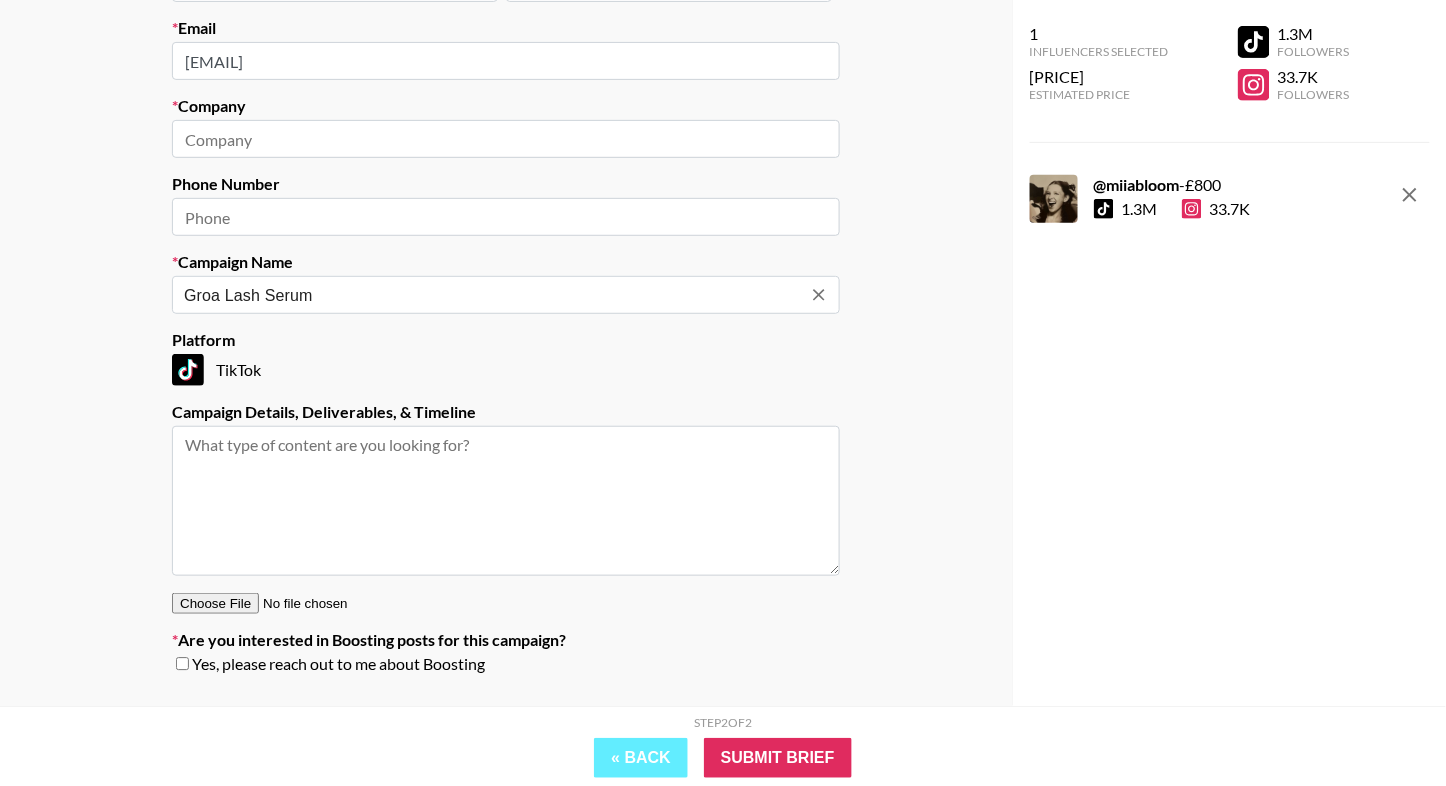 scroll, scrollTop: 185, scrollLeft: 0, axis: vertical 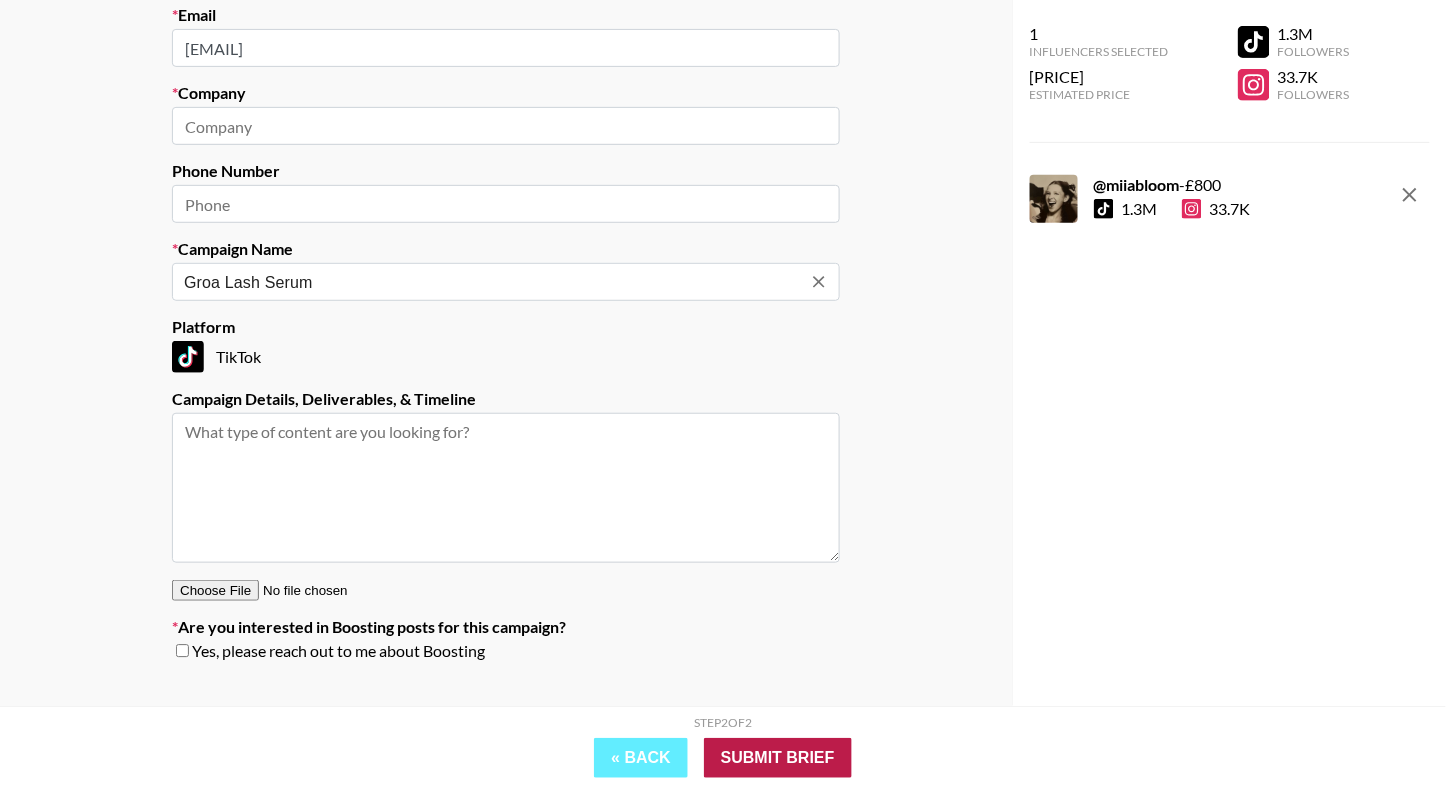 type on "Groa Lash Serum" 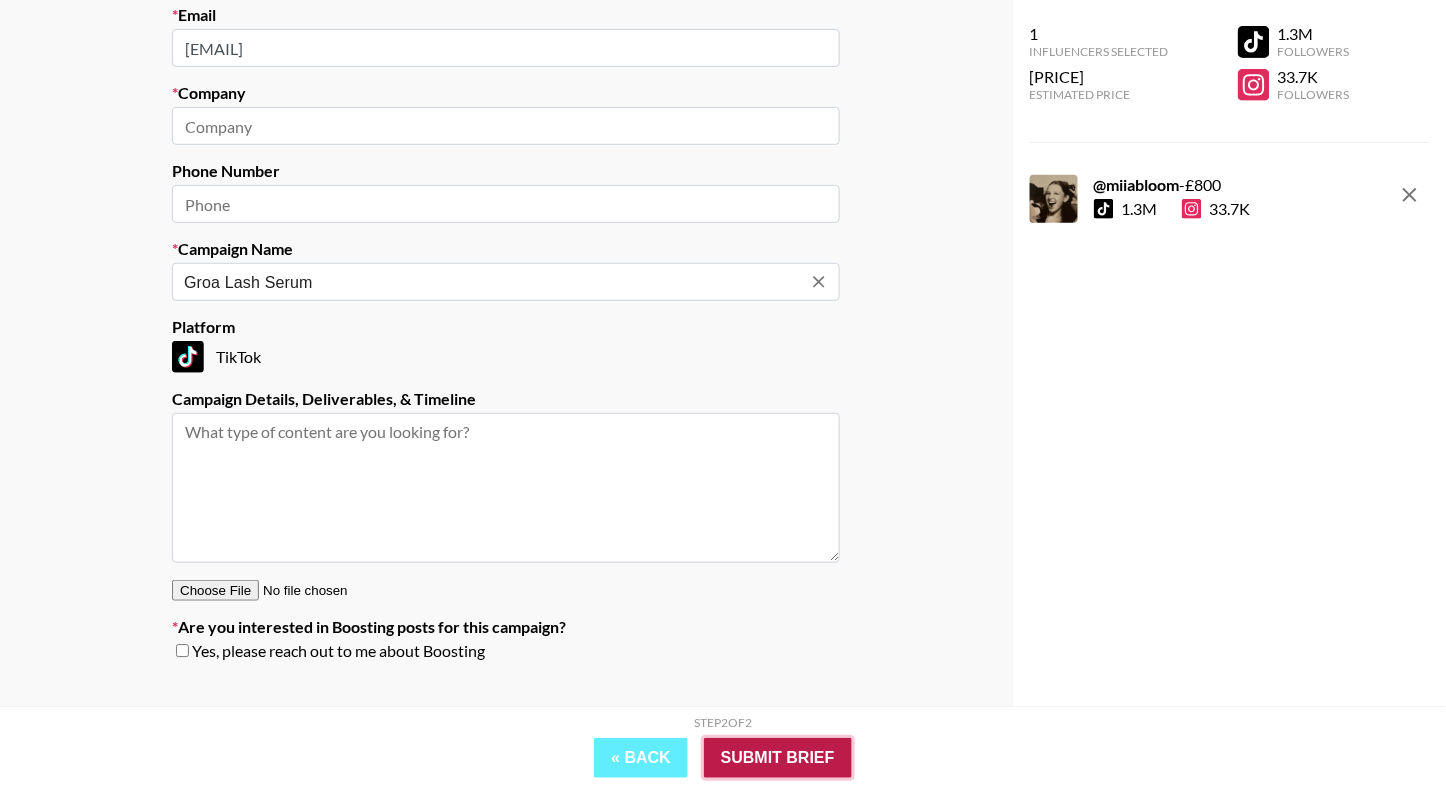 click on "Submit Brief" at bounding box center (778, 758) 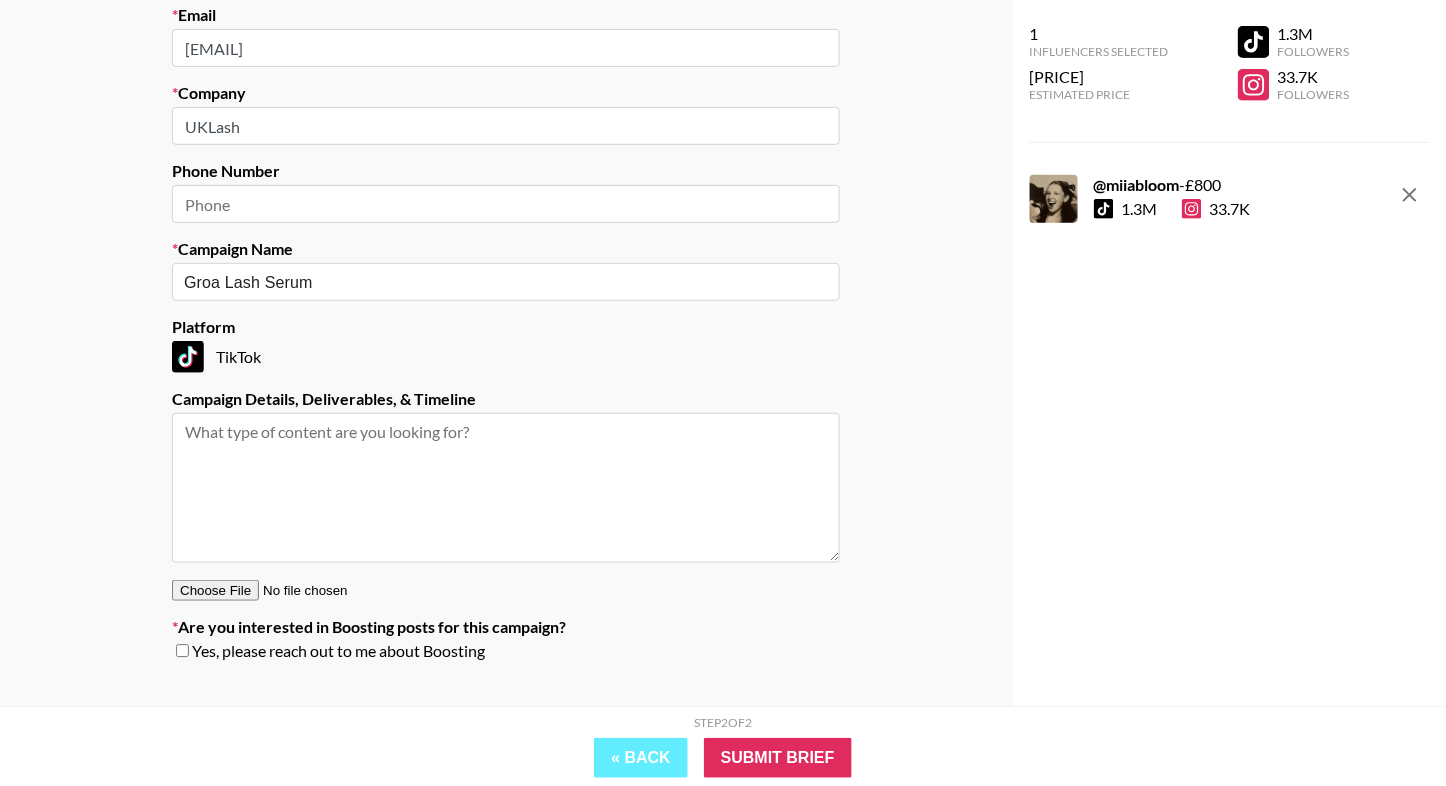 type on "UKLash" 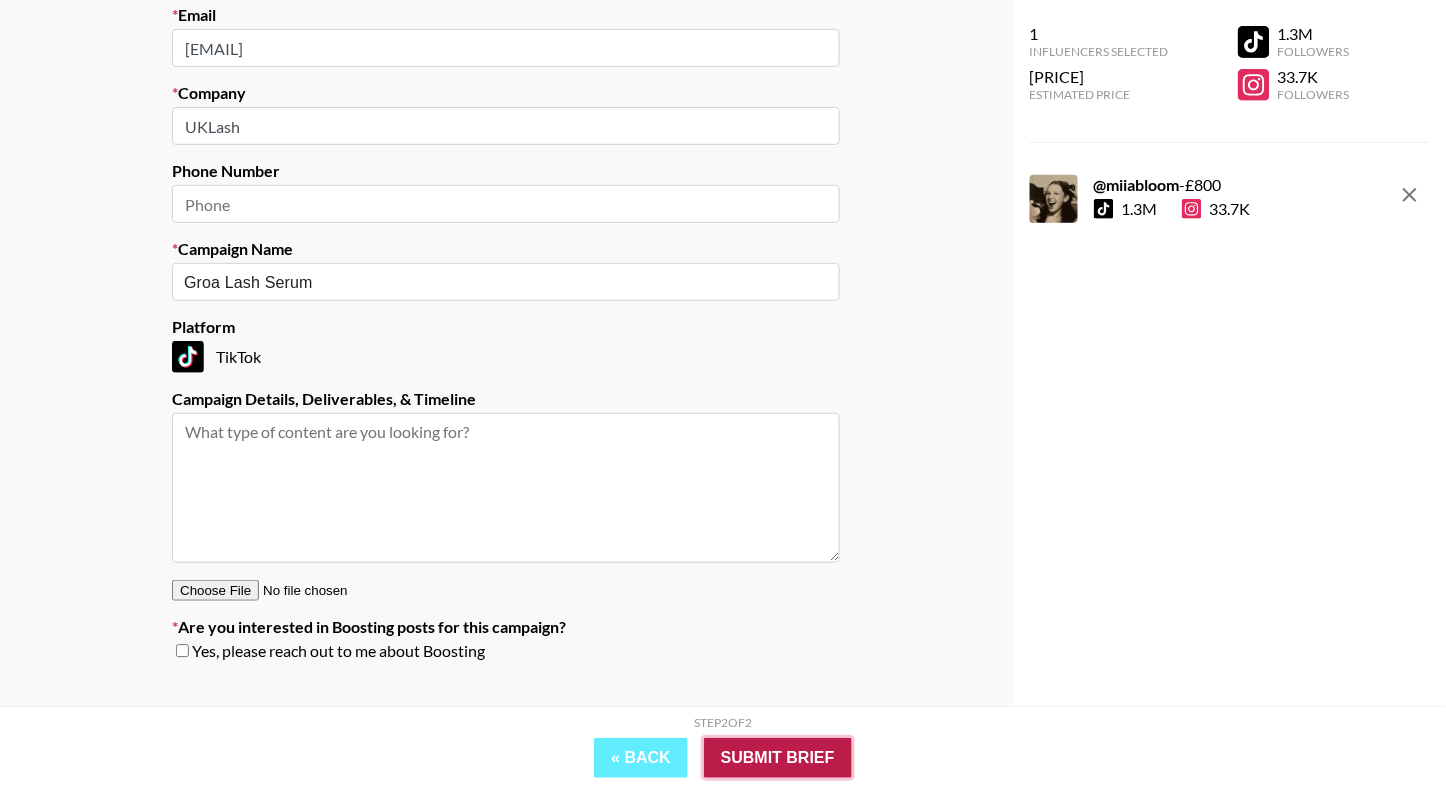 click on "Submit Brief" at bounding box center (778, 758) 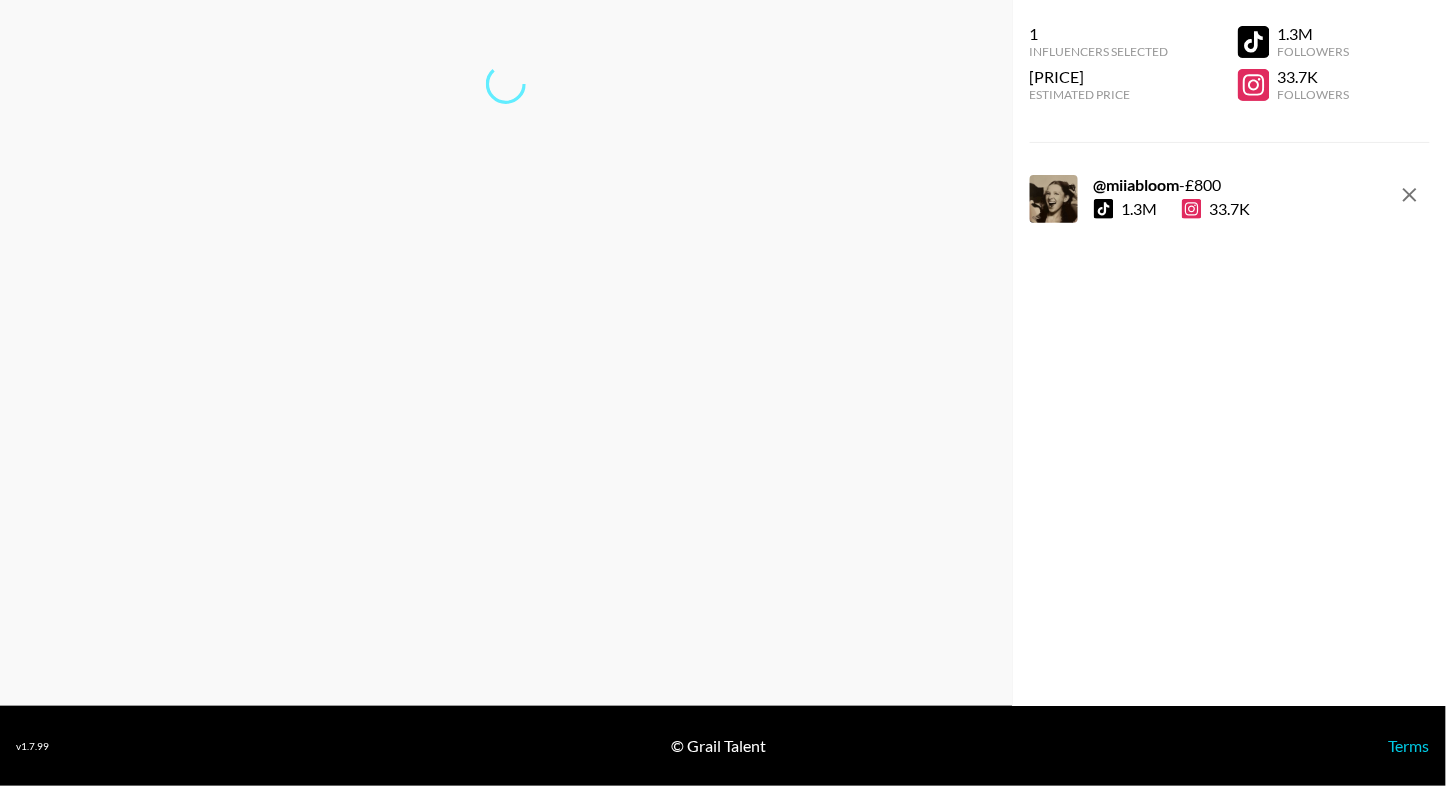 scroll, scrollTop: 80, scrollLeft: 0, axis: vertical 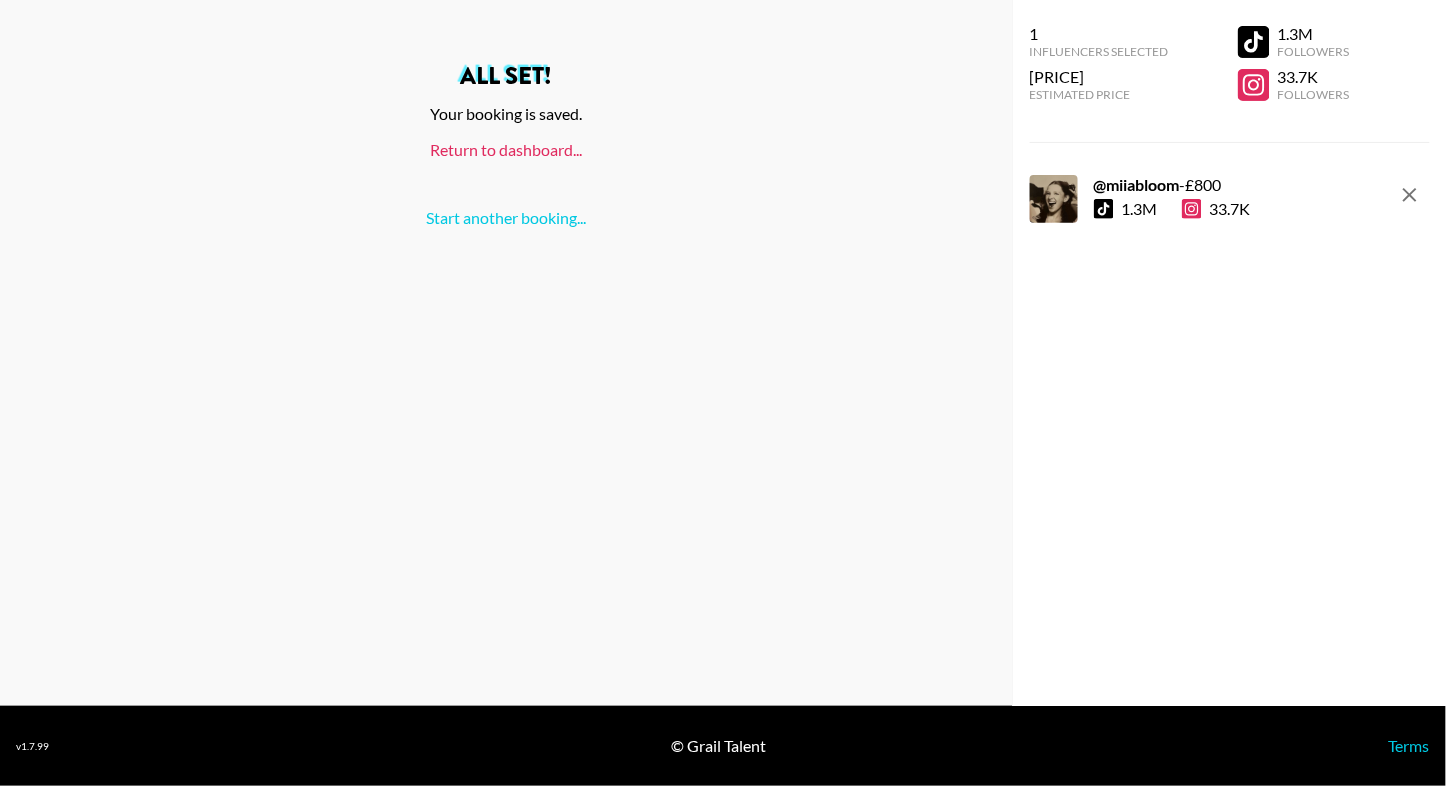 click on "Return to dashboard..." at bounding box center [506, 149] 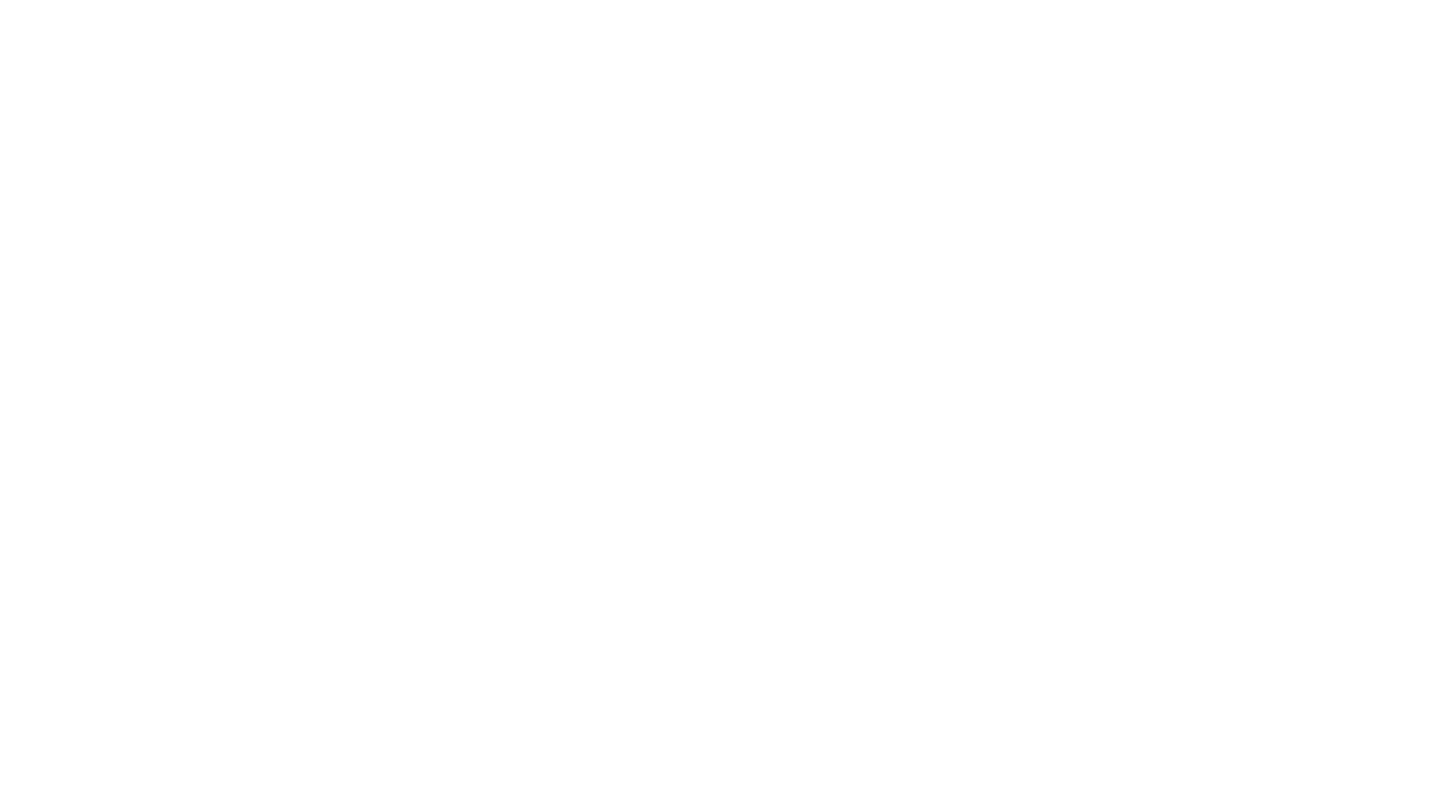 scroll, scrollTop: 0, scrollLeft: 0, axis: both 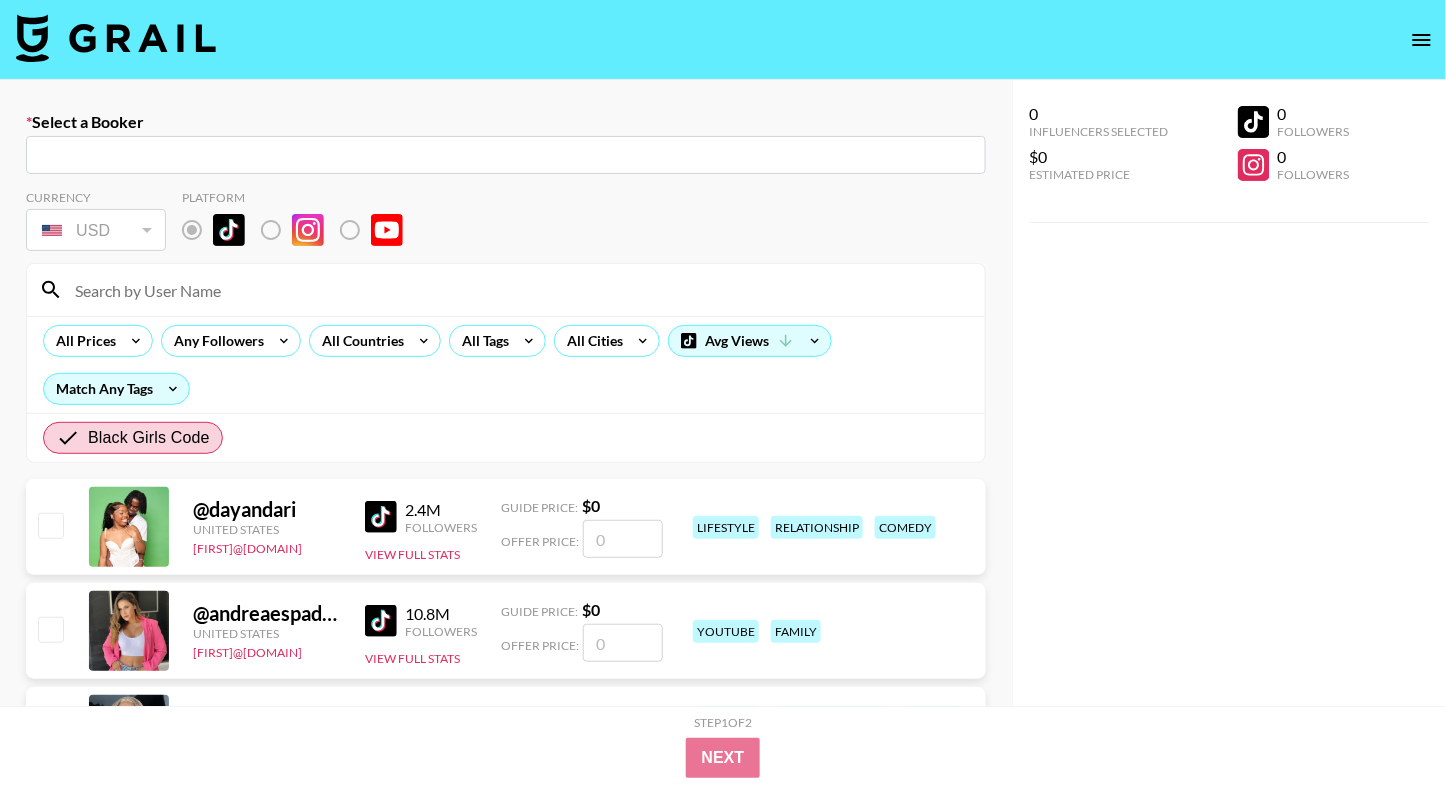 radio on "true" 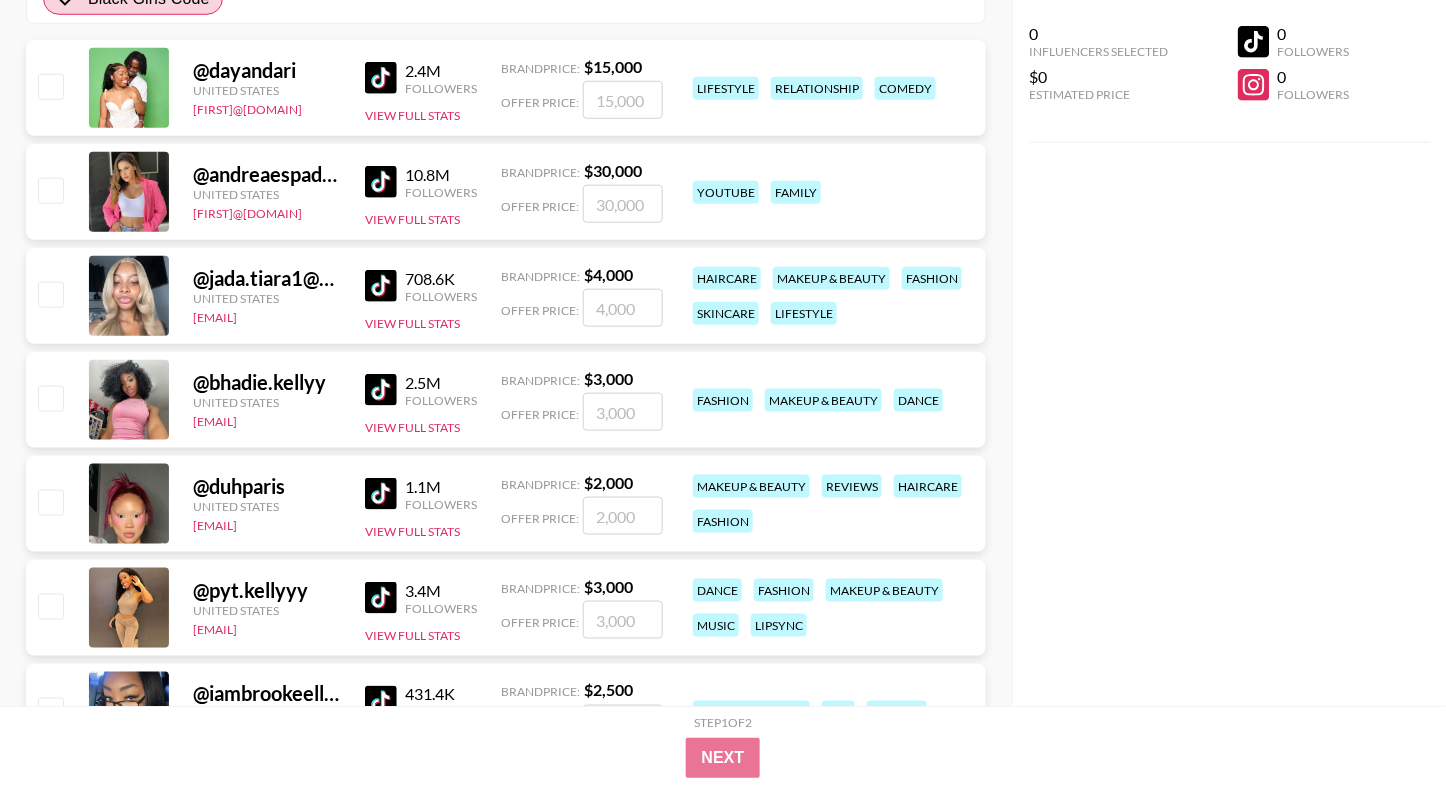 scroll, scrollTop: 0, scrollLeft: 0, axis: both 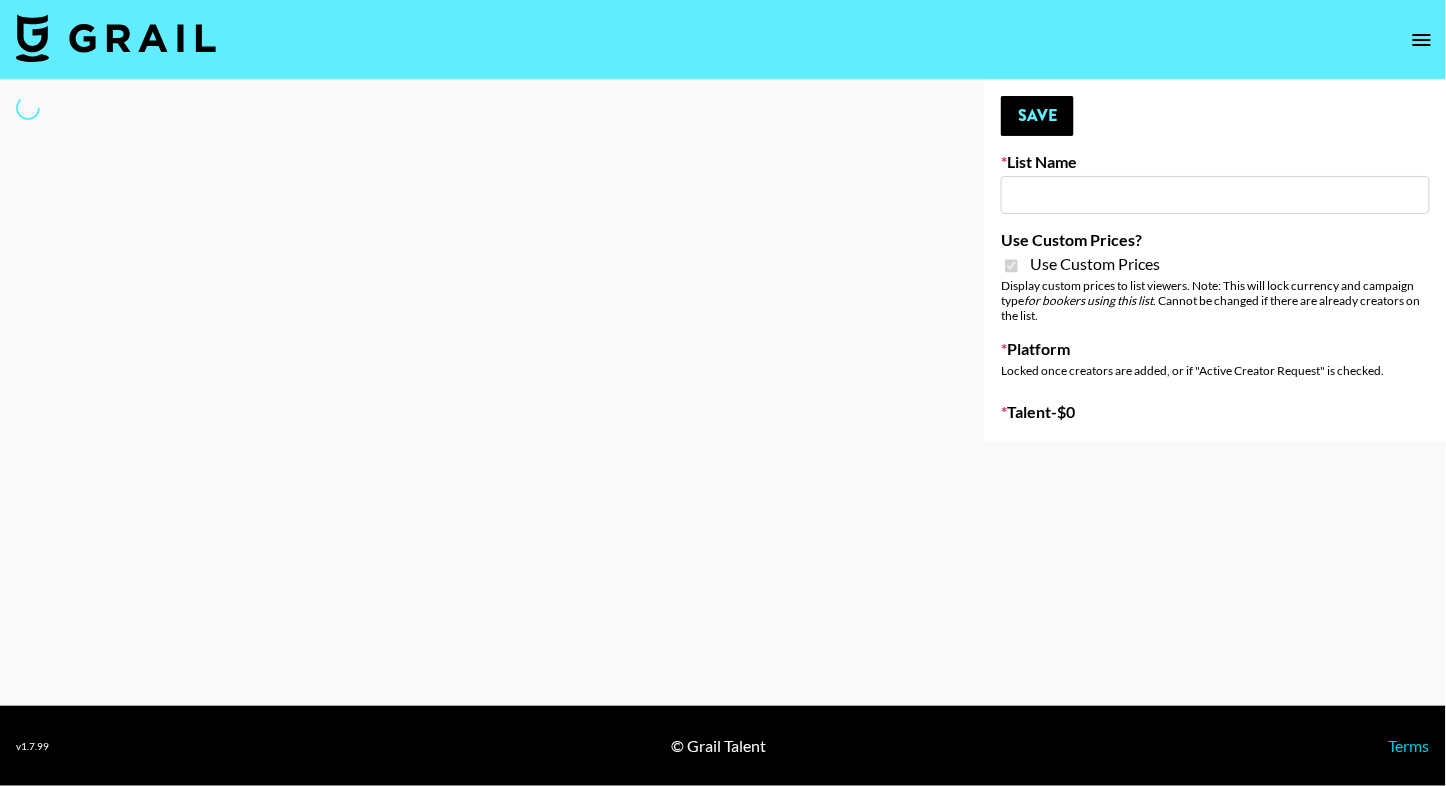 type on "Pretty Up App" 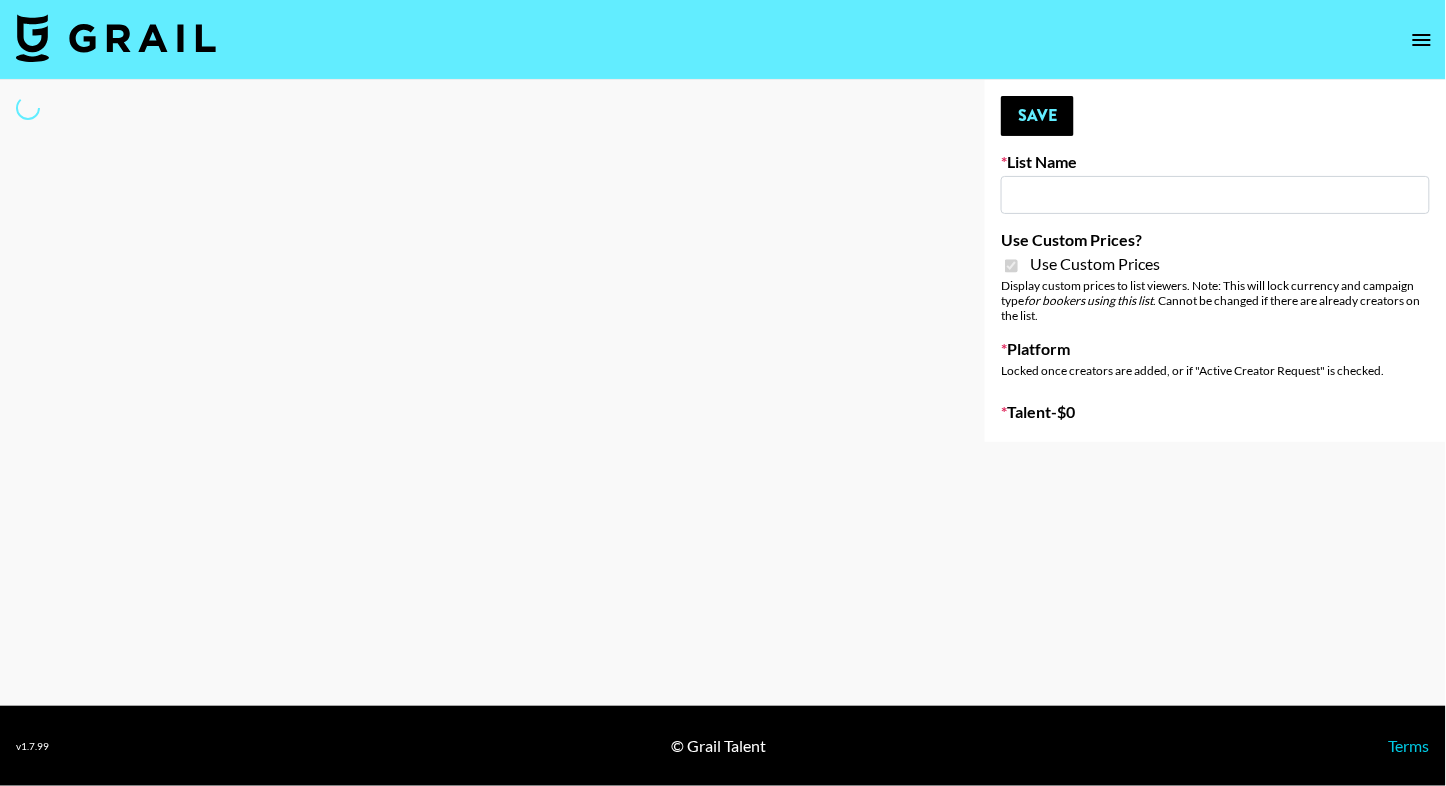 checkbox on "true" 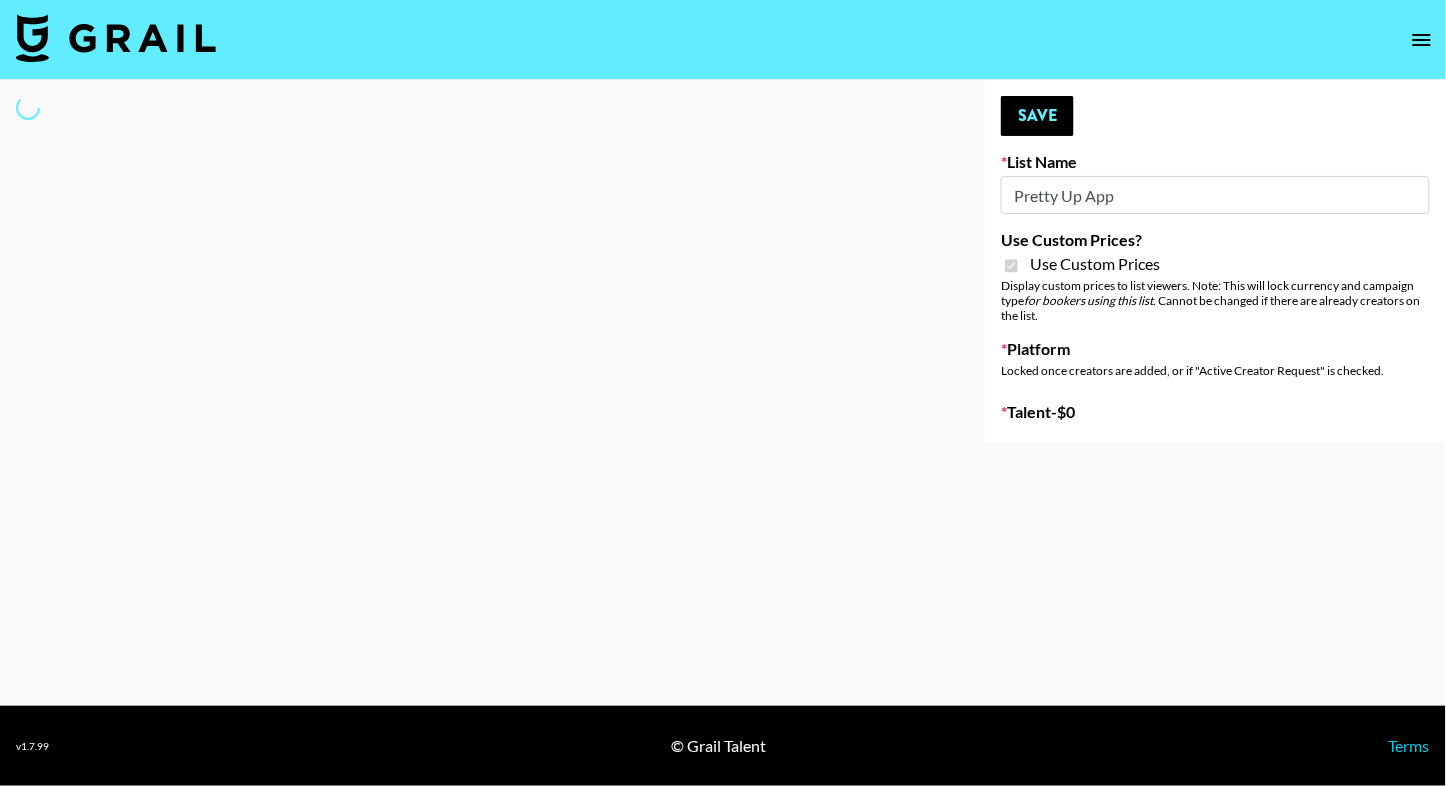 select on "Brand" 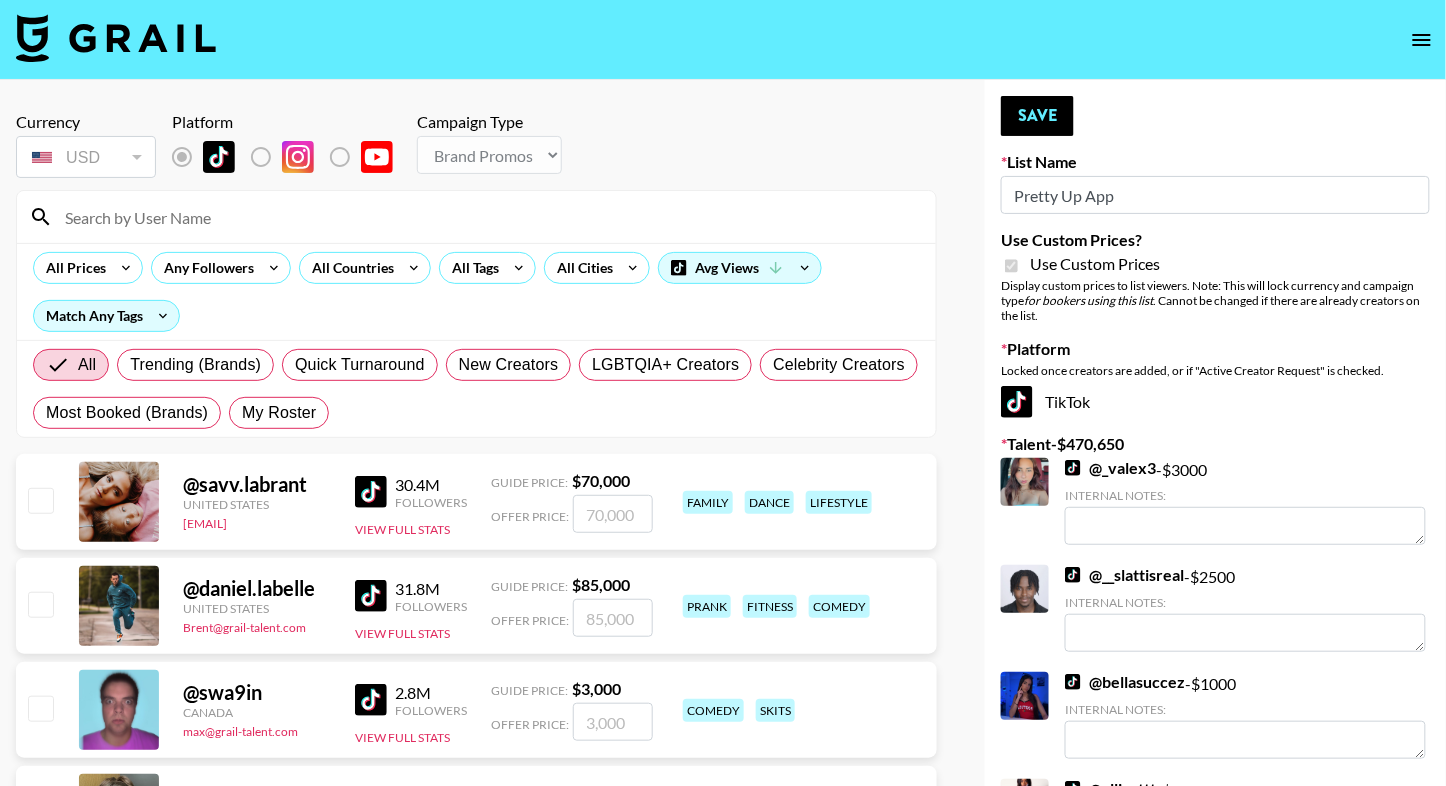click at bounding box center [488, 217] 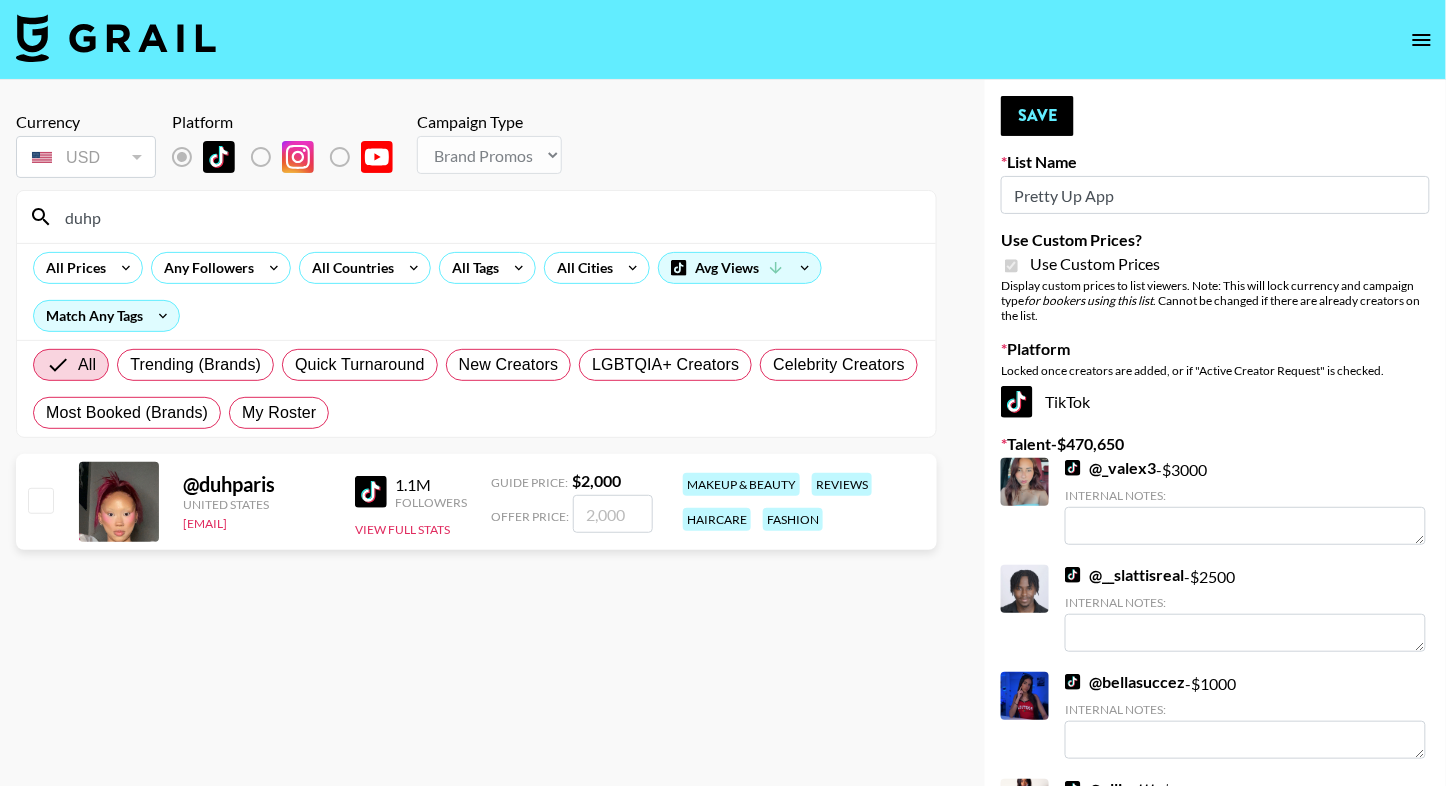 type on "duhp" 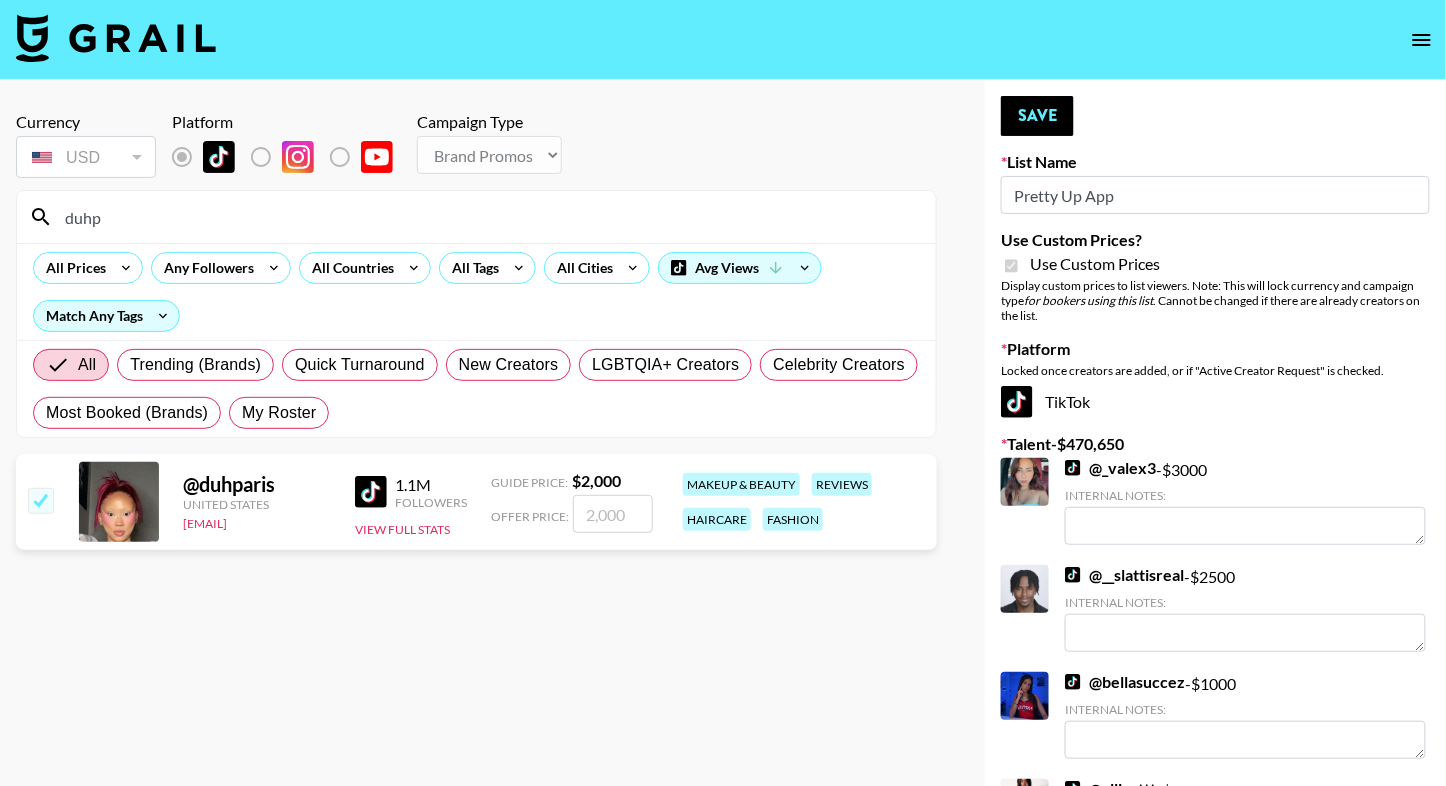 checkbox on "true" 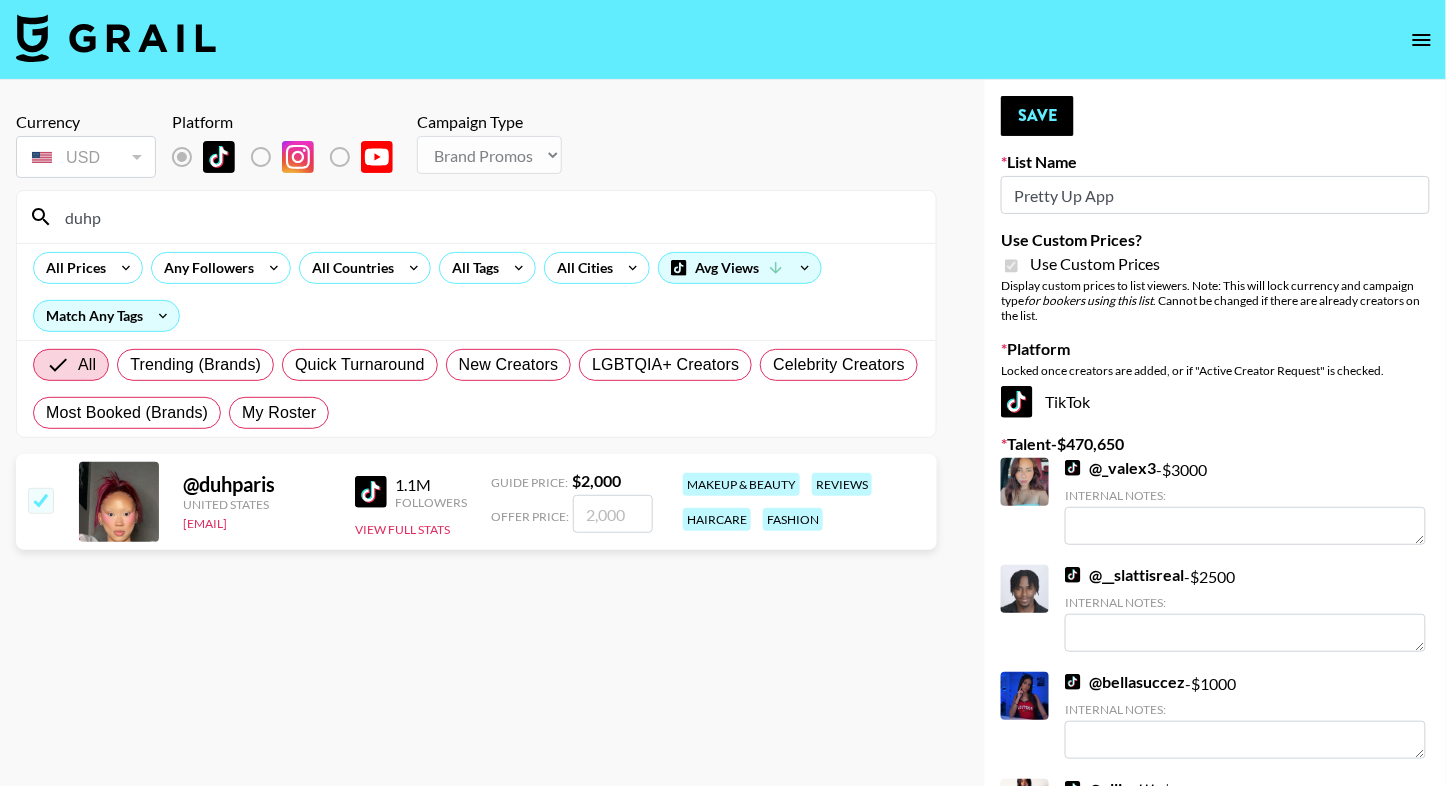 type on "2000" 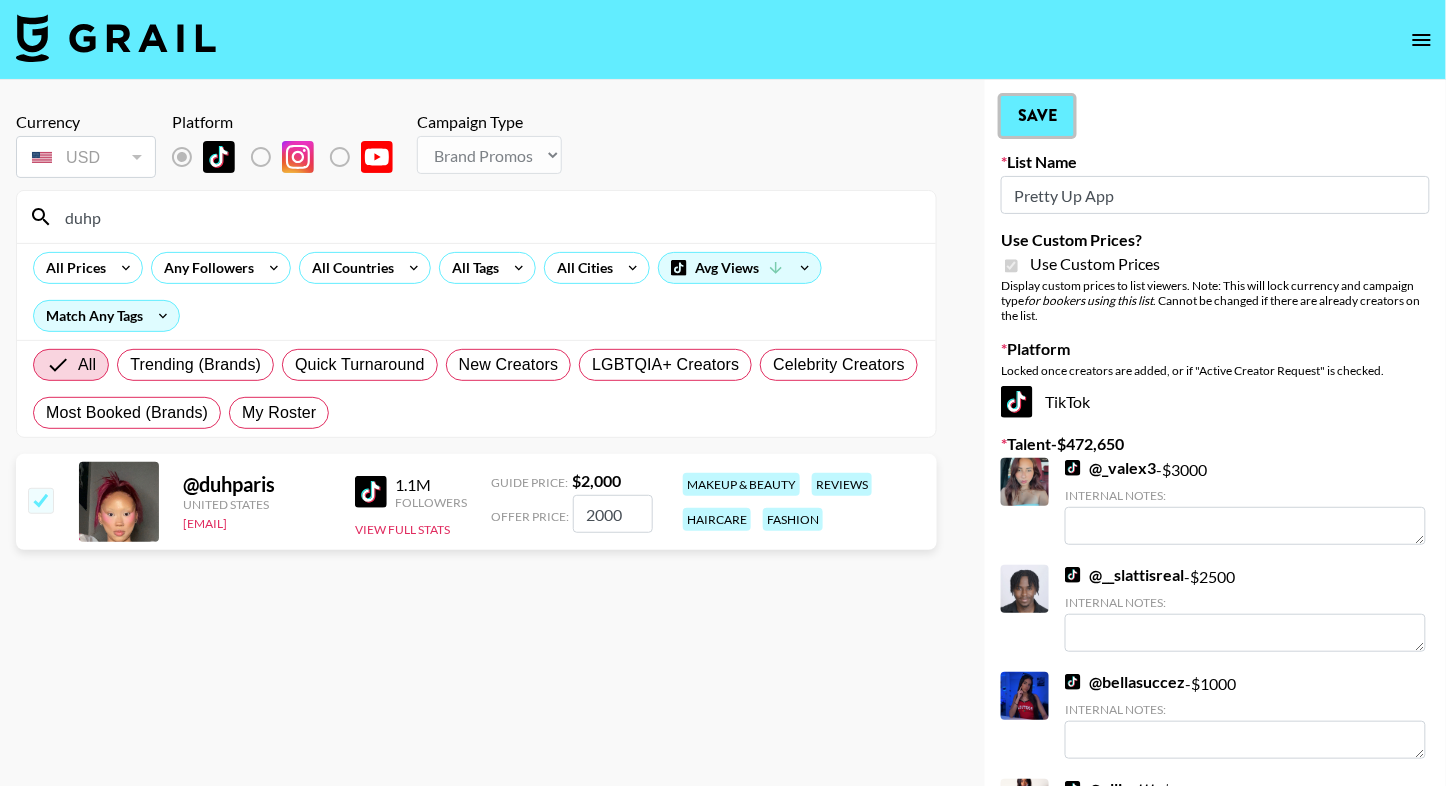 click on "Save" at bounding box center (1037, 116) 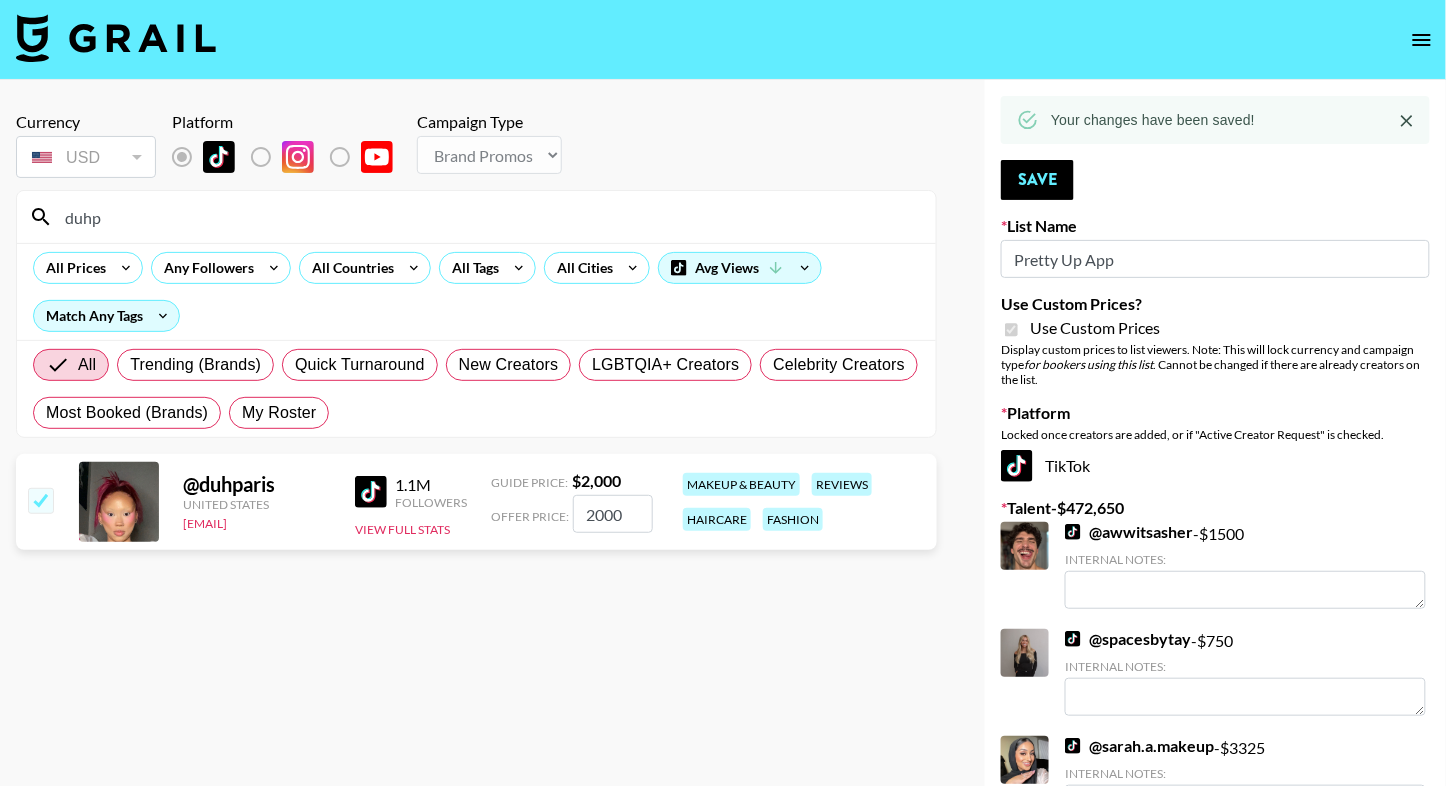 click on "duhp" at bounding box center (476, 217) 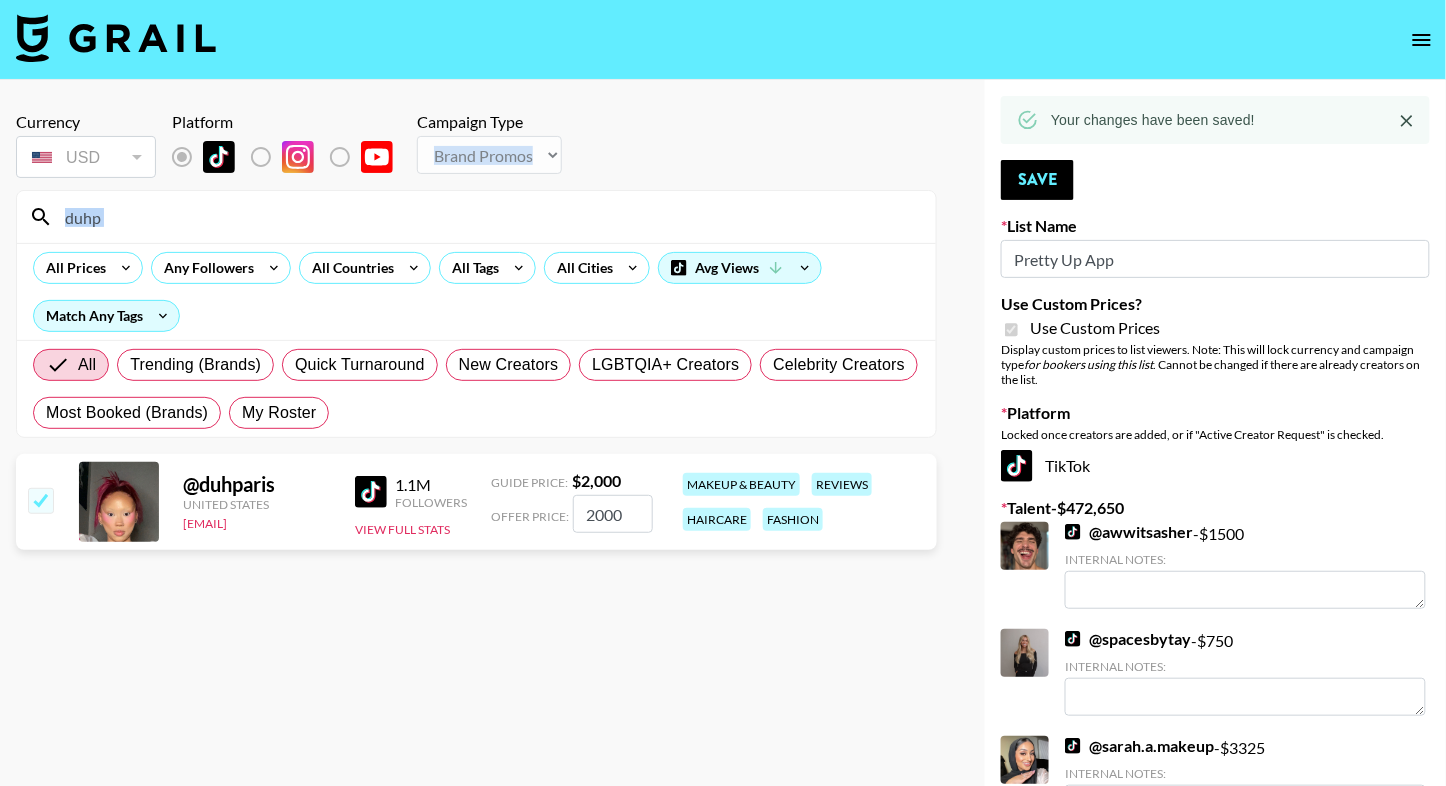 click on "duhp" at bounding box center (476, 217) 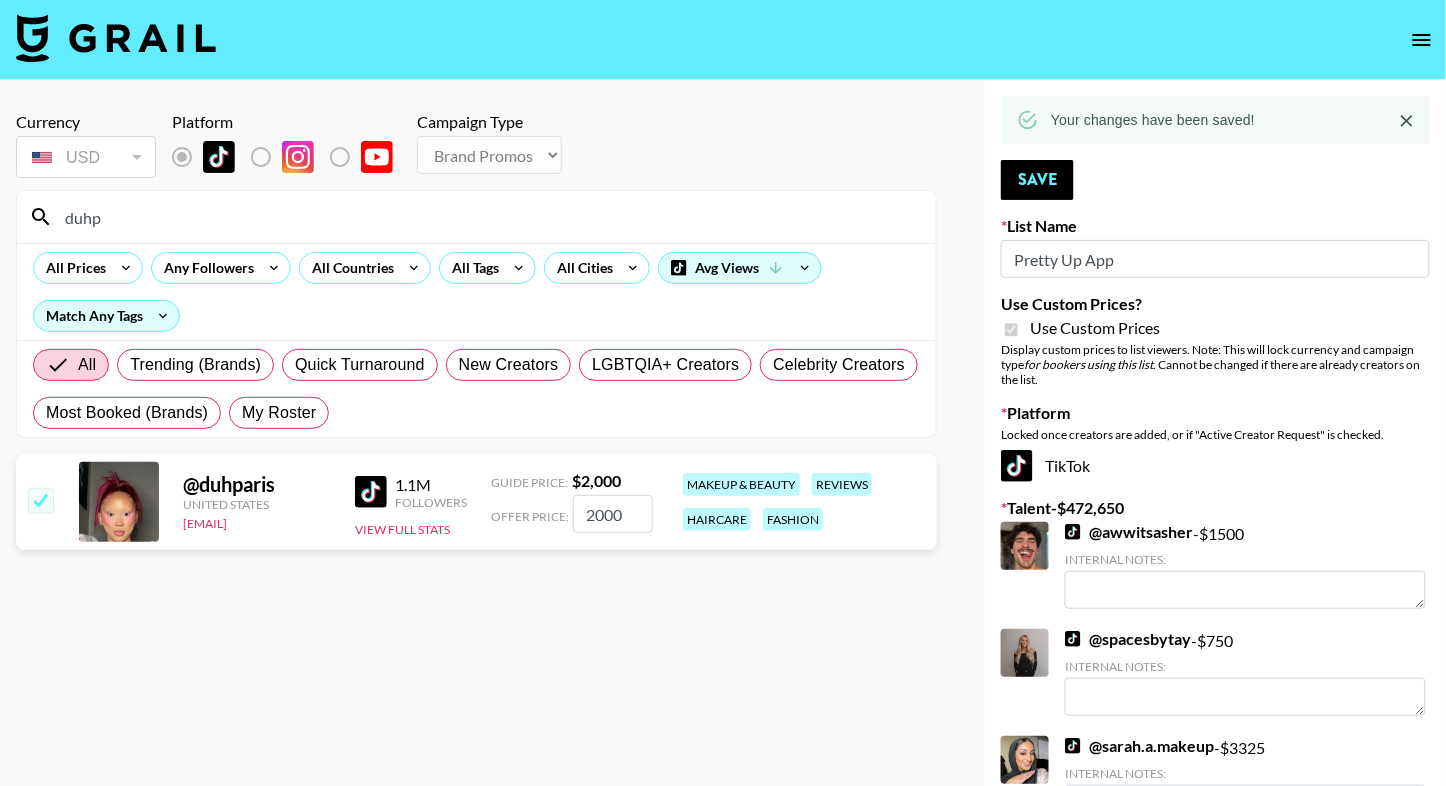 click on "duhp" at bounding box center [488, 217] 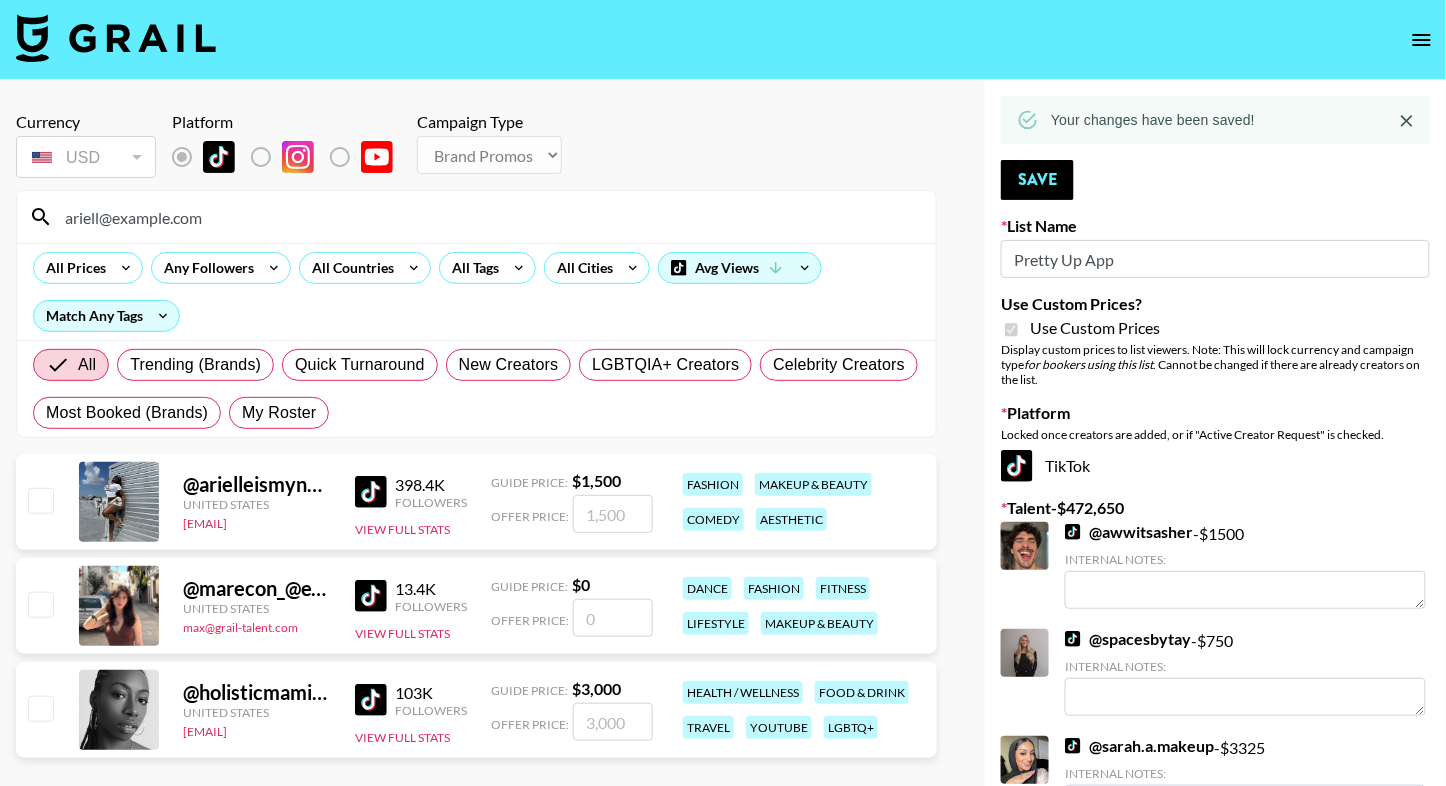 type on "ariell" 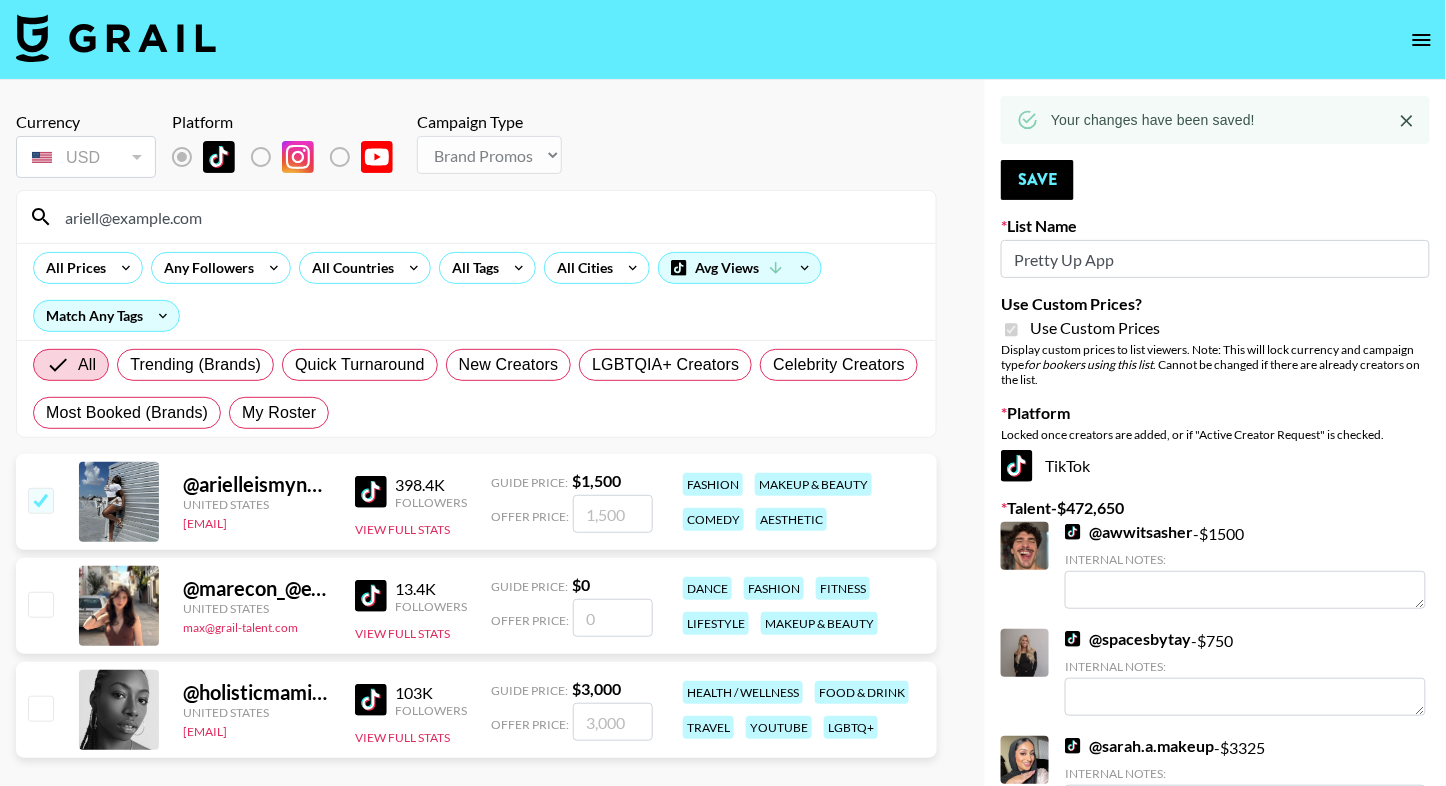 checkbox on "true" 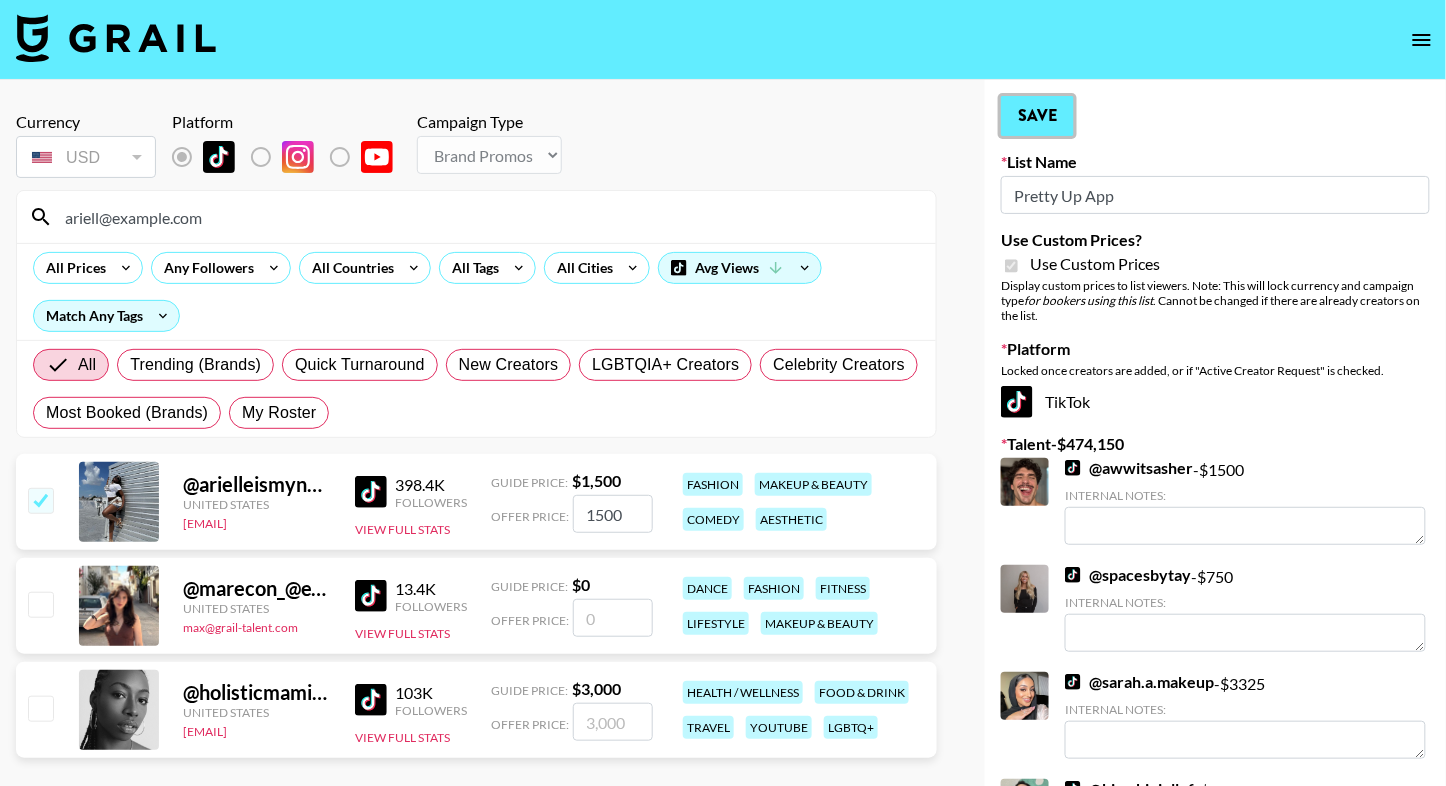click on "Save" at bounding box center (1037, 116) 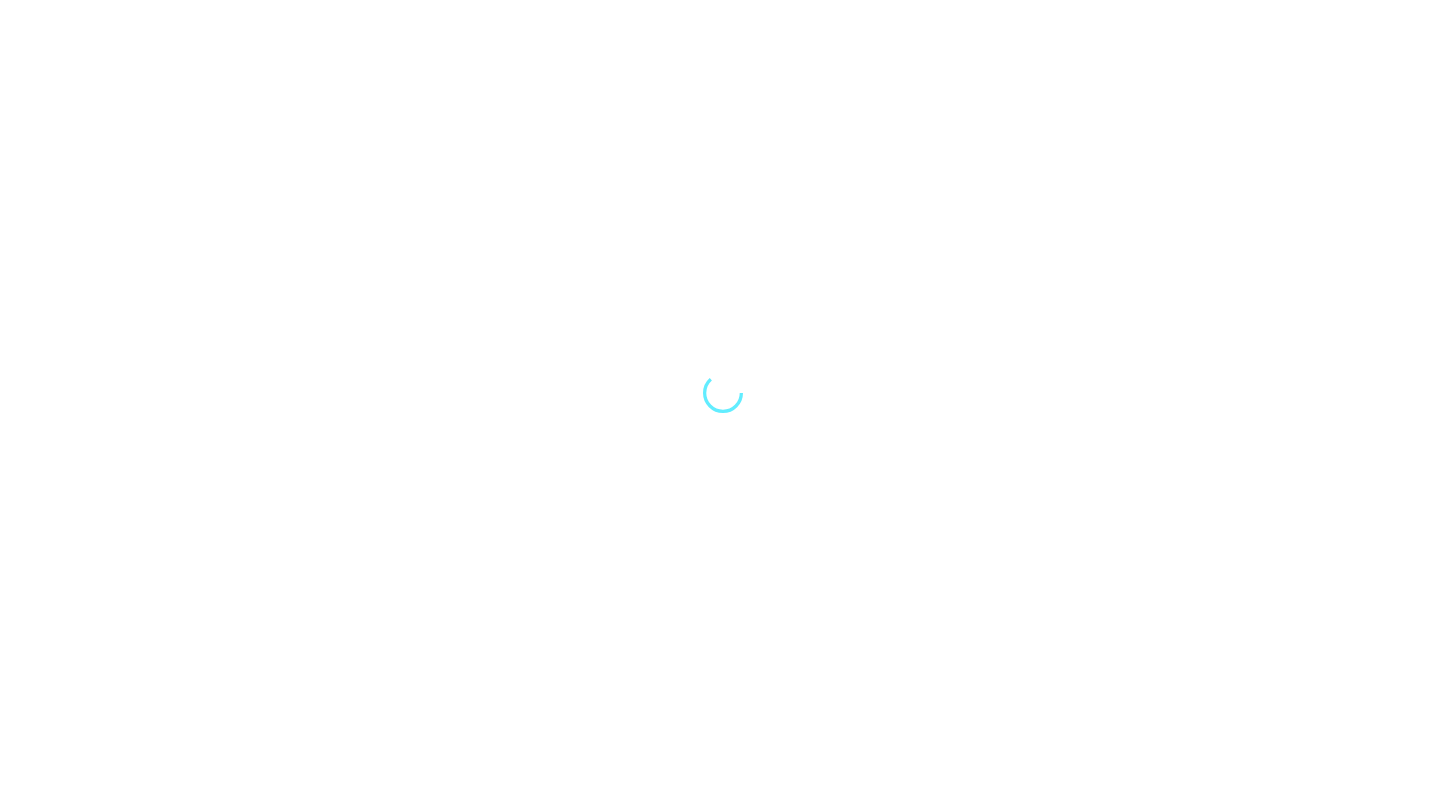 scroll, scrollTop: 0, scrollLeft: 0, axis: both 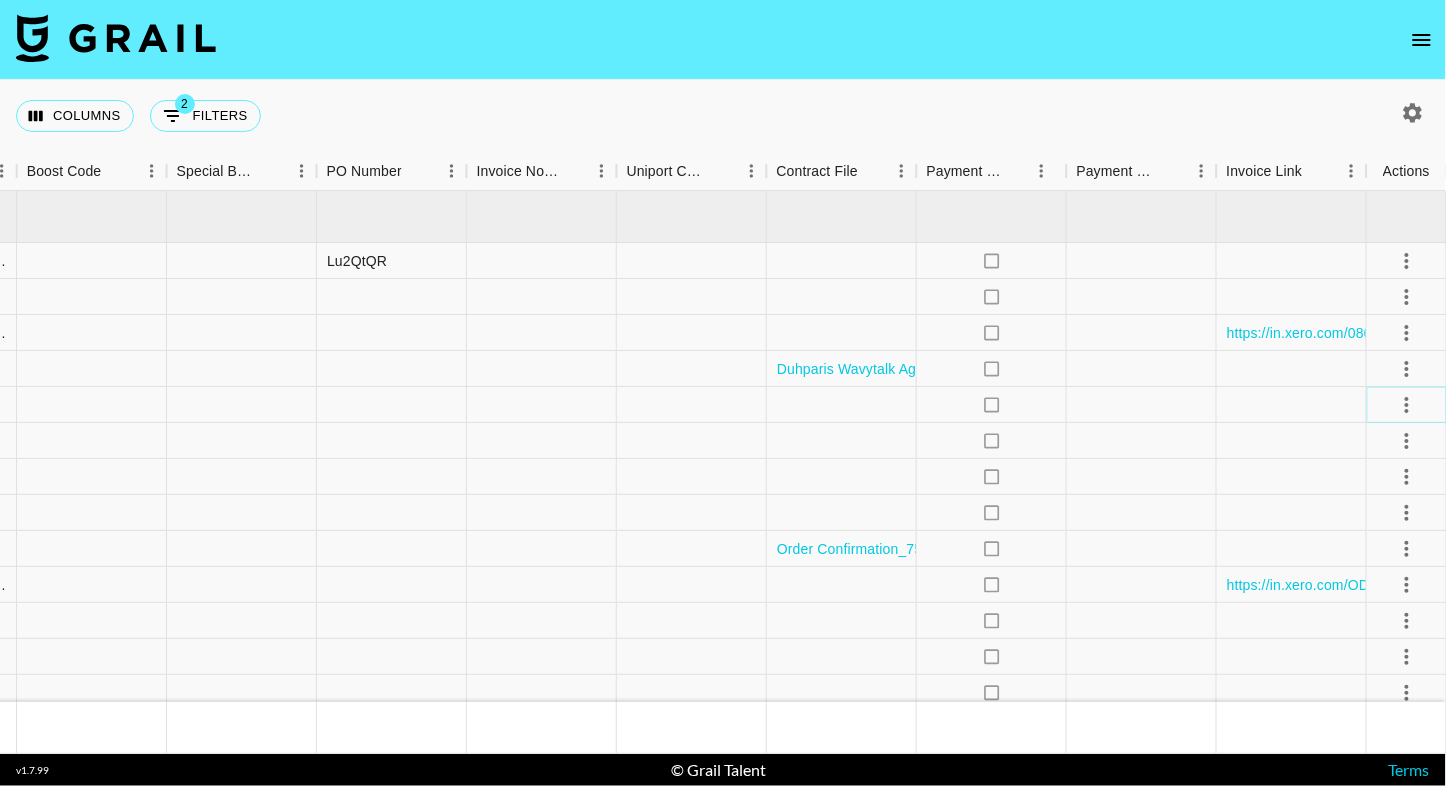 click 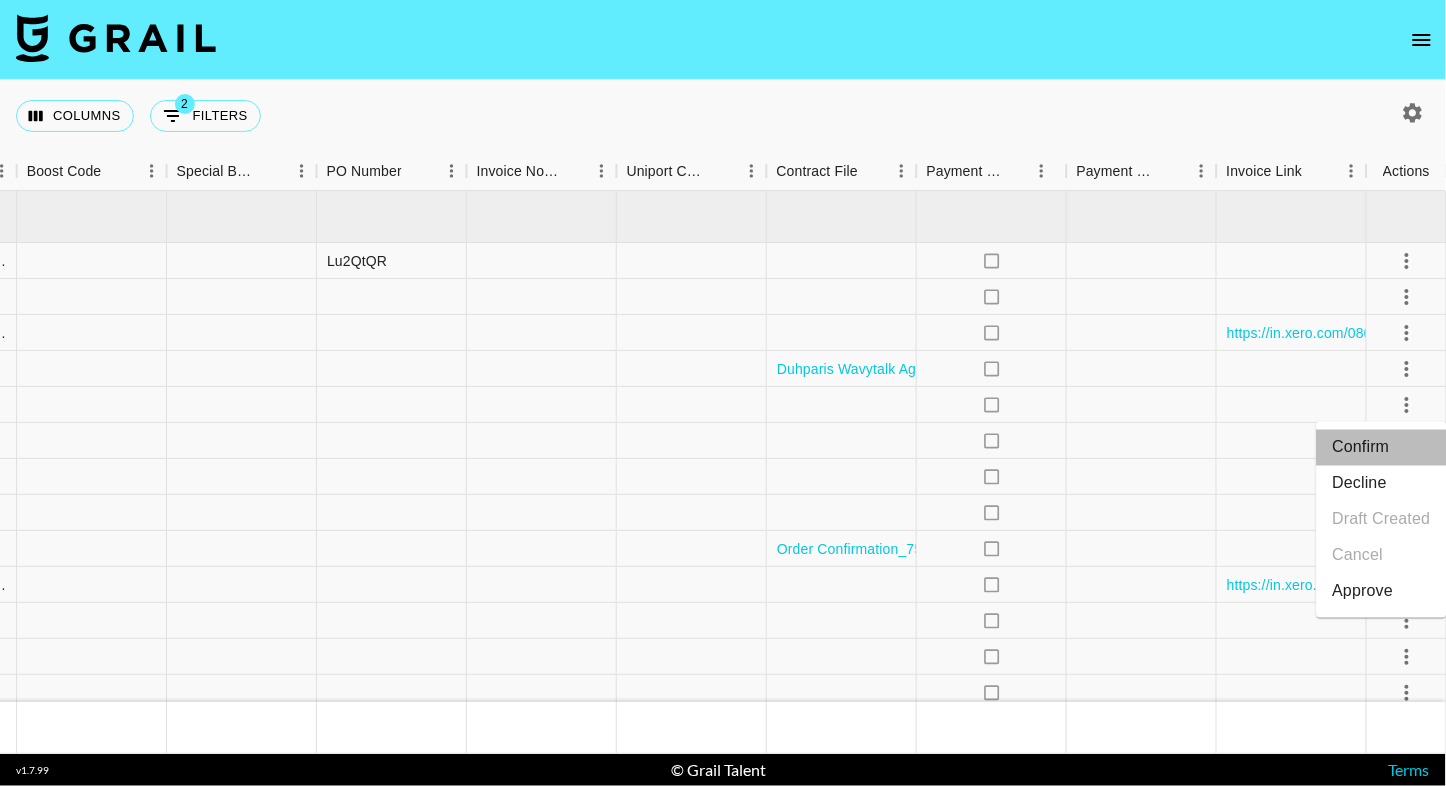 click on "Confirm" at bounding box center (1382, 448) 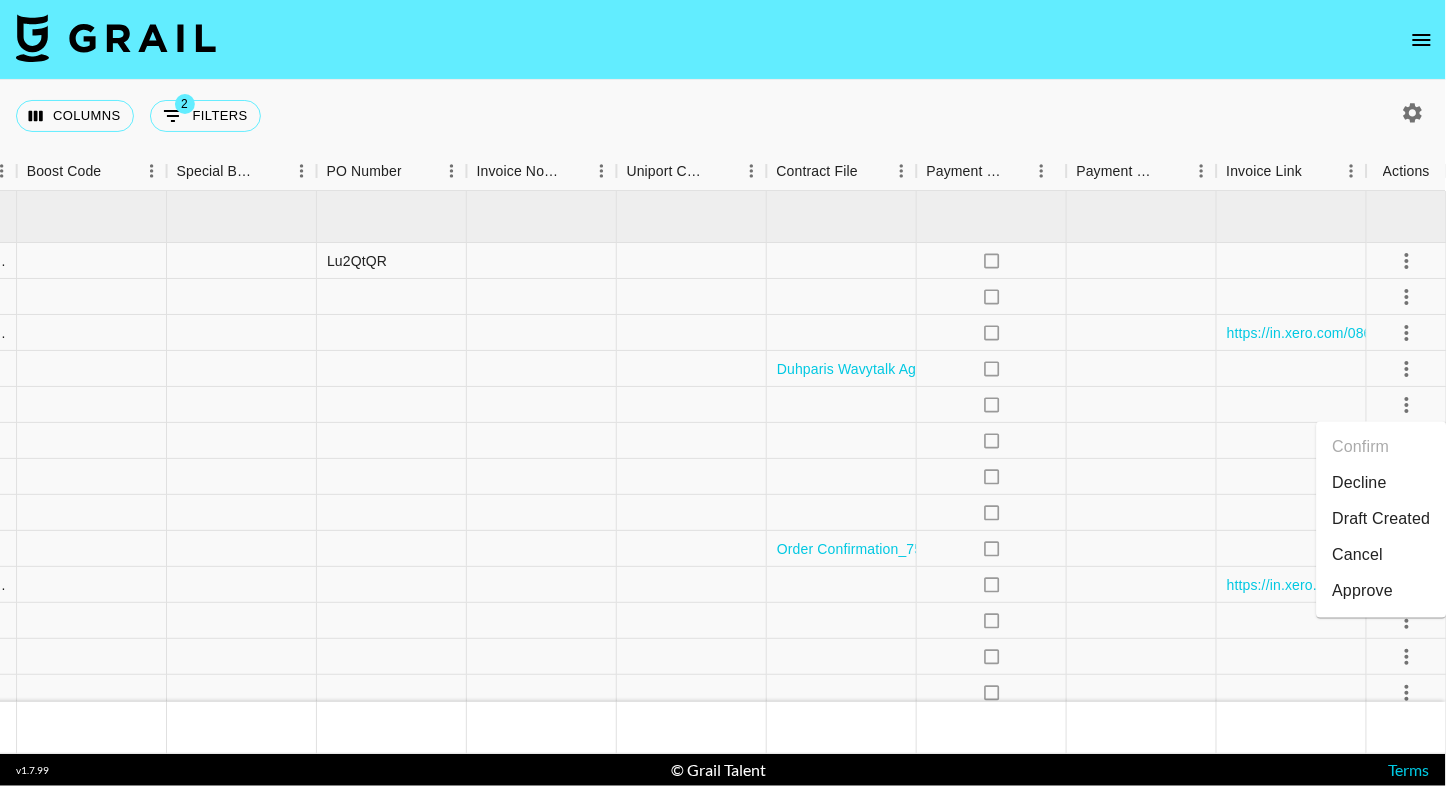 click on "Draft Created" at bounding box center (1382, 520) 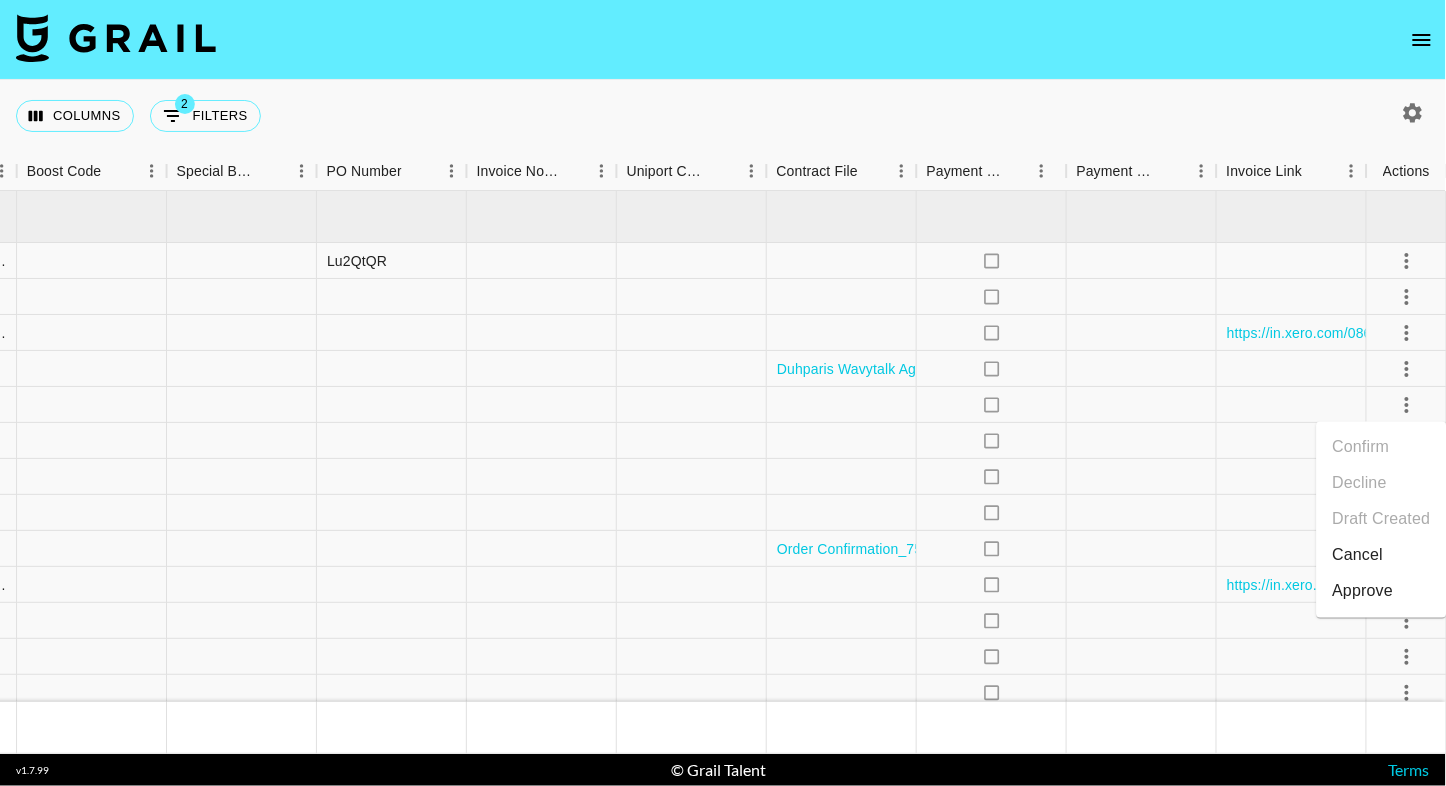 click at bounding box center [723, 40] 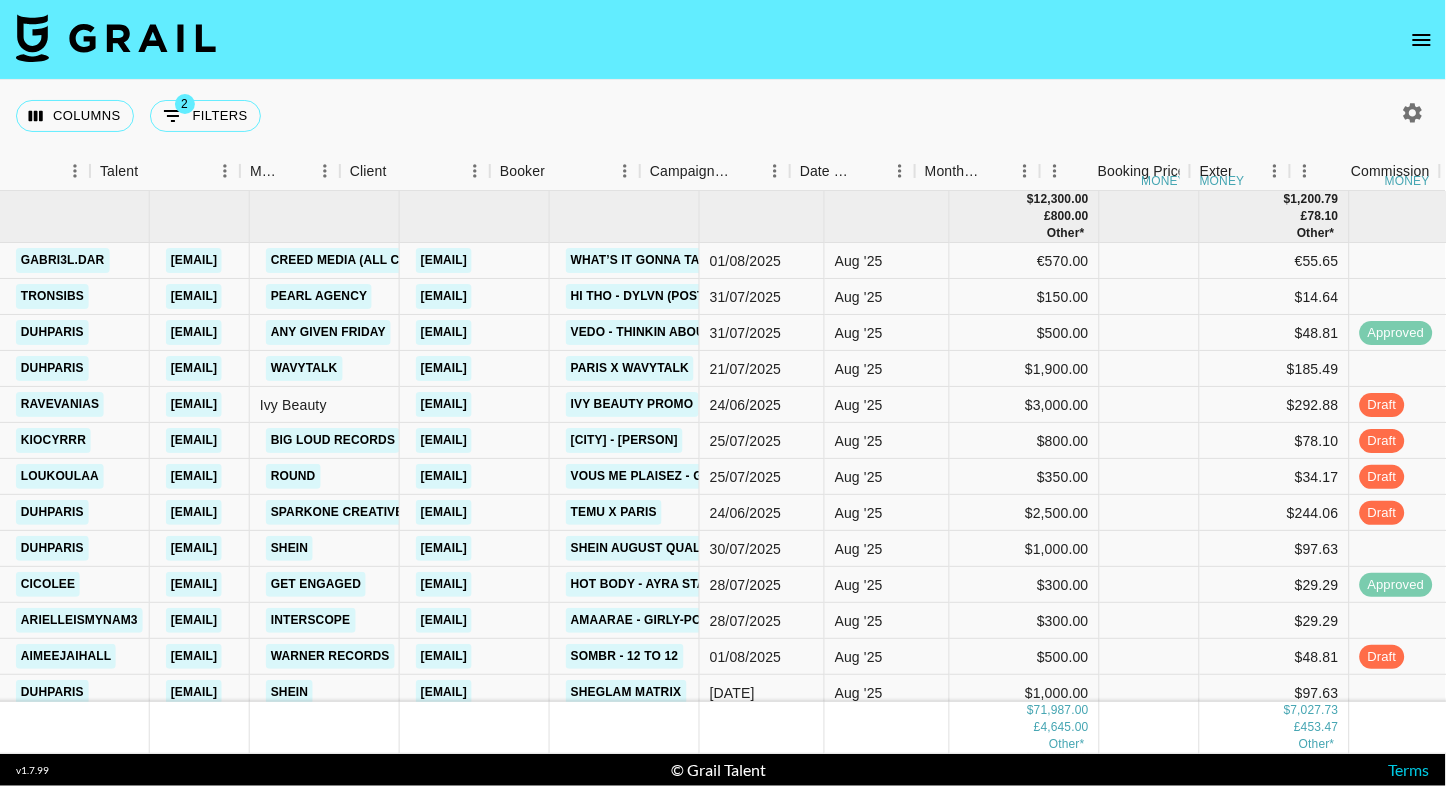 scroll, scrollTop: 0, scrollLeft: 325, axis: horizontal 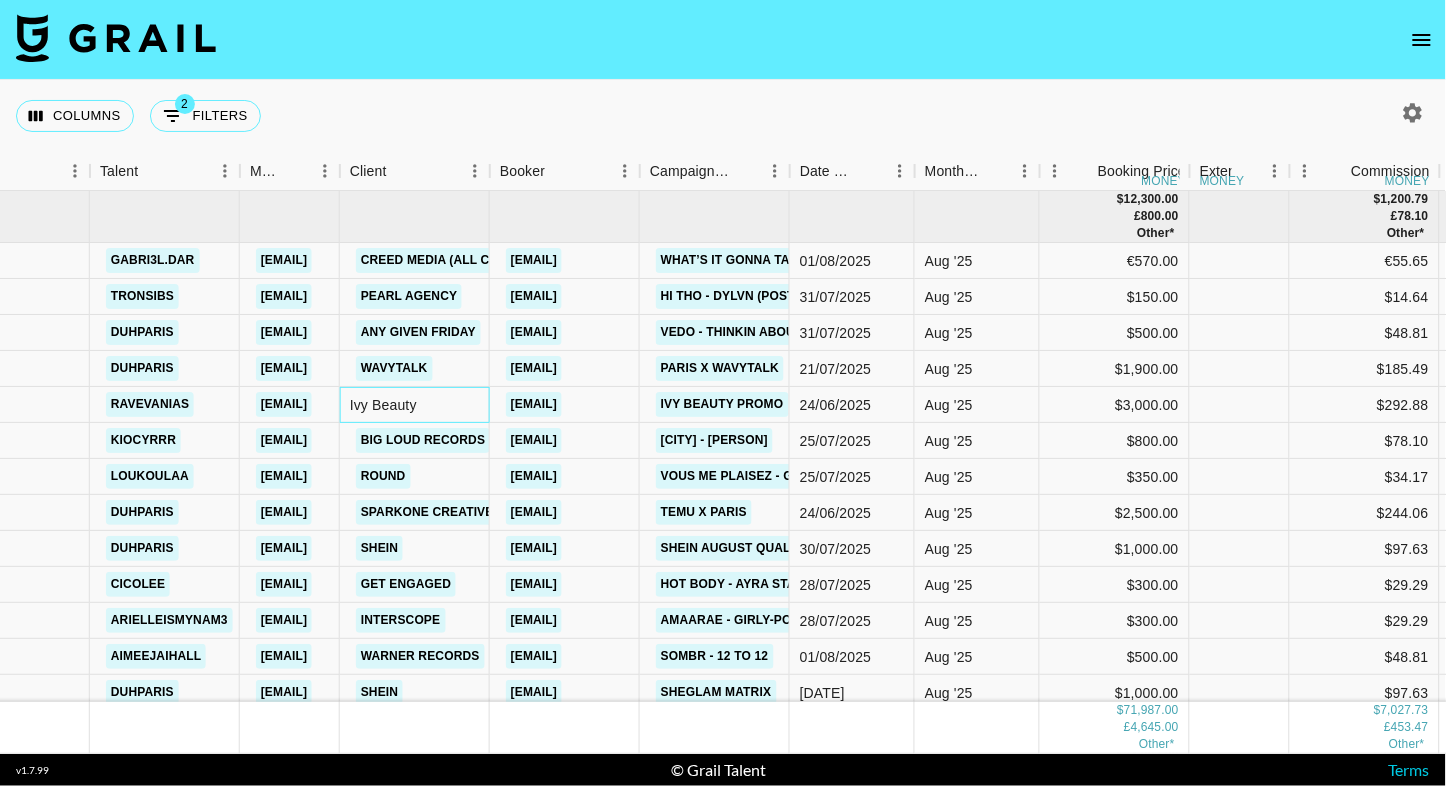 click on "Ivy Beauty" at bounding box center [415, 405] 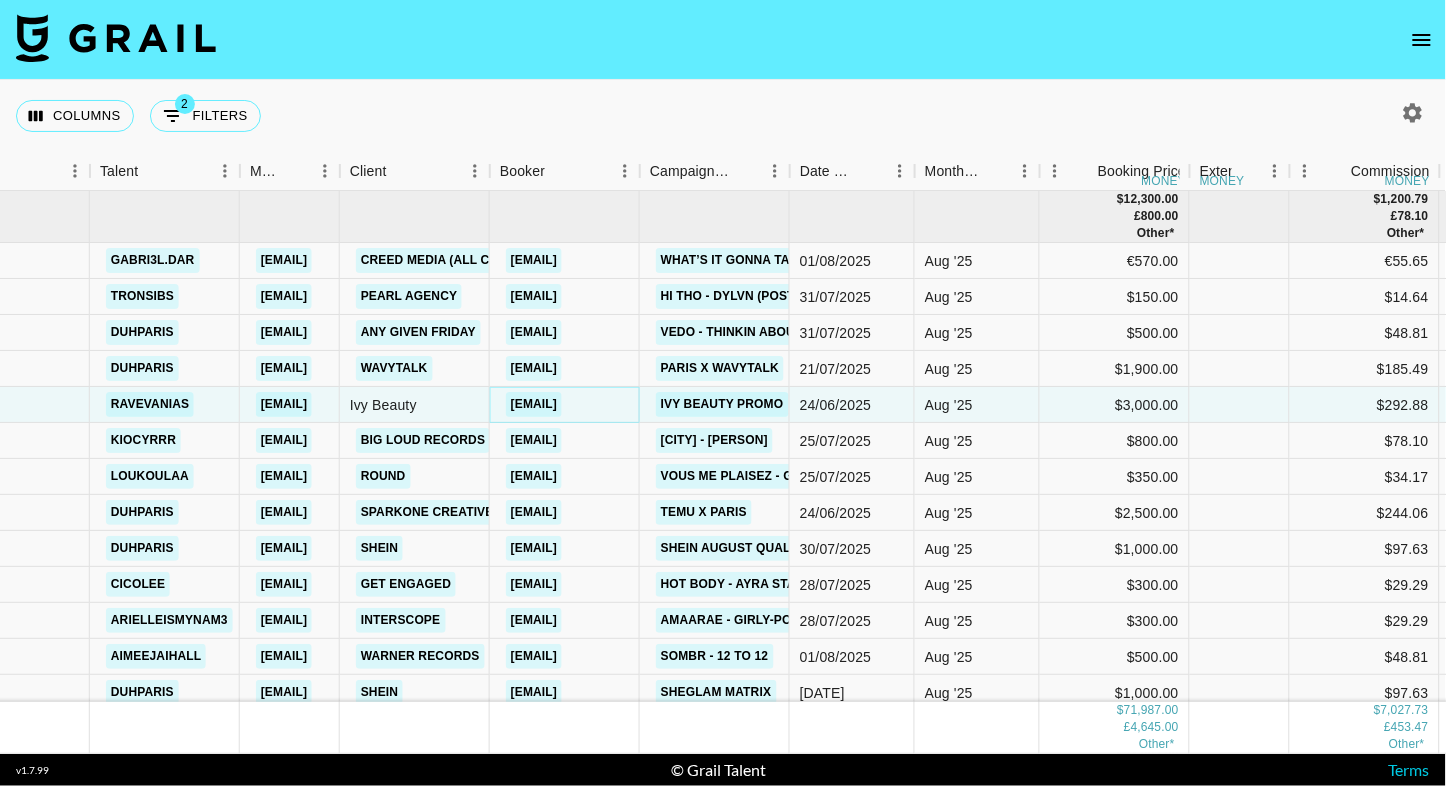 click on "hayoo@ivyent.com" at bounding box center (534, 404) 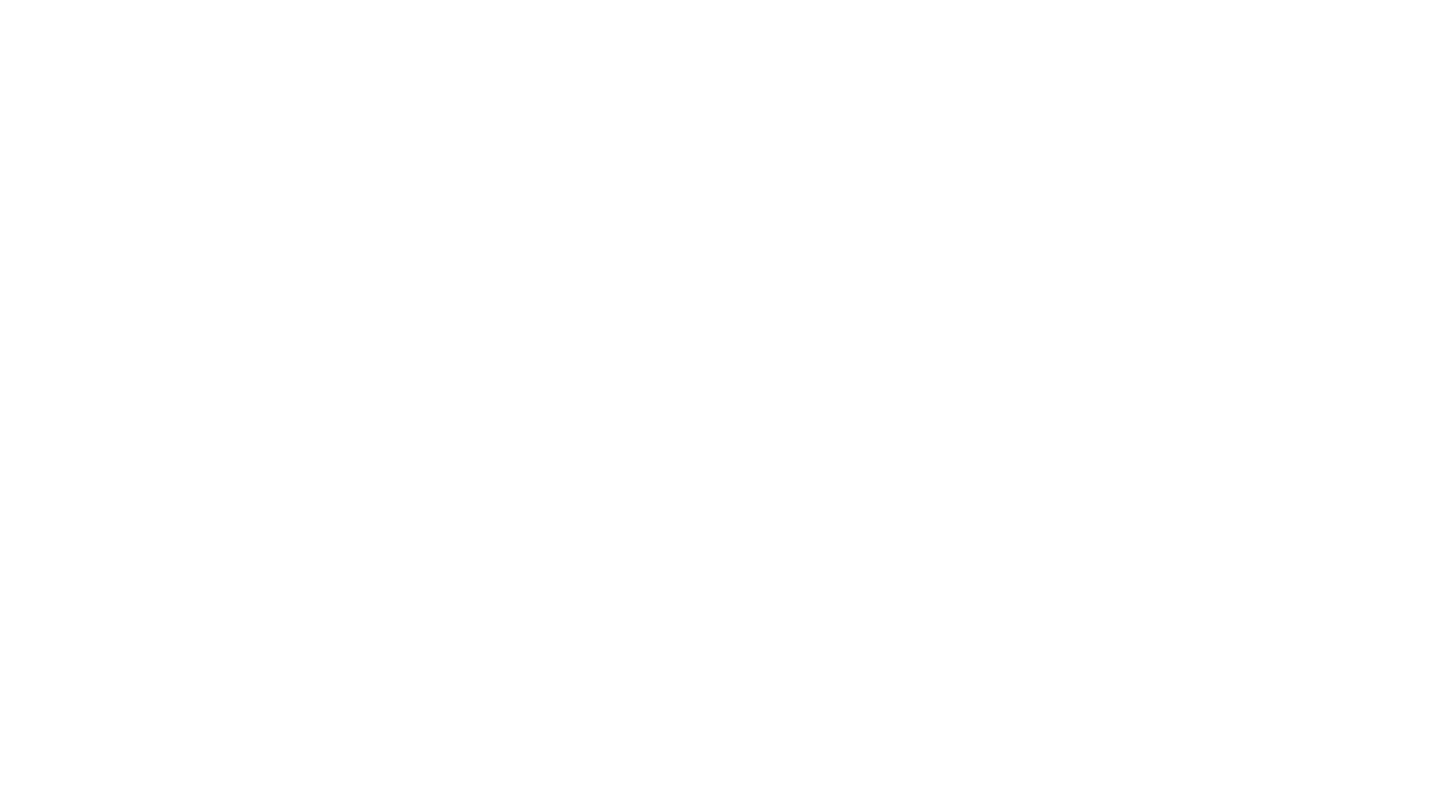 scroll, scrollTop: 0, scrollLeft: 0, axis: both 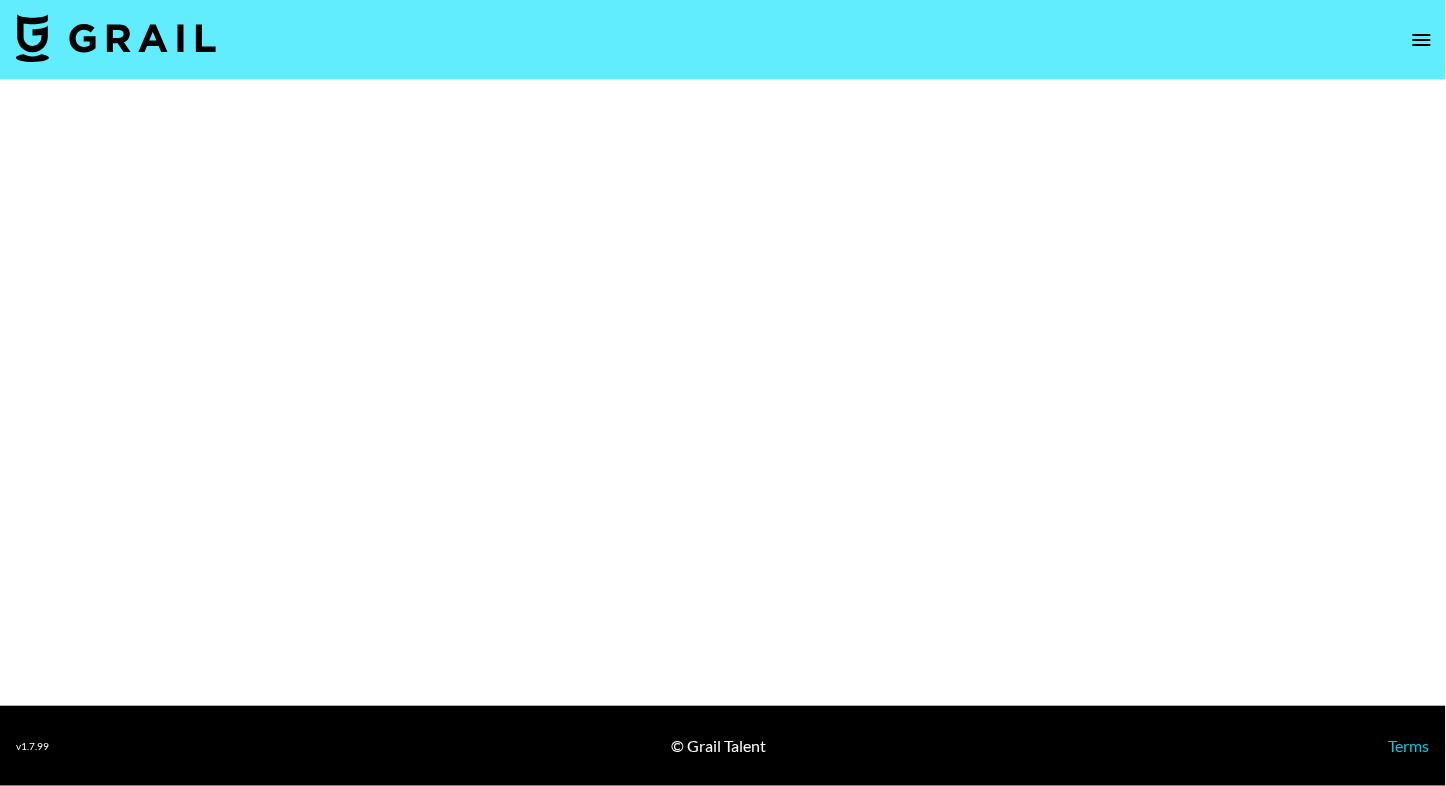 select on "Brand" 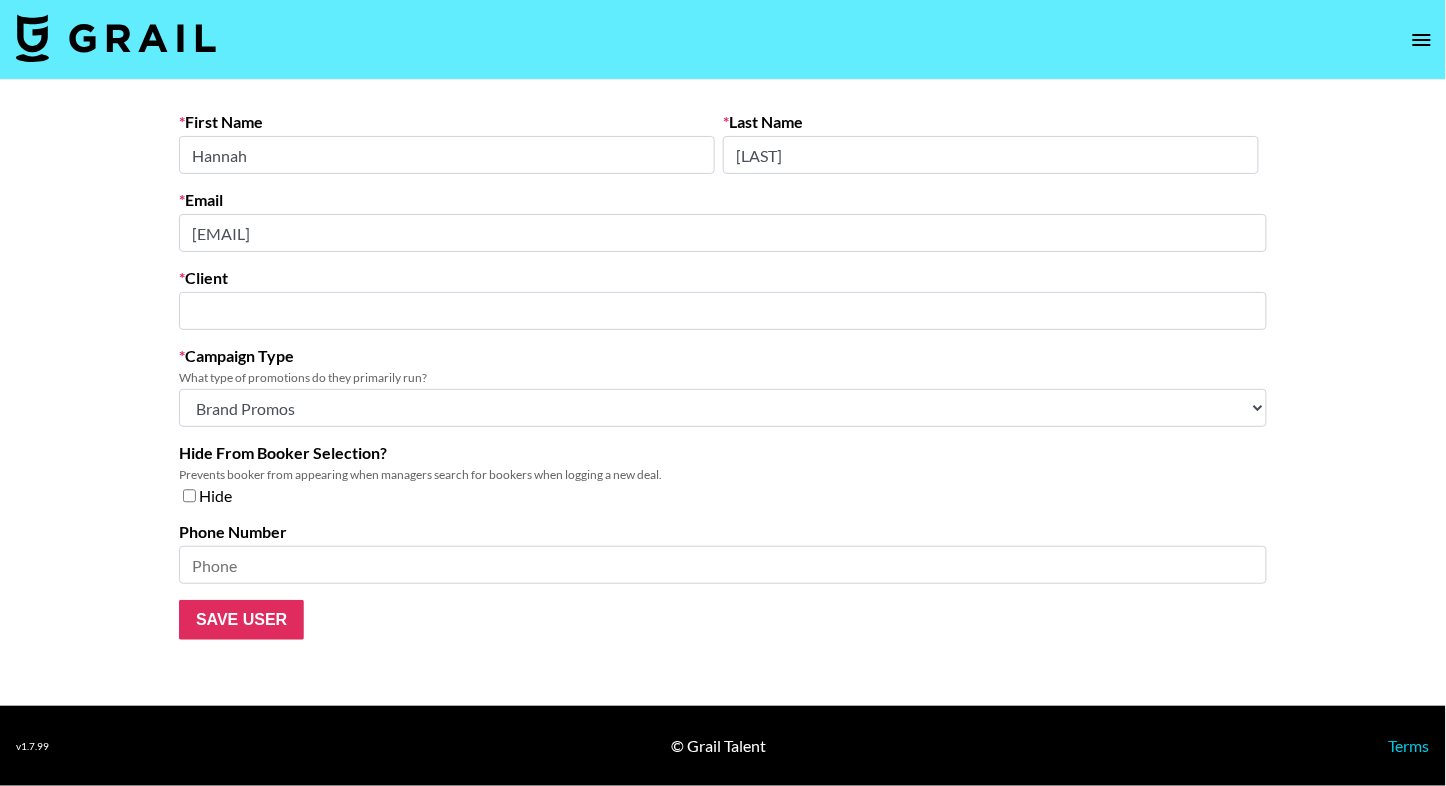 click at bounding box center [723, 311] 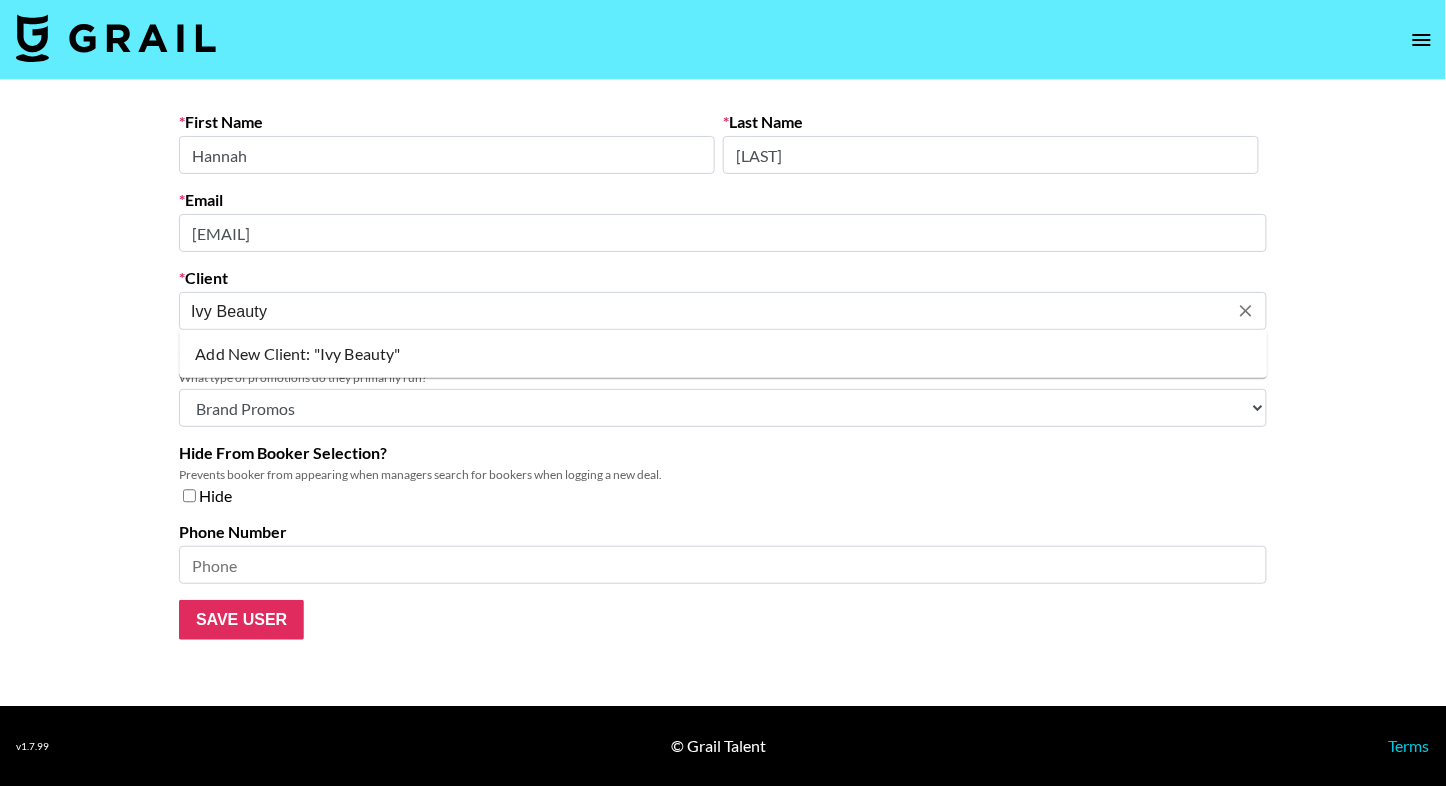 click on "Add New Client: "Ivy Beauty"" at bounding box center [723, 354] 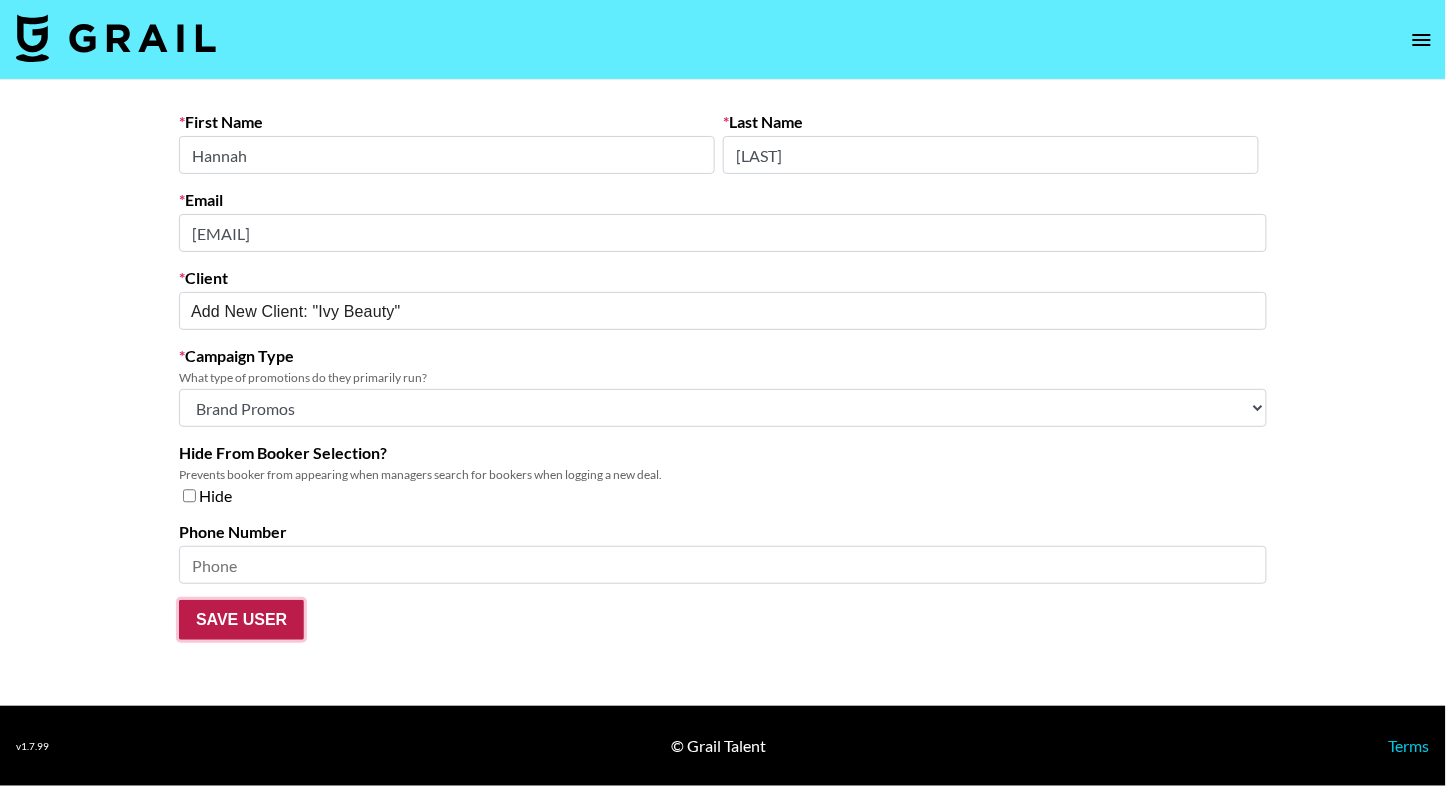 click on "Save User" at bounding box center (241, 620) 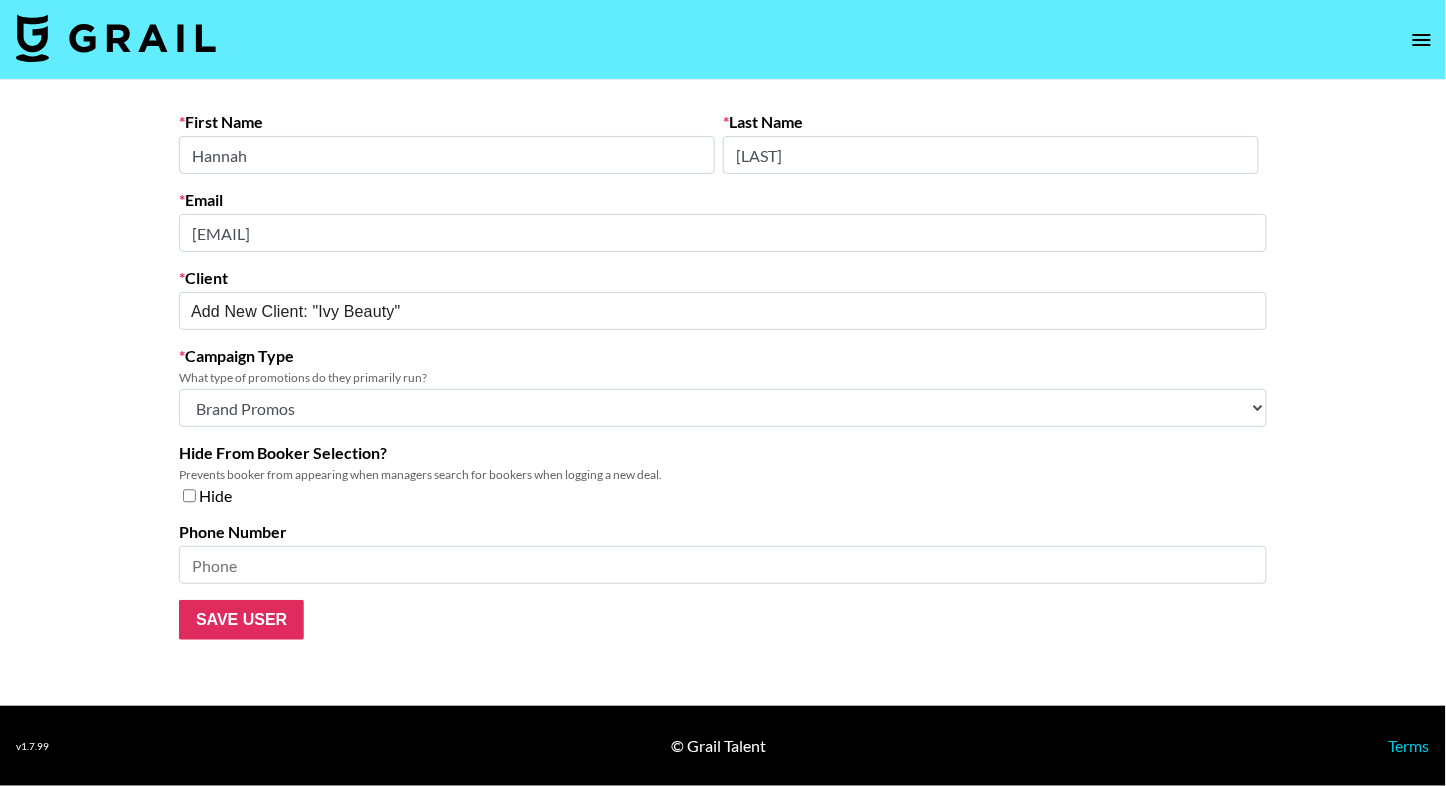 click on "Add New Client: "Ivy Beauty"" at bounding box center (709, 311) 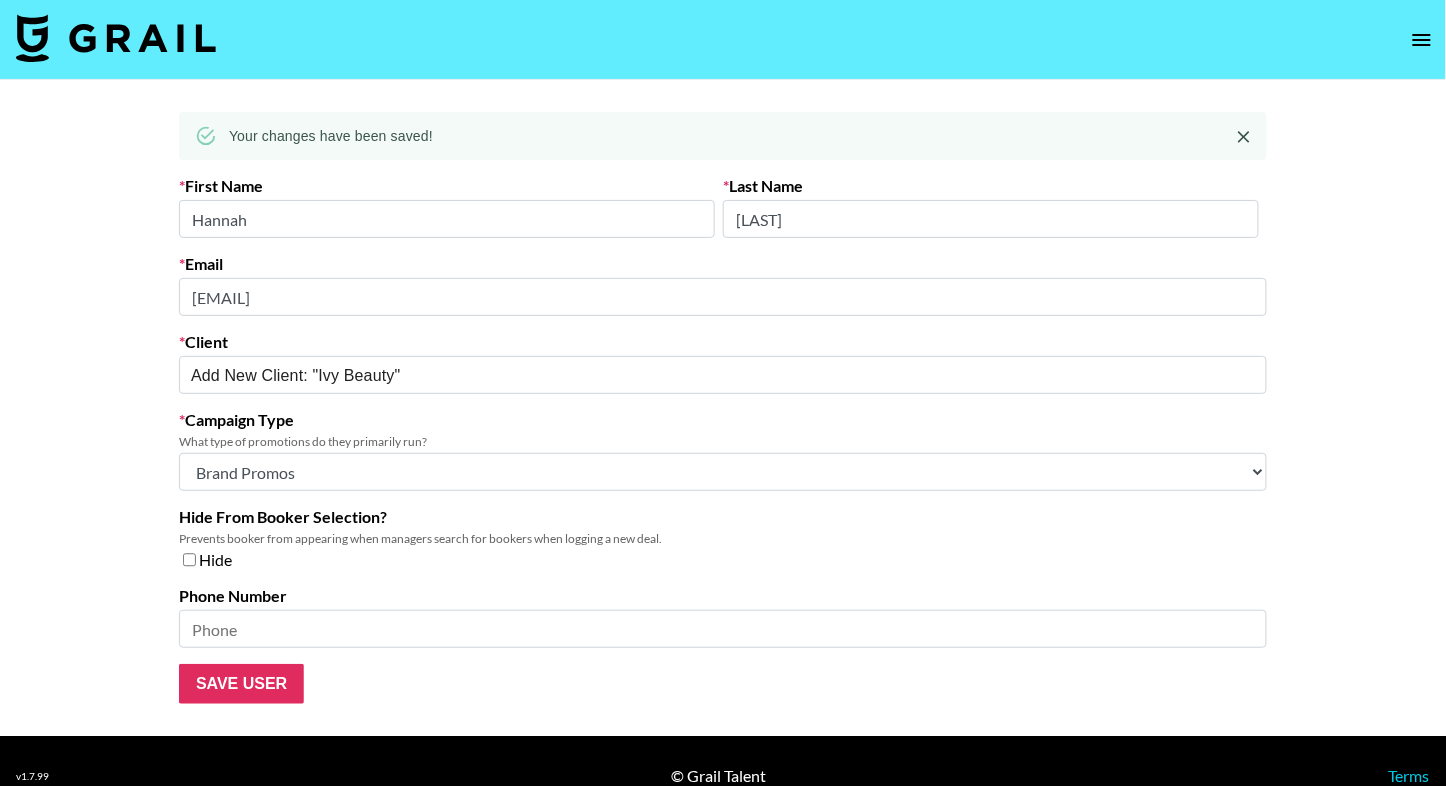 type on "Ivy Beauty" 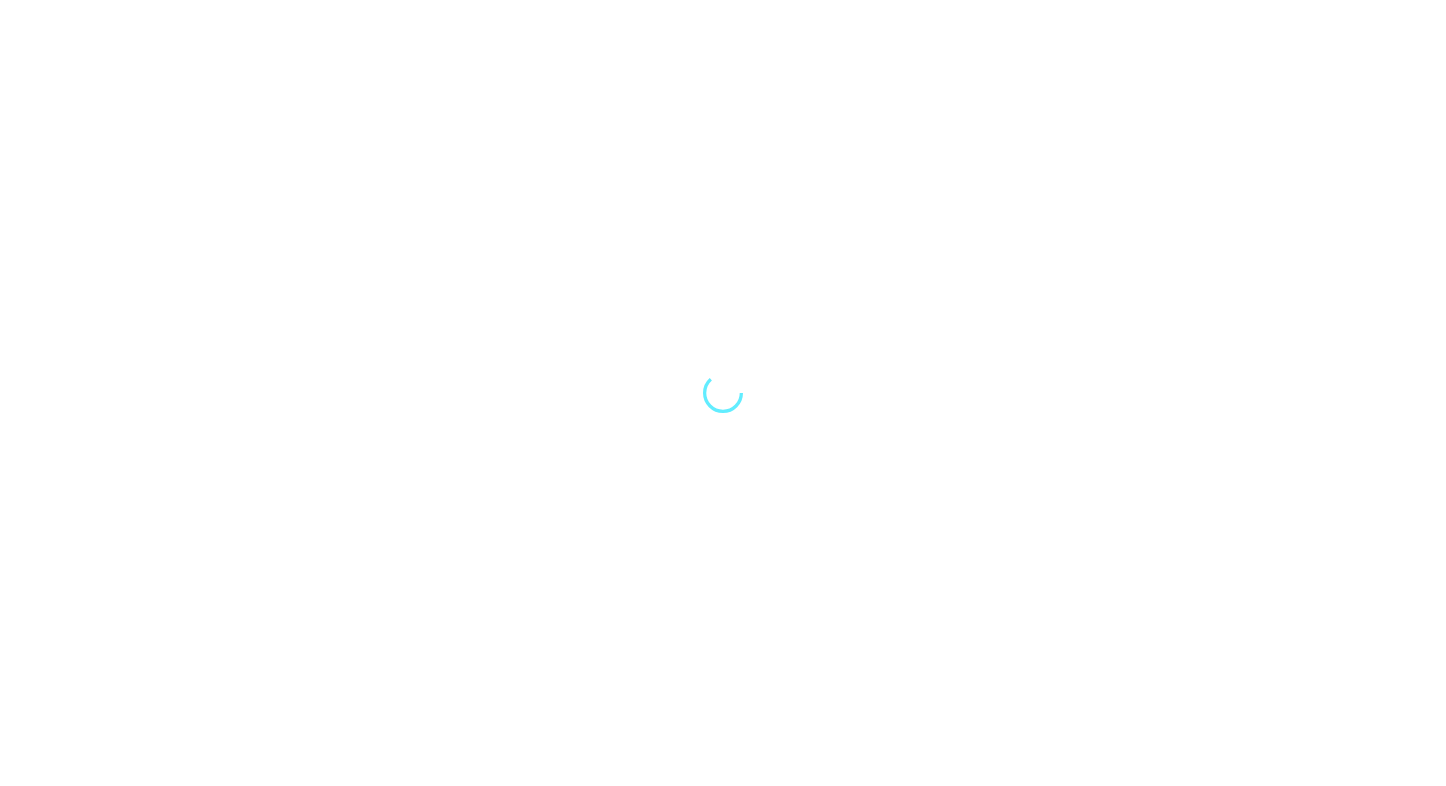 scroll, scrollTop: 0, scrollLeft: 0, axis: both 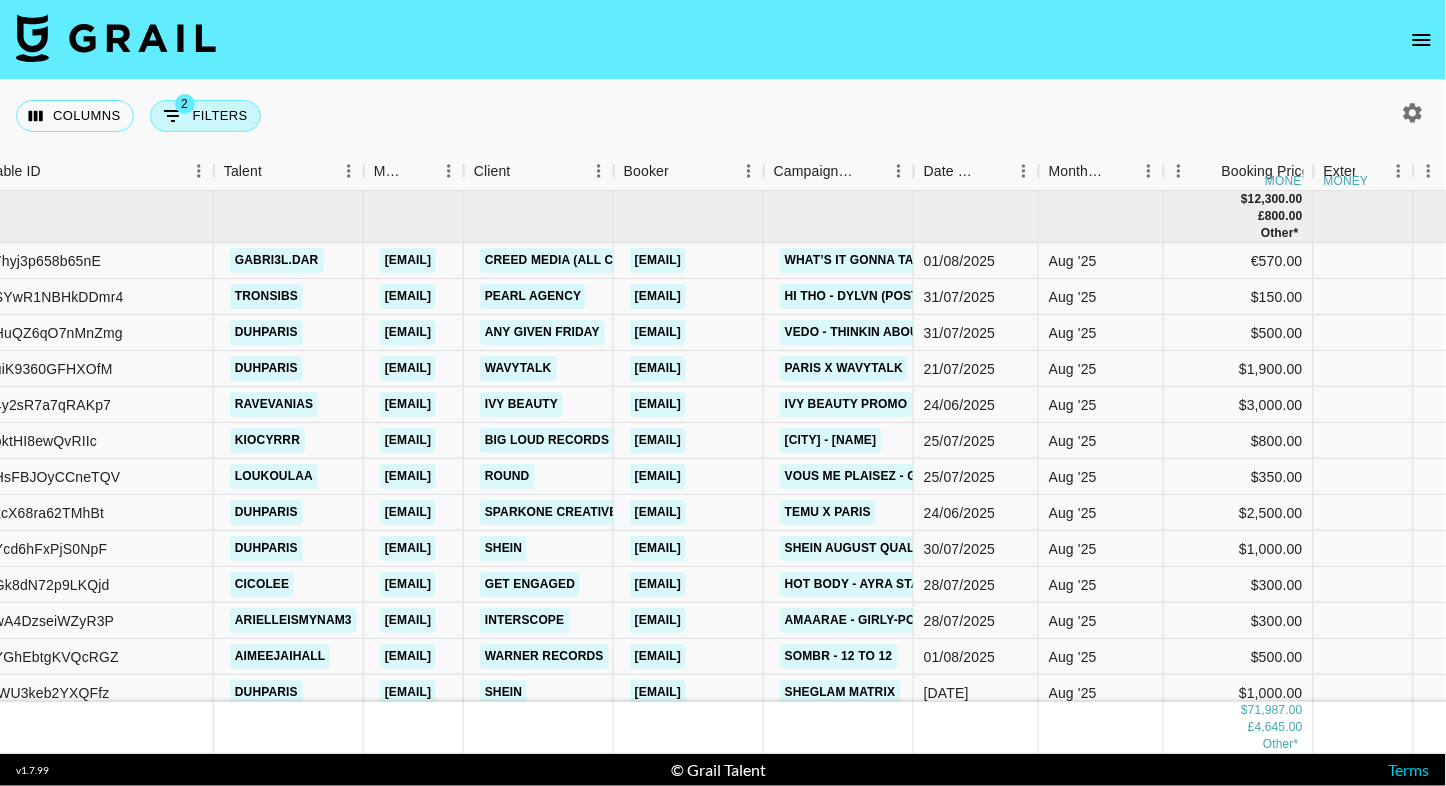 click on "2 Filters" at bounding box center [205, 116] 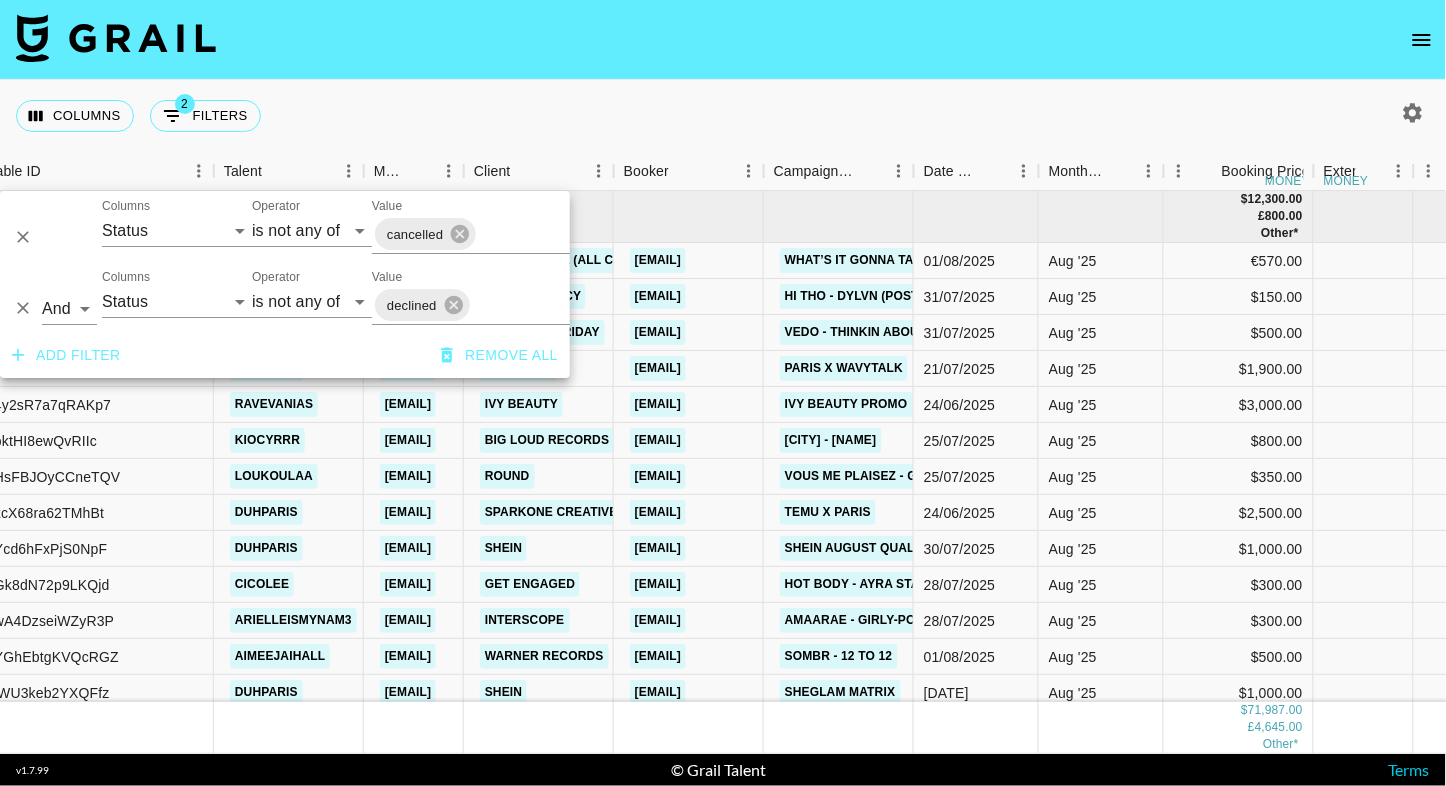 click on "Add filter" at bounding box center (66, 355) 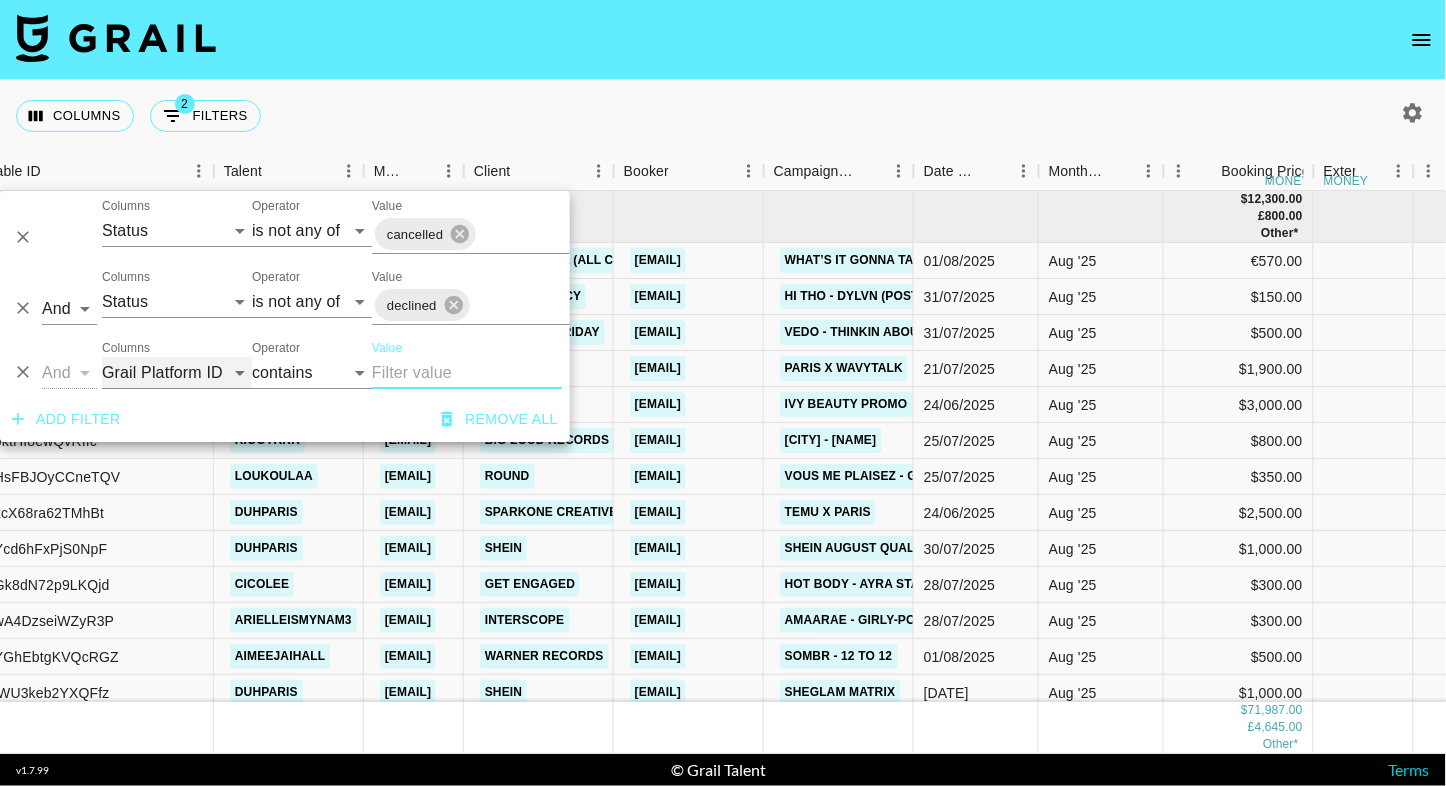 click on "Grail Platform ID Airtable ID Talent Manager Client Booker Campaign (Type) Date Created Created by Grail Team Month Due Currency Booking Price Creator Commmission Override External Commission Expenses: Remove Commission? Commission Status Video Link Boost Code Special Booking Type PO Number Invoice Notes Uniport Contact Email Contract File Payment Sent Payment Sent Date Invoice Link" at bounding box center (177, 373) 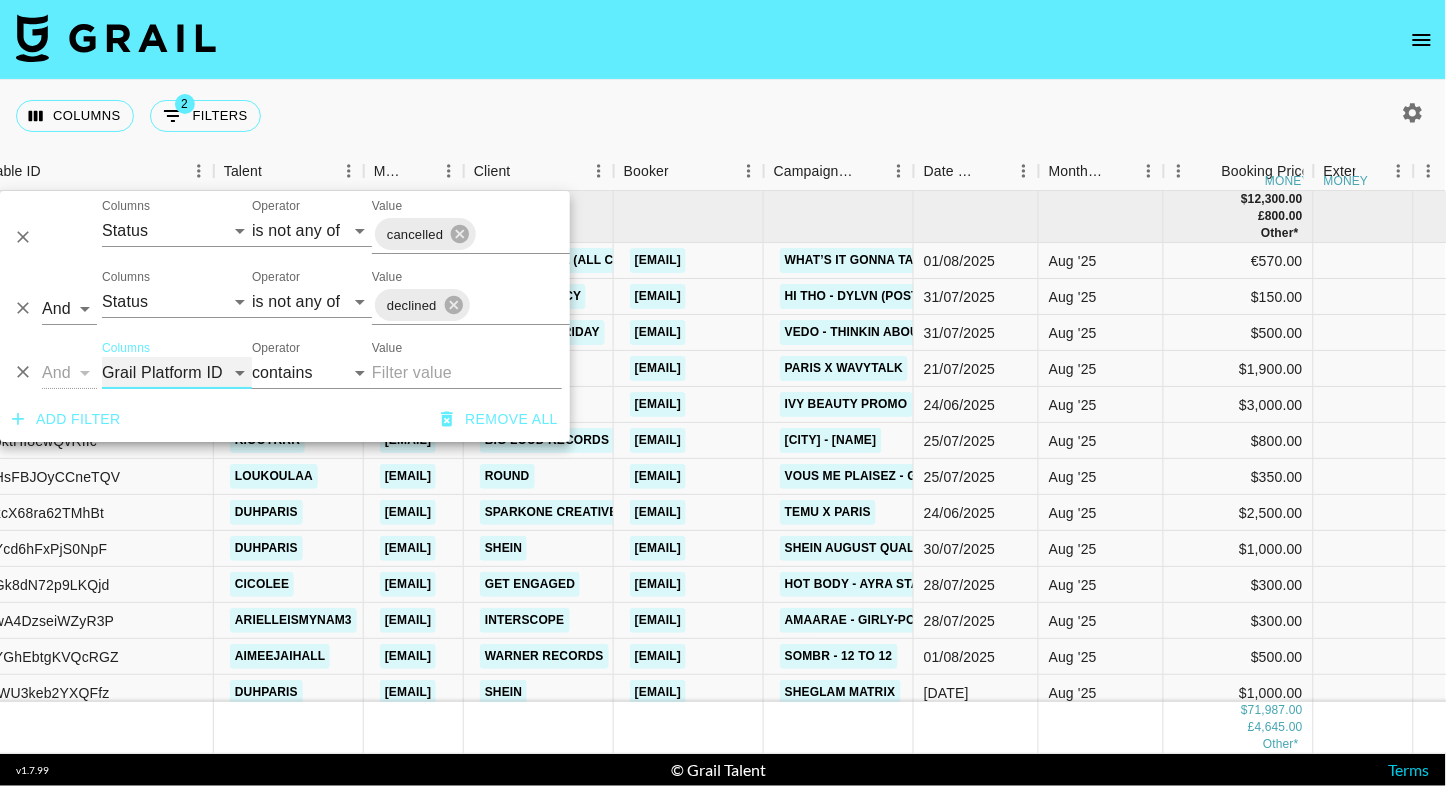 select on "talentName" 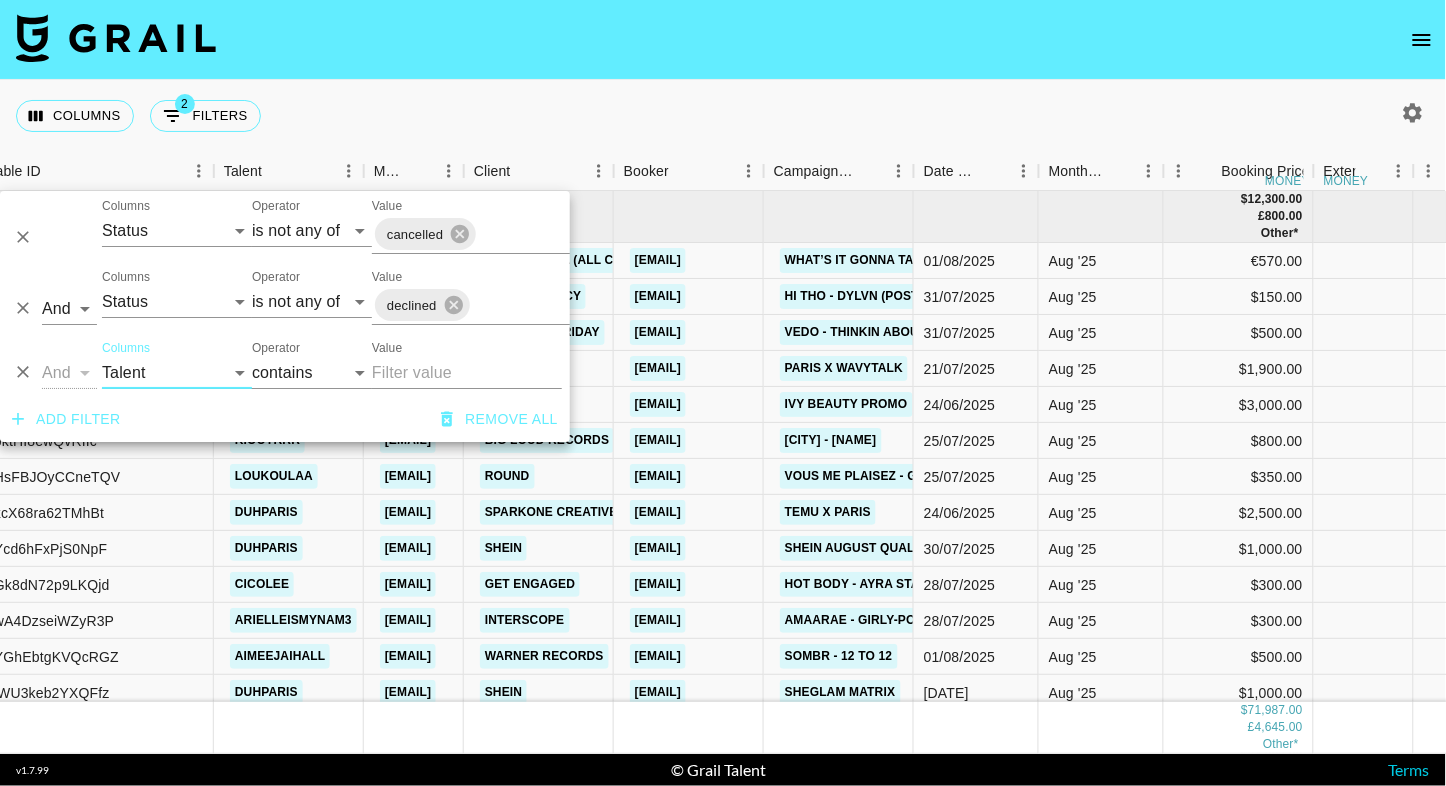 click on "Value" at bounding box center [467, 373] 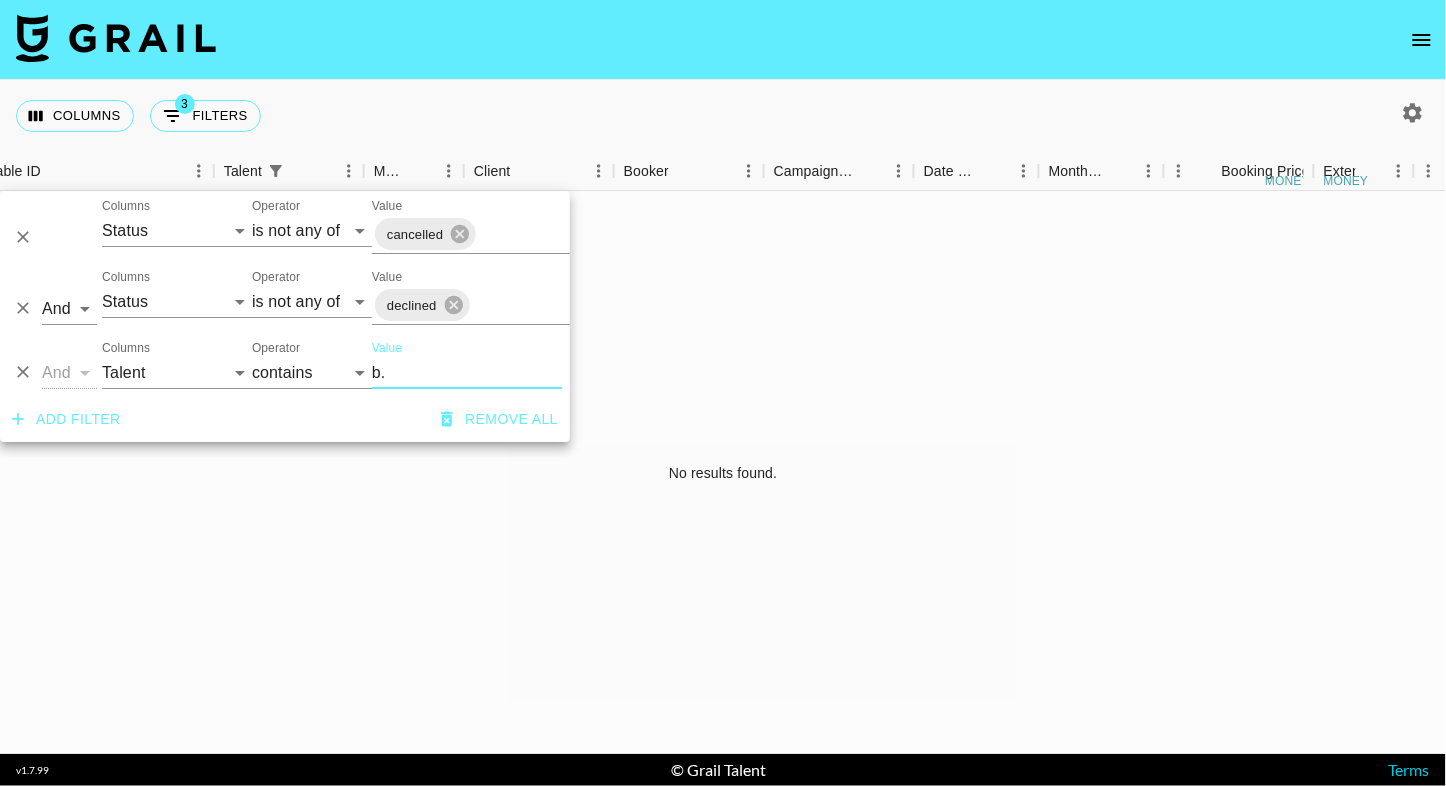 type on "b." 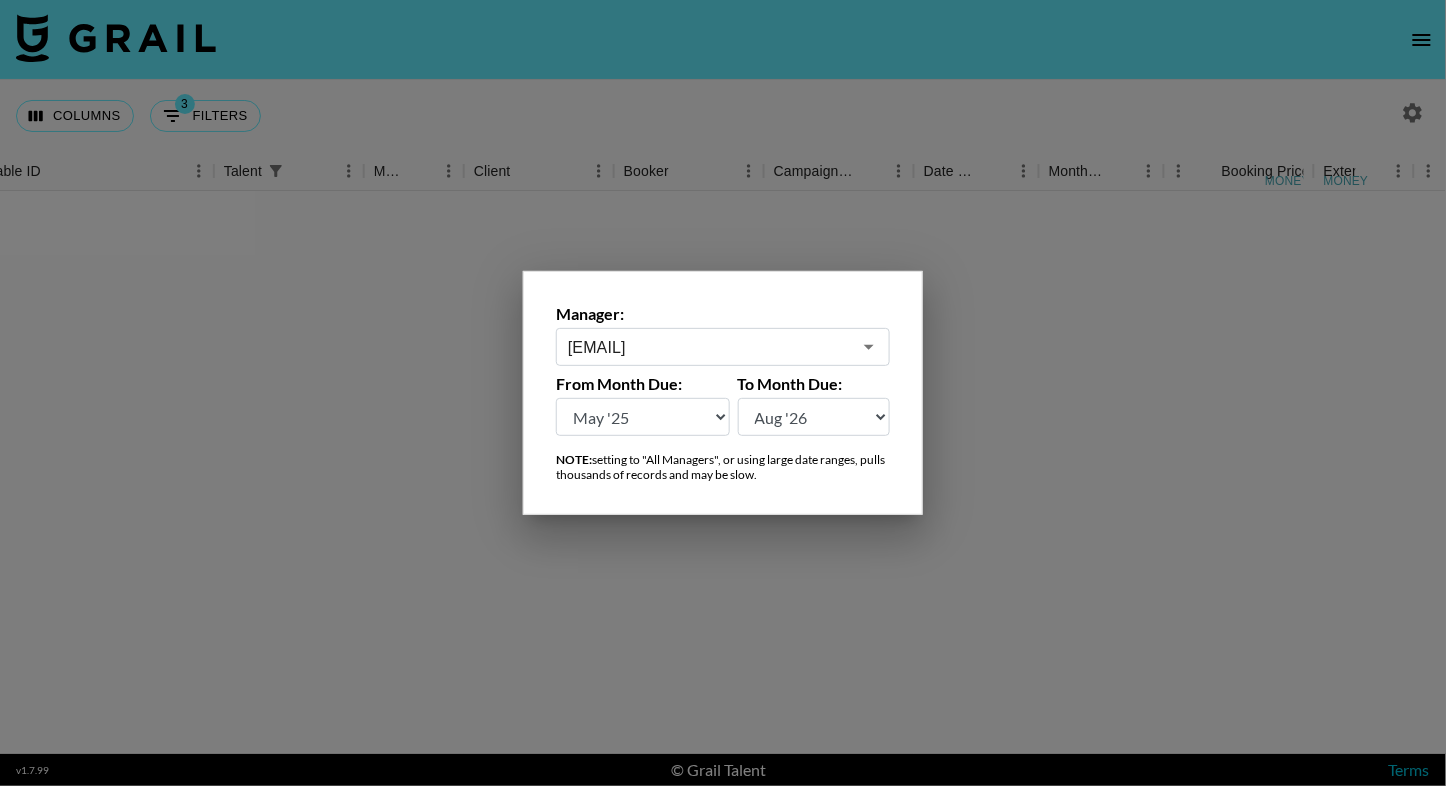 click on "Aug '26 Jul '26 Jun '26 May '26 Apr '26 Mar '26 Feb '26 Jan '26 Dec '25 Nov '25 Oct '25 Sep '25 Aug '25 Jul '25 Jun '25 May '25 Apr '25 Mar '25 Feb '25 Jan '25 Dec '24 Nov '24 Oct '24 Sep '24 Aug '24" at bounding box center (814, 417) 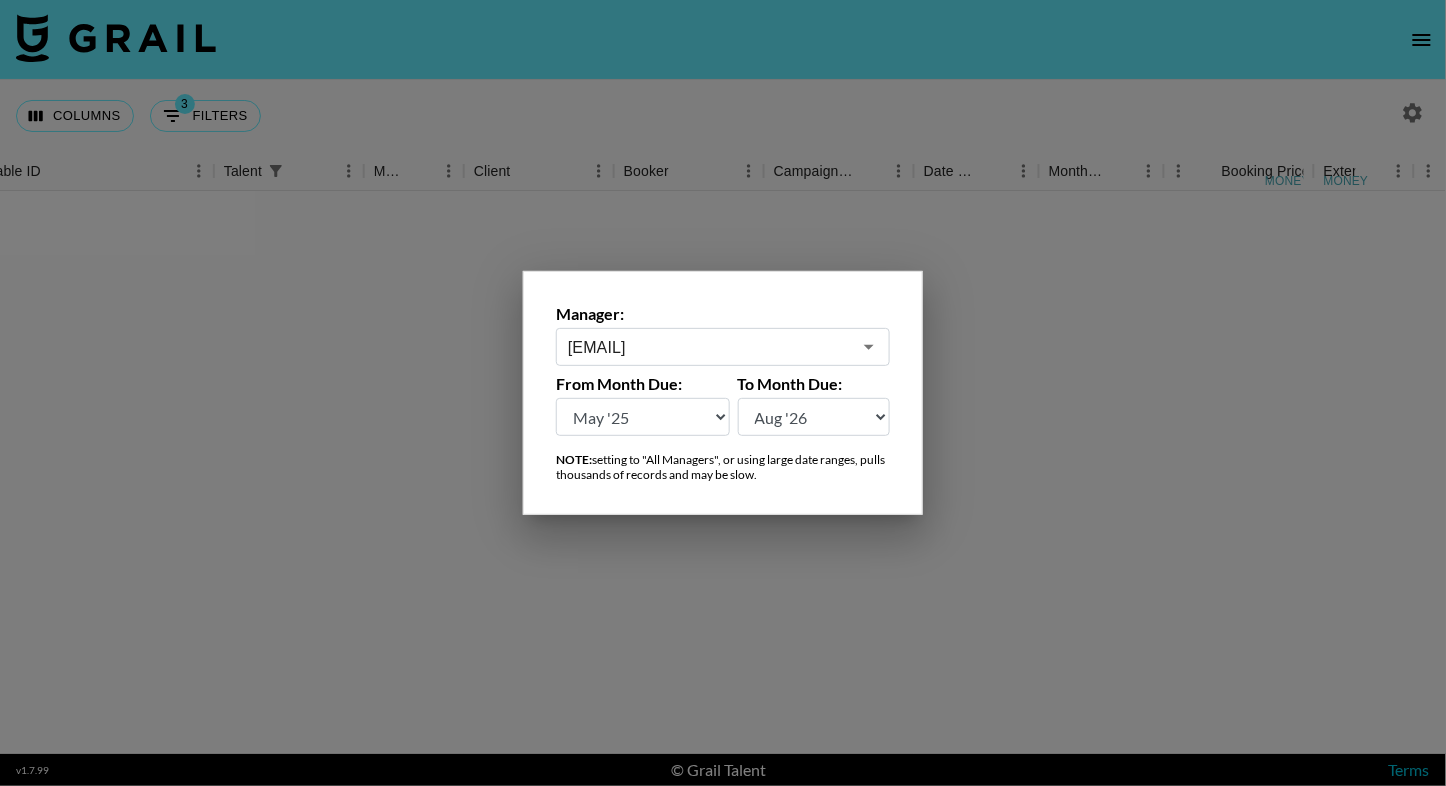 click on "Aug '26 Jul '26 Jun '26 May '26 Apr '26 Mar '26 Feb '26 Jan '26 Dec '25 Nov '25 Oct '25 Sep '25 Aug '25 Jul '25 Jun '25 May '25 Apr '25 Mar '25 Feb '25 Jan '25 Dec '24 Nov '24 Oct '24 Sep '24 Aug '24" at bounding box center [814, 417] 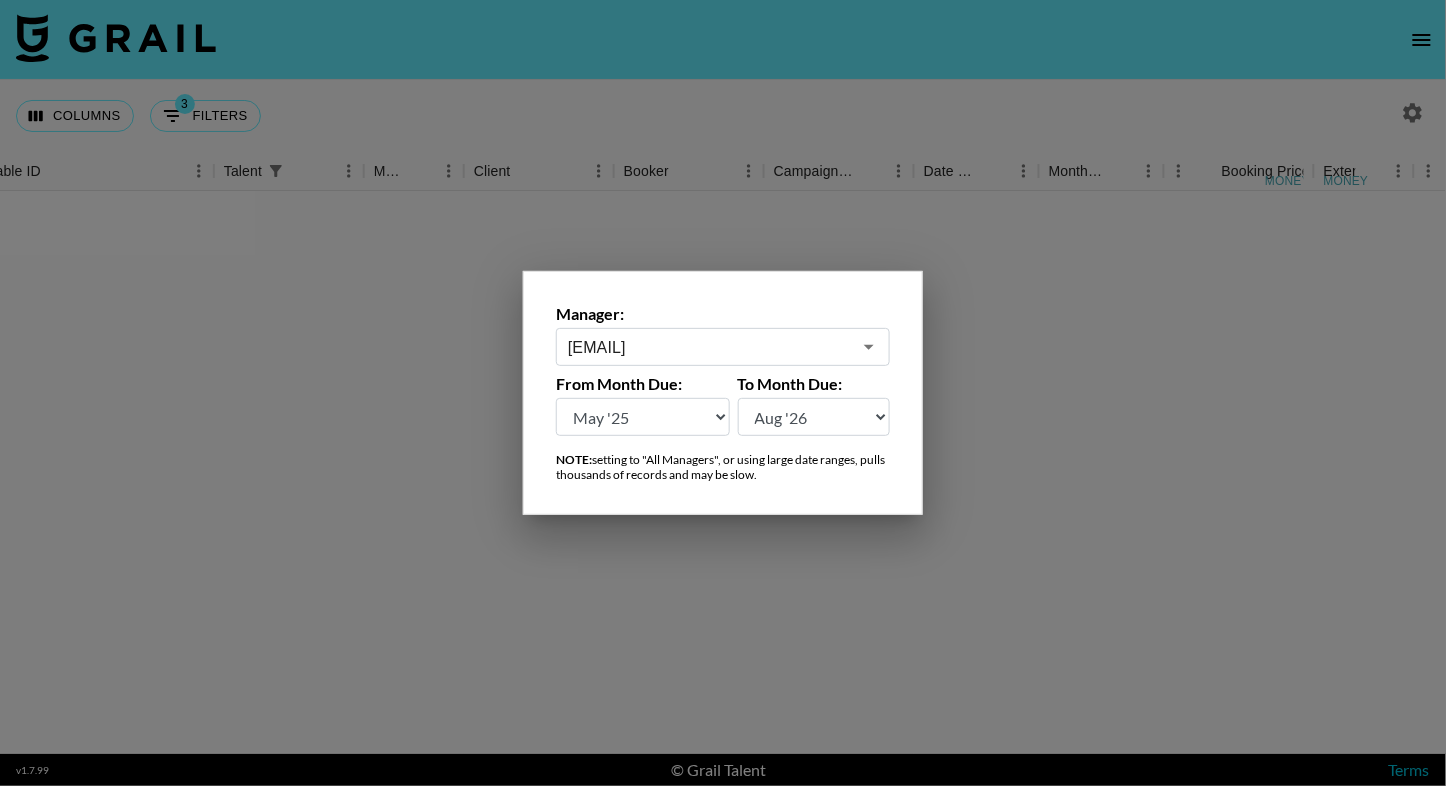 click on "Aug '26 Jul '26 Jun '26 May '26 Apr '26 Mar '26 Feb '26 Jan '26 Dec '25 Nov '25 Oct '25 Sep '25 Aug '25 Jul '25 Jun '25 May '25 Apr '25 Mar '25 Feb '25 Jan '25 Dec '24 Nov '24 Oct '24 Sep '24 Aug '24" at bounding box center [643, 417] 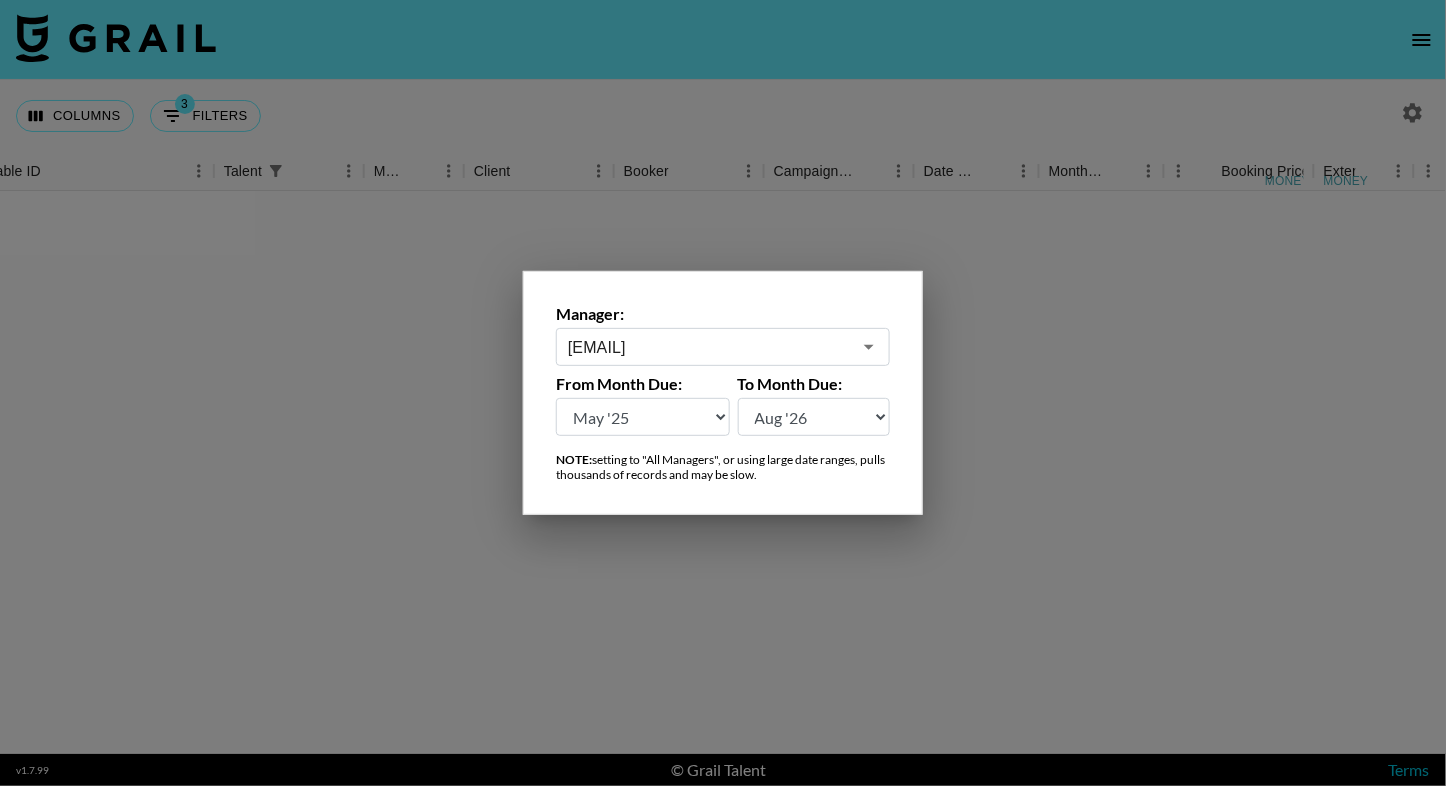 select on "Aug '24" 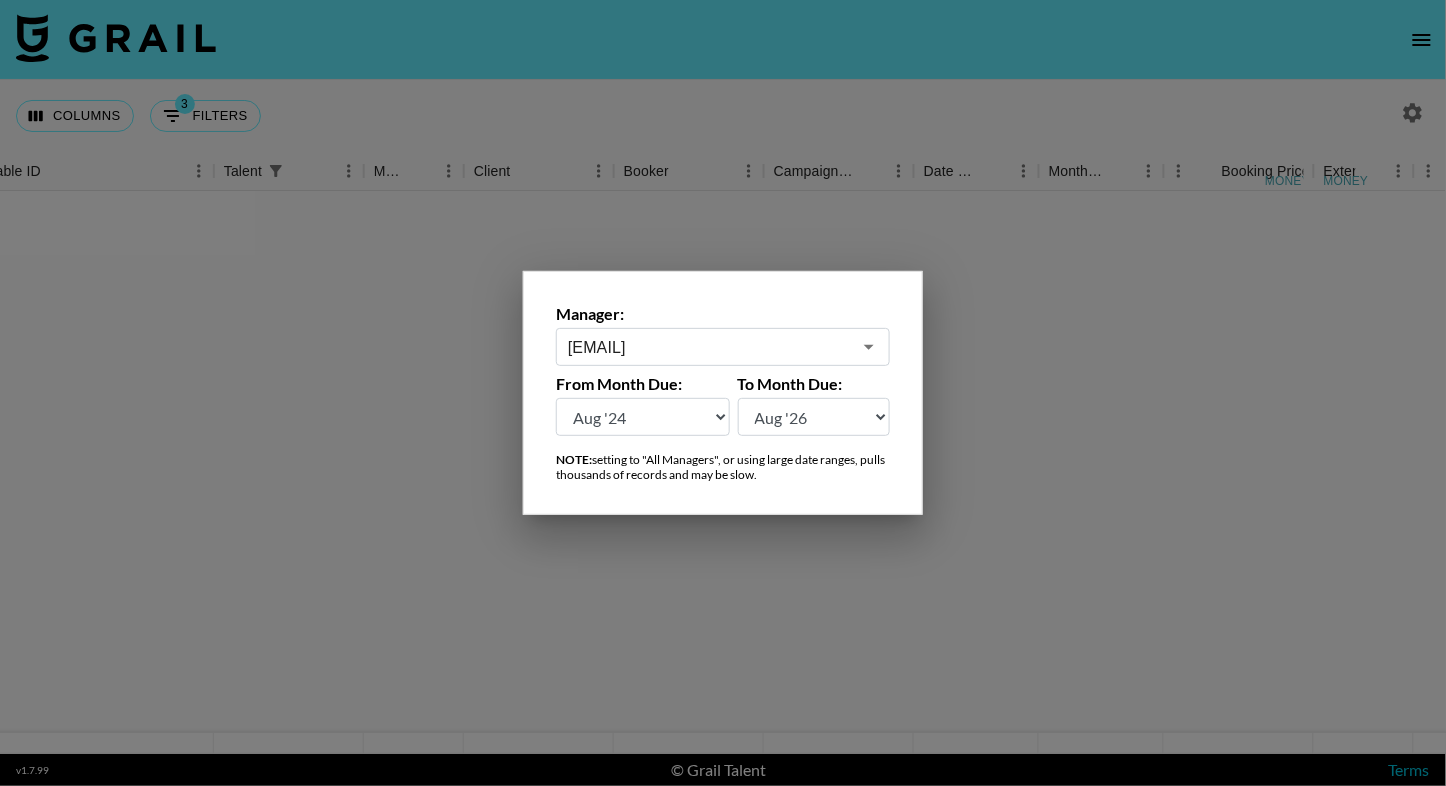 click at bounding box center [723, 393] 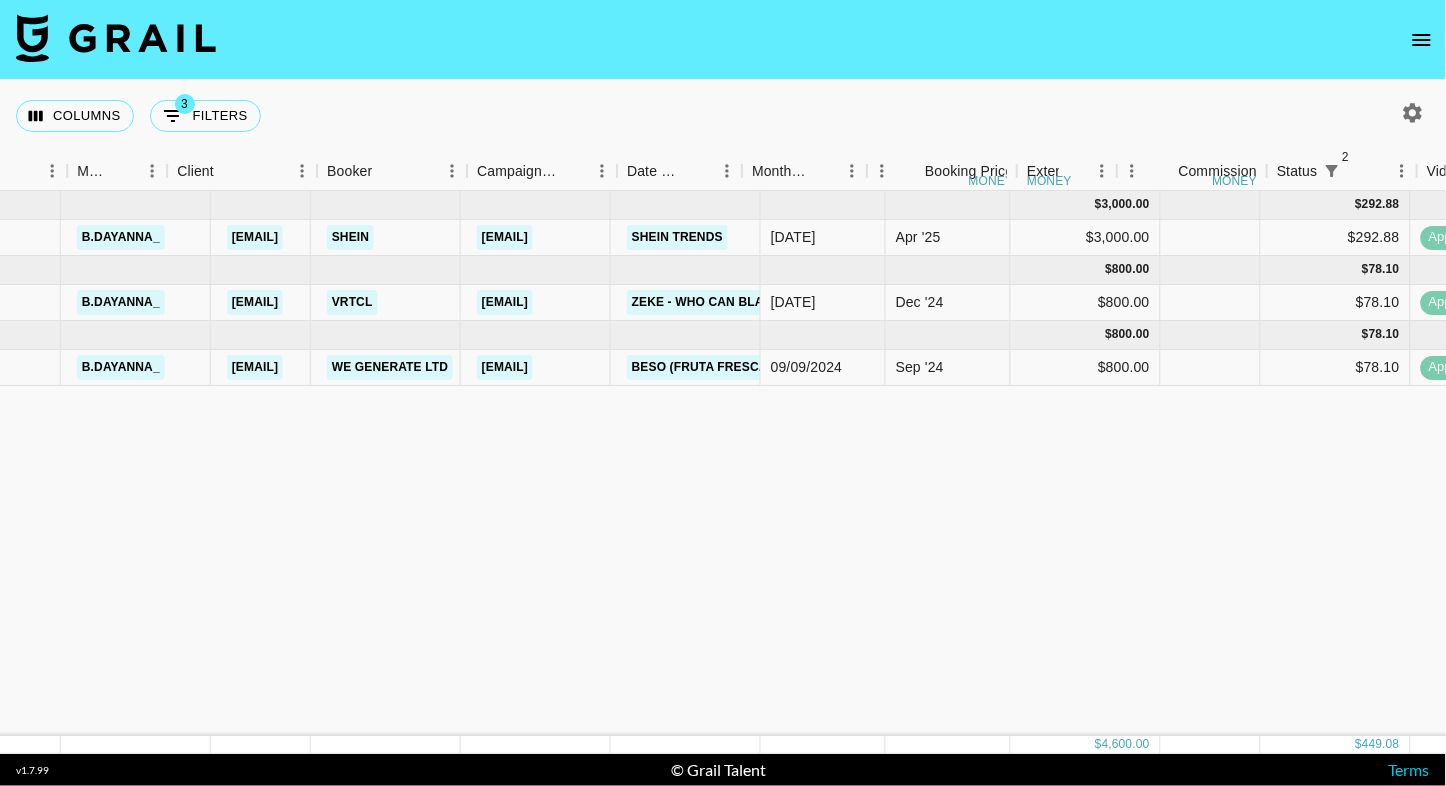 scroll, scrollTop: 0, scrollLeft: 558, axis: horizontal 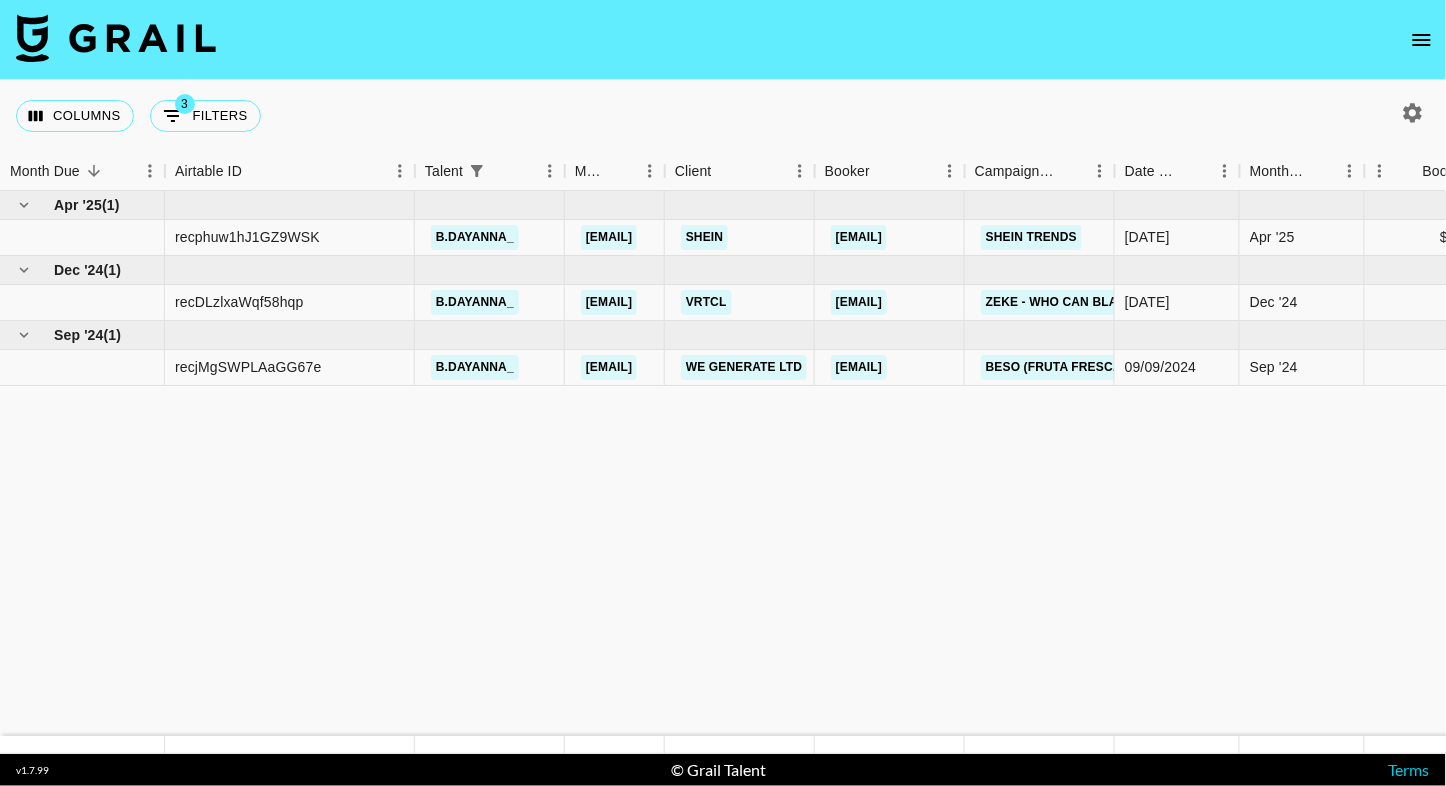 click at bounding box center [1409, 113] 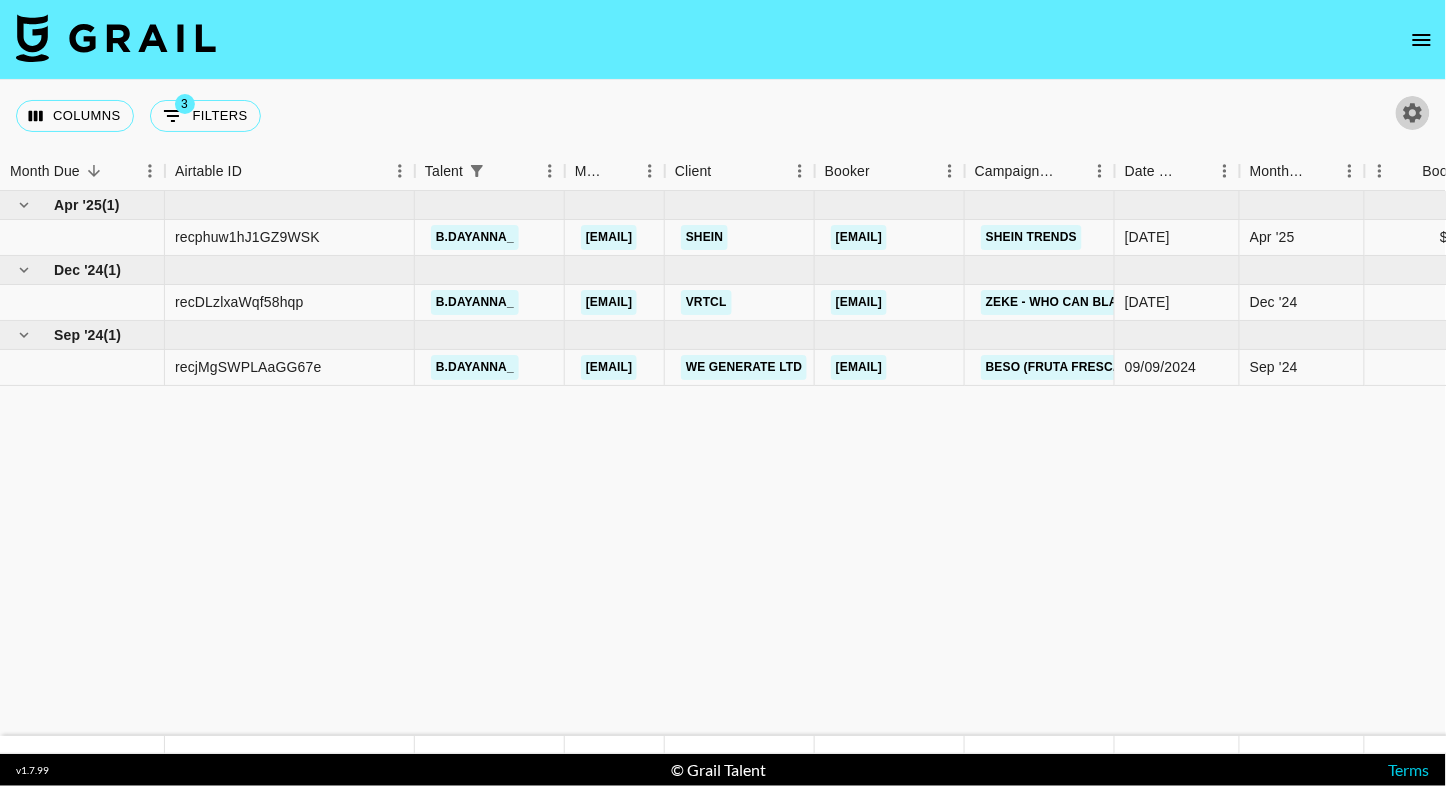 click 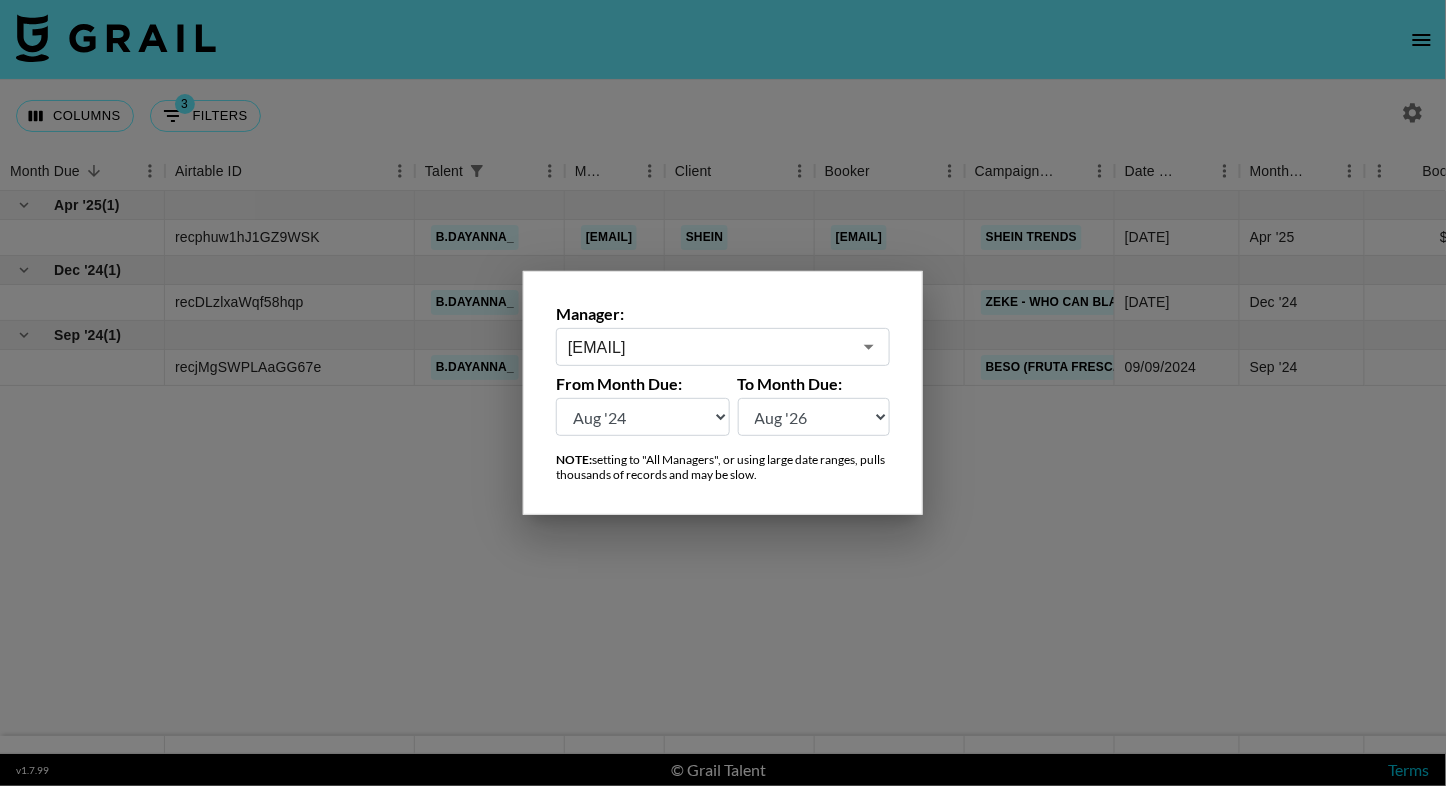 click on "Aug '26 Jul '26 Jun '26 May '26 Apr '26 Mar '26 Feb '26 Jan '26 Dec '25 Nov '25 Oct '25 Sep '25 Aug '25 Jul '25 Jun '25 May '25 Apr '25 Mar '25 Feb '25 Jan '25 Dec '24 Nov '24 Oct '24 Sep '24 Aug '24" at bounding box center [643, 417] 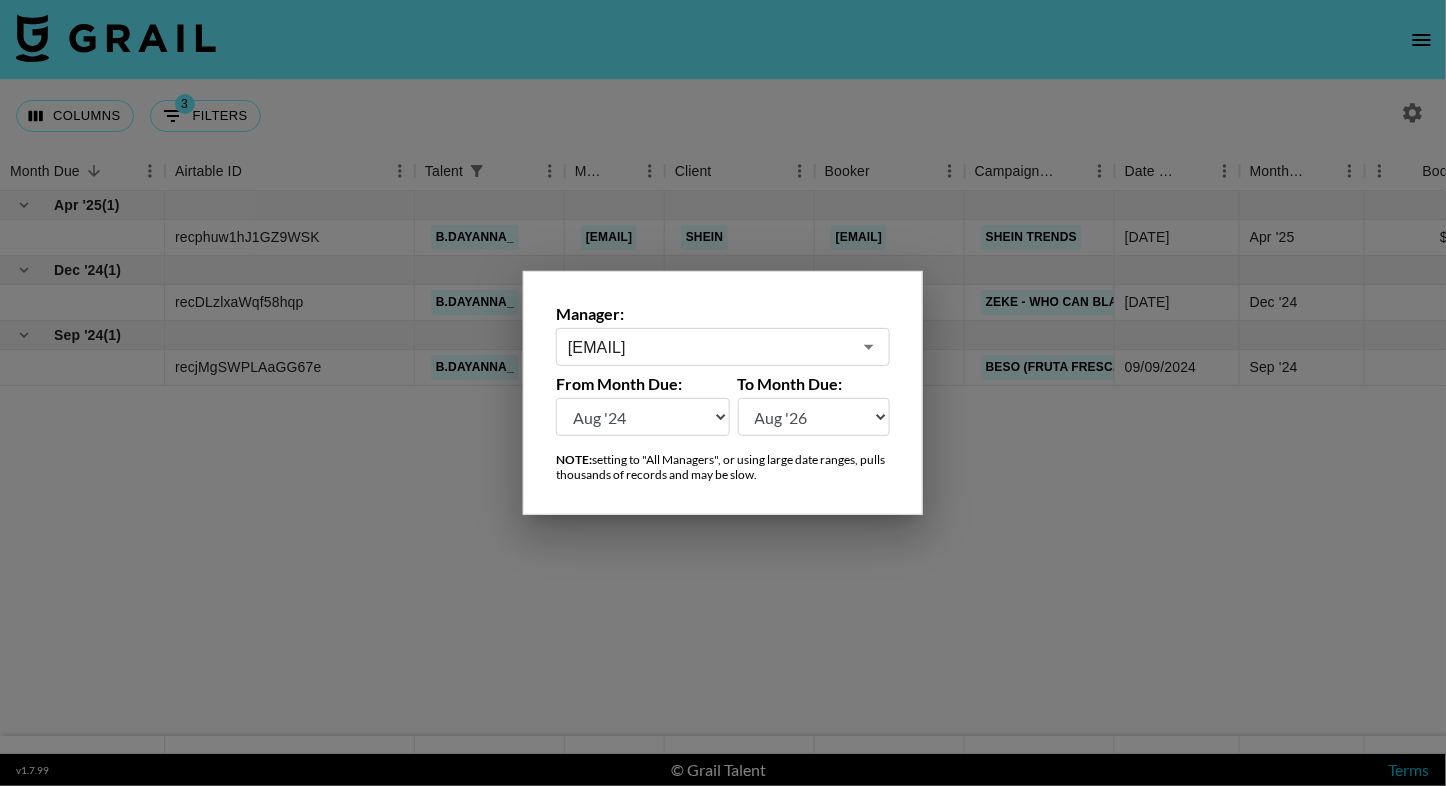 select on "May '25" 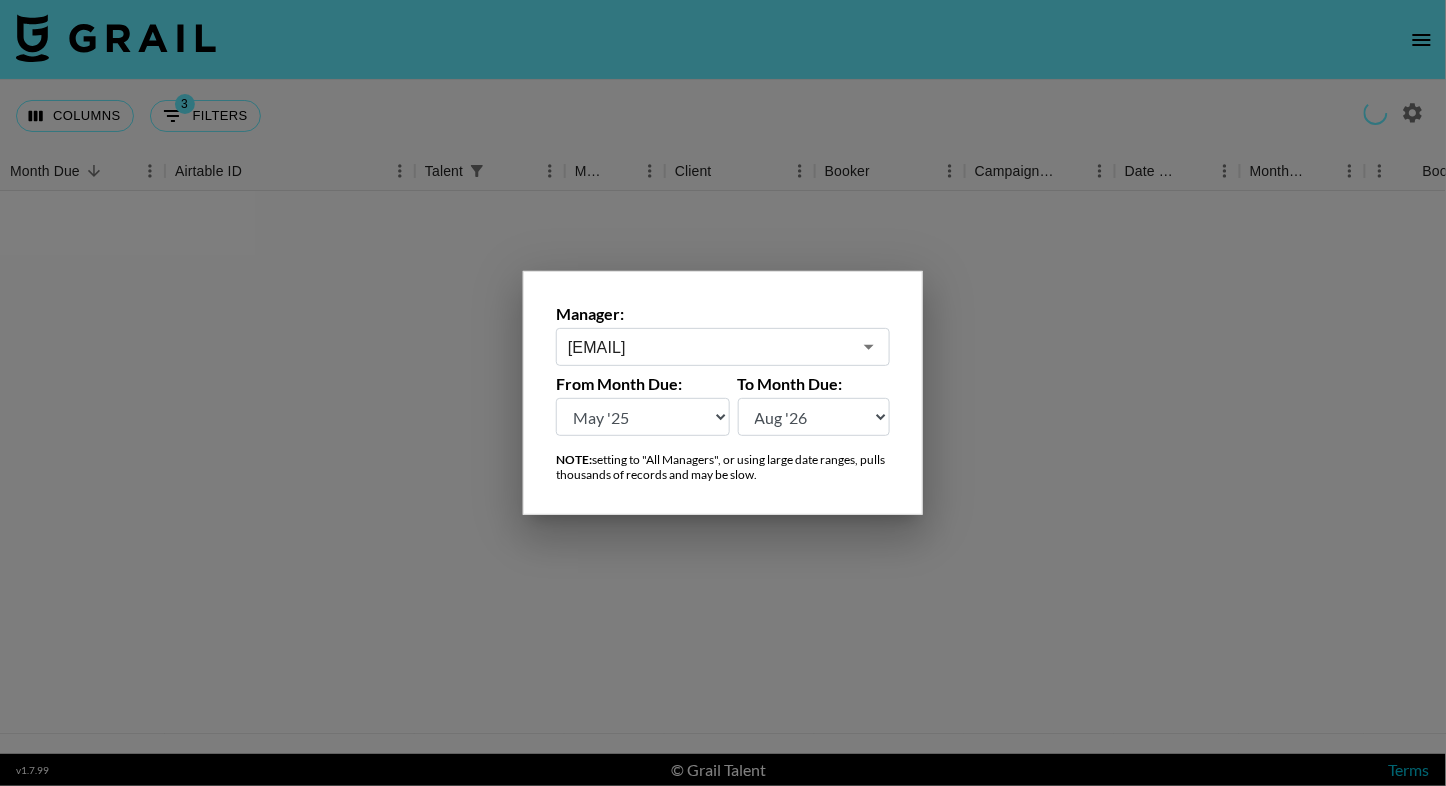 click at bounding box center [723, 393] 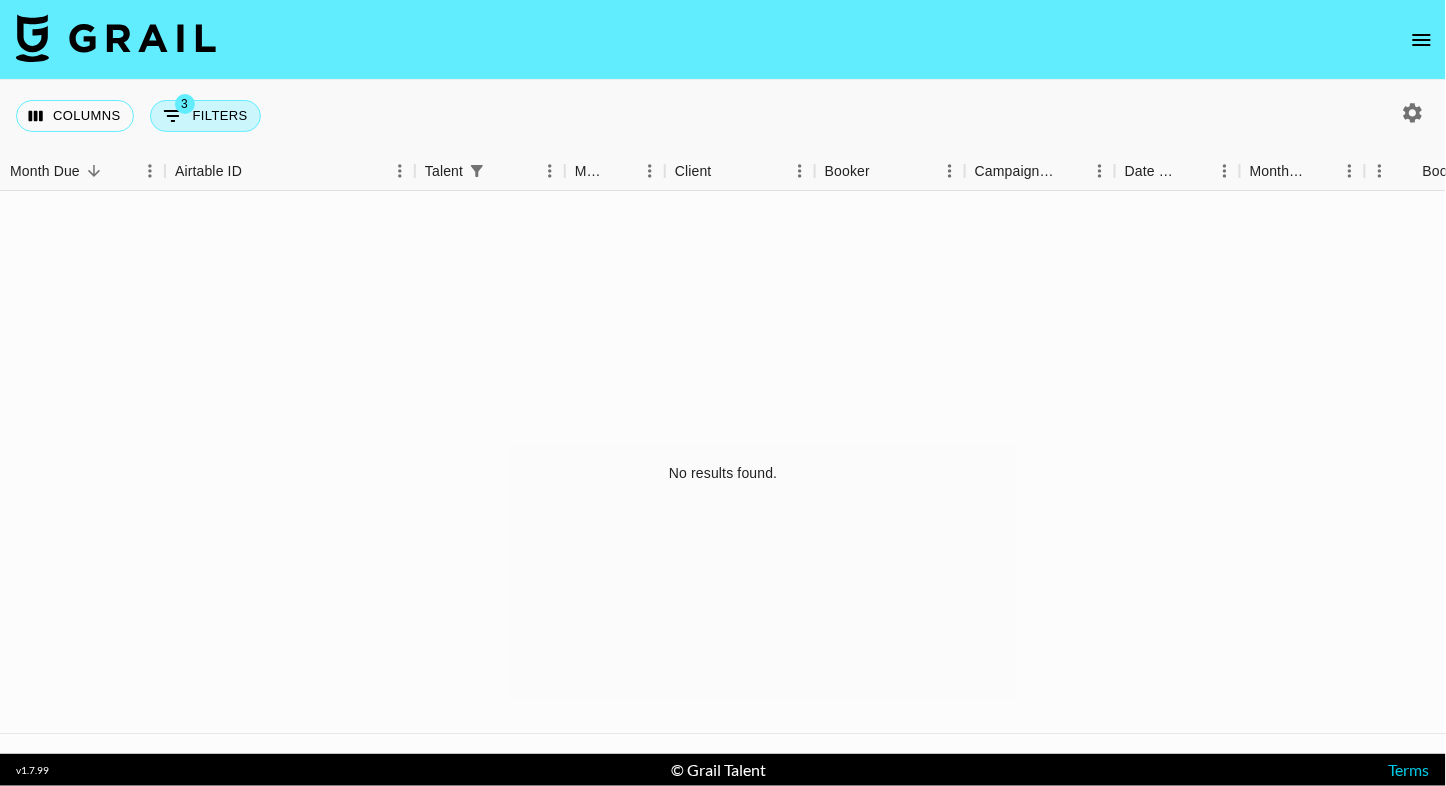 click on "3 Filters" at bounding box center (205, 116) 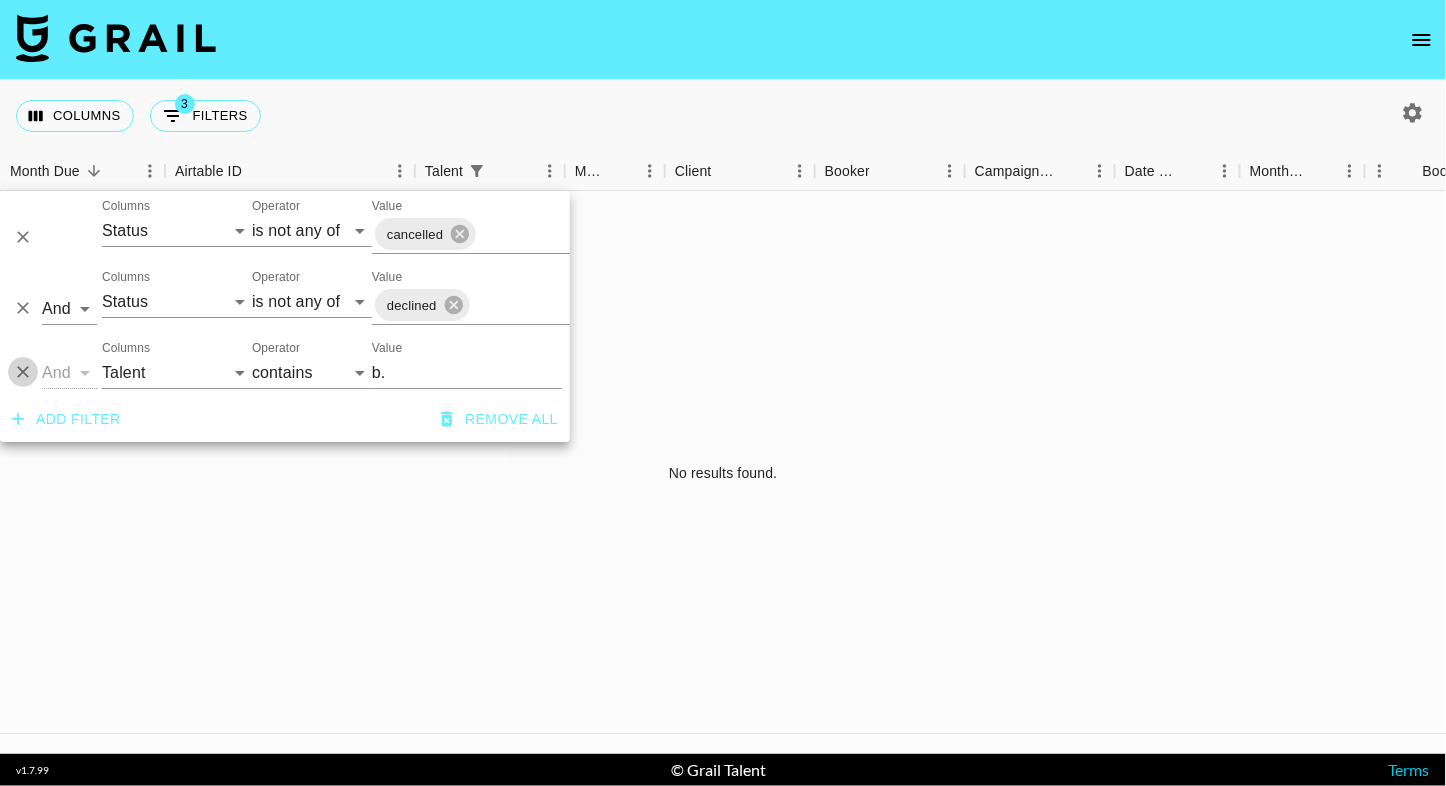 click 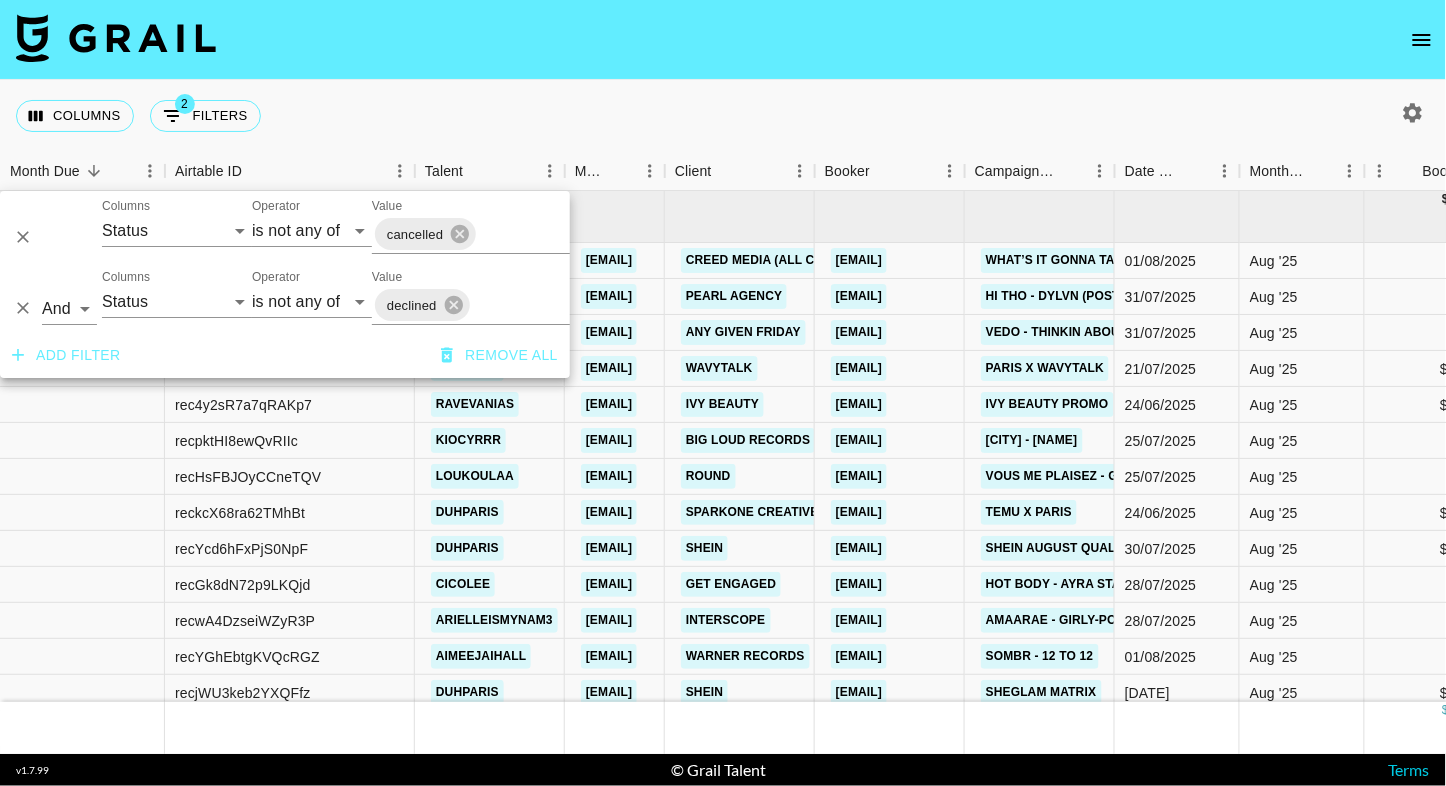 click at bounding box center [723, 40] 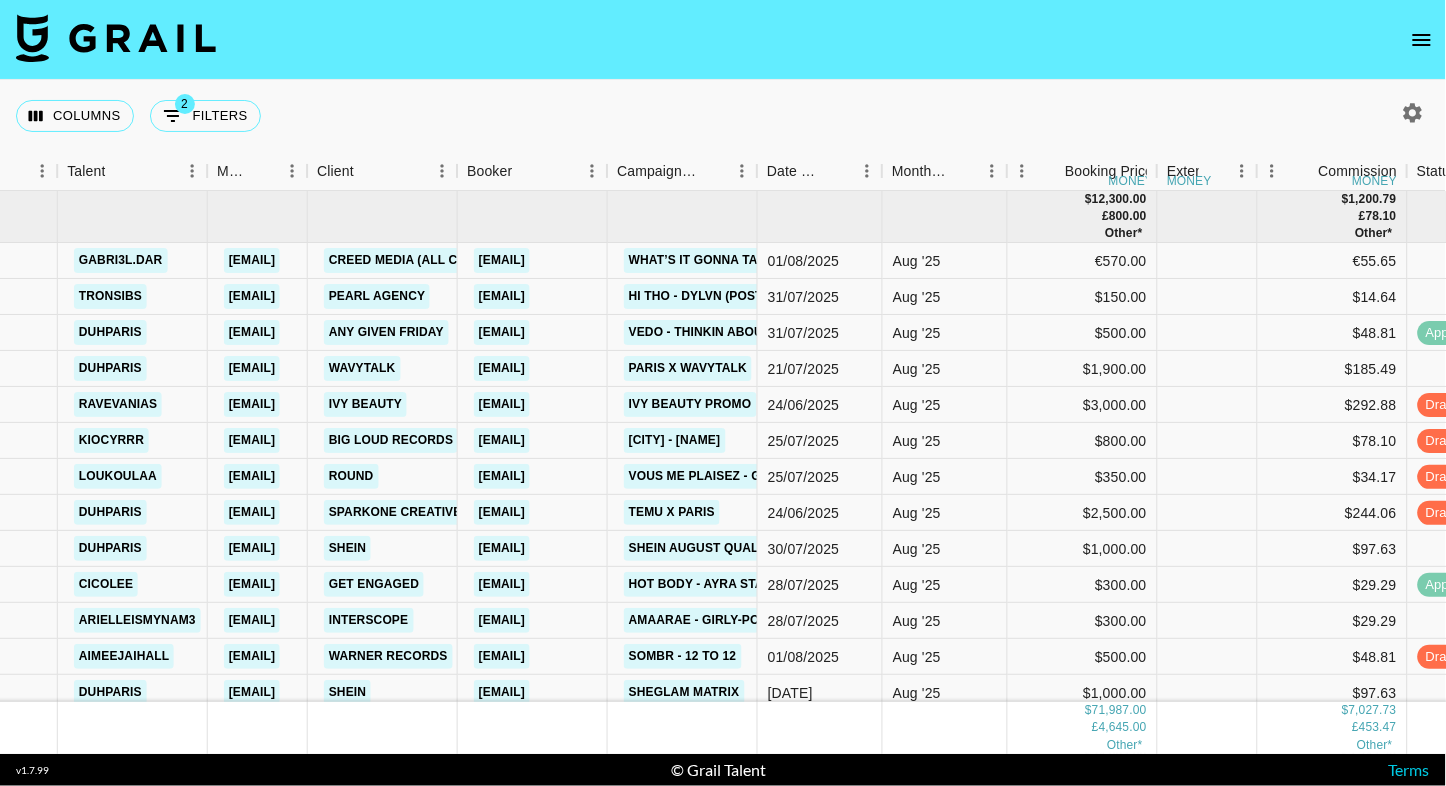 scroll, scrollTop: 0, scrollLeft: 361, axis: horizontal 